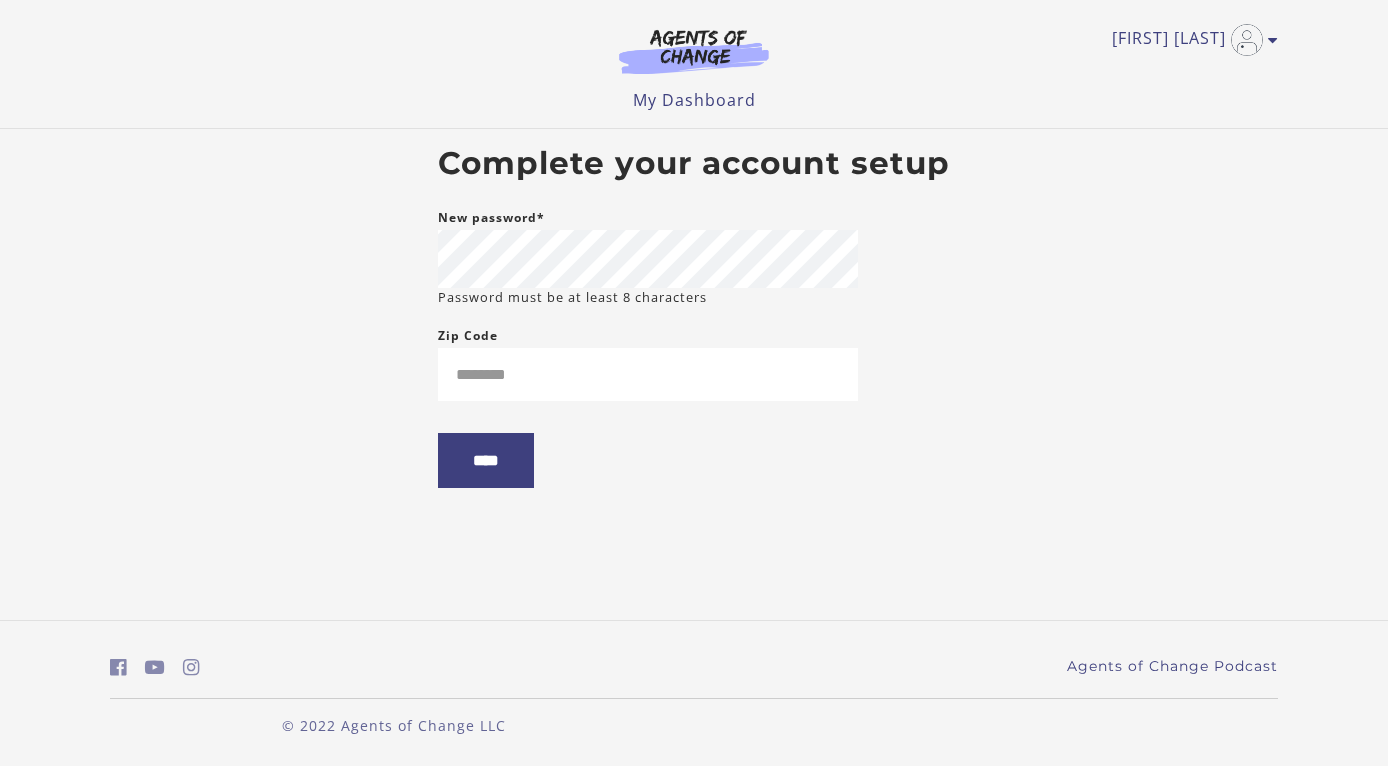 scroll, scrollTop: 0, scrollLeft: 0, axis: both 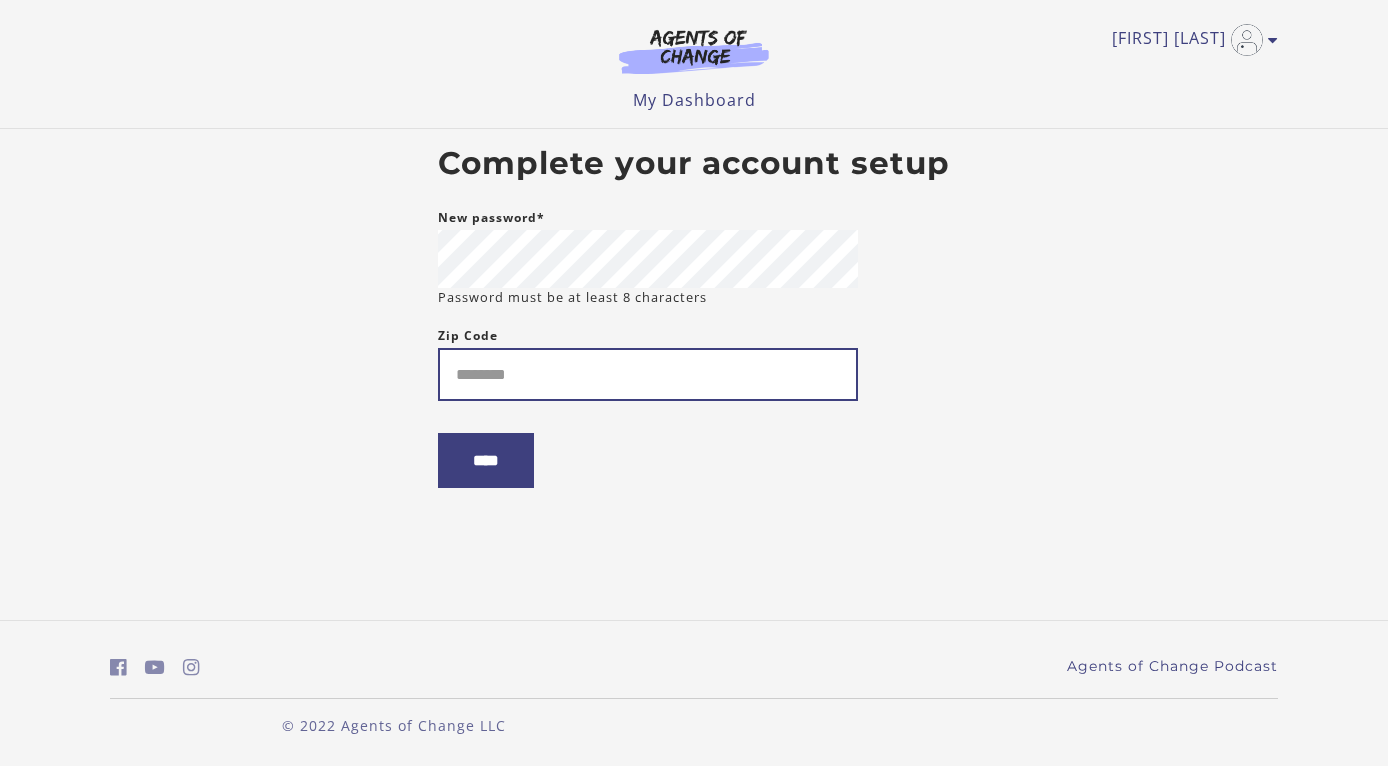 click on "Zip Code" at bounding box center [648, 374] 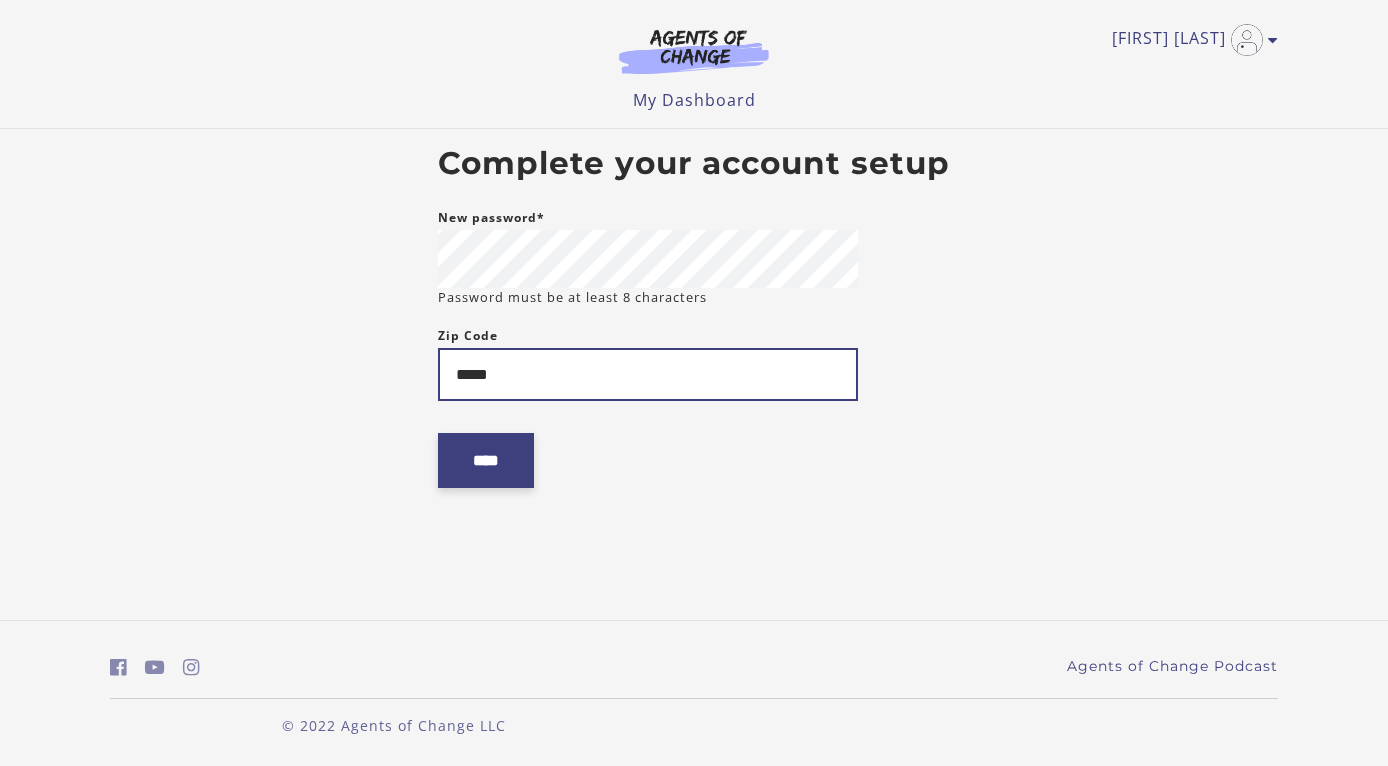 type on "*****" 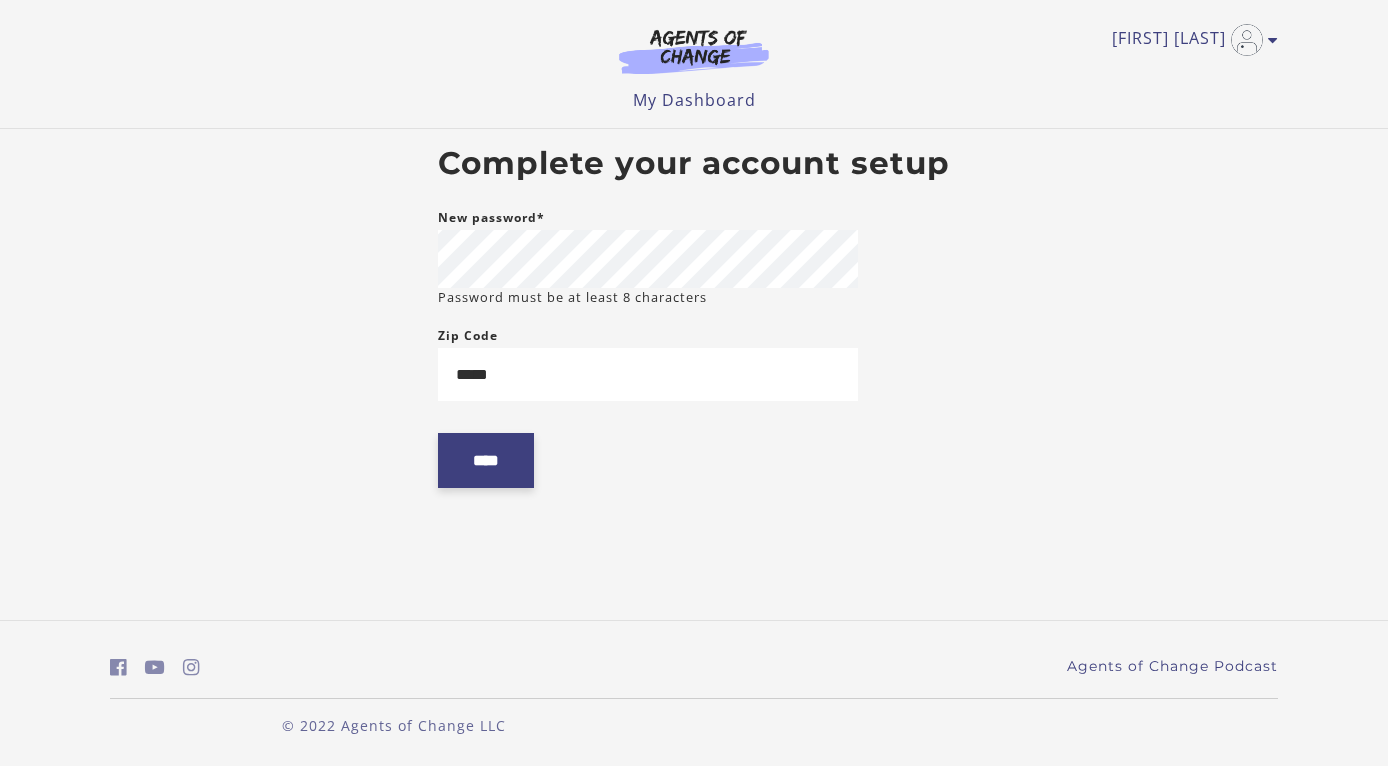 click on "****" at bounding box center [486, 460] 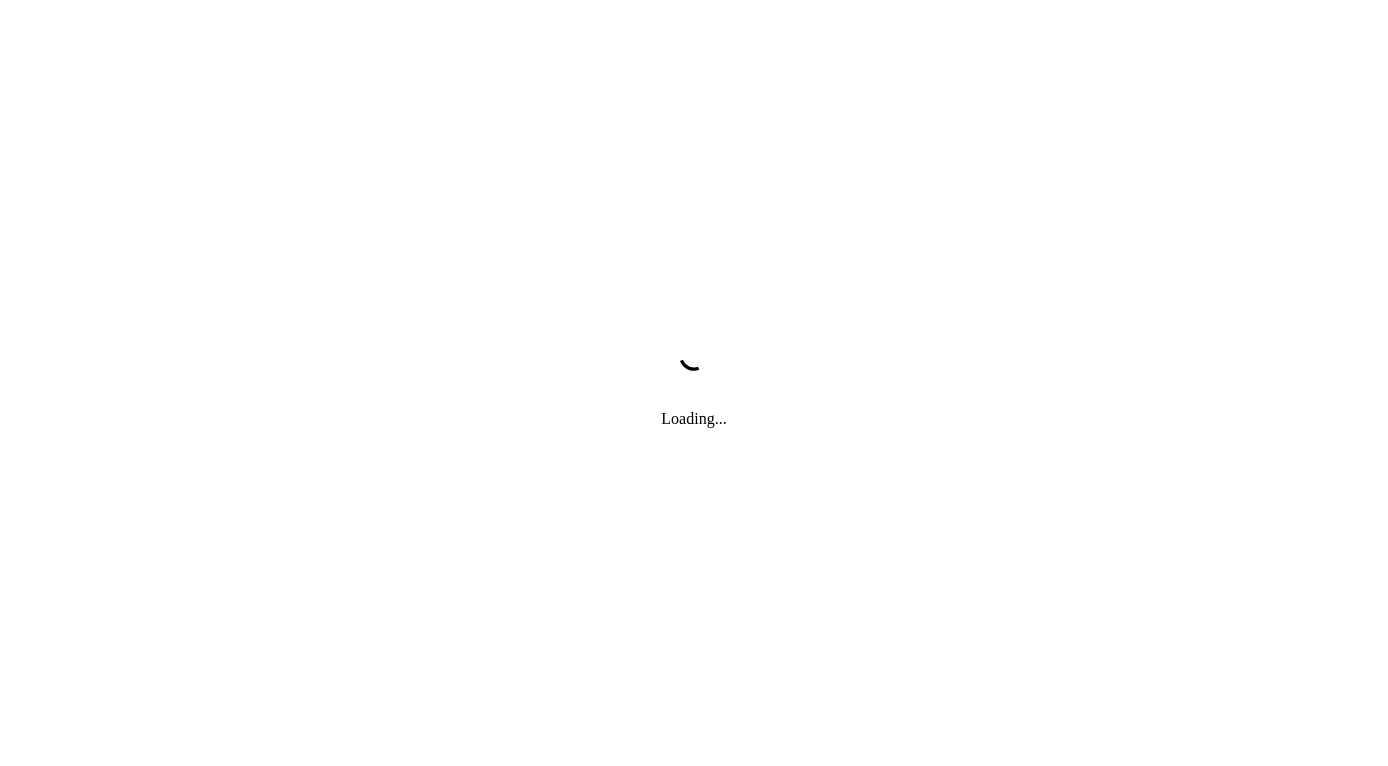 scroll, scrollTop: 0, scrollLeft: 0, axis: both 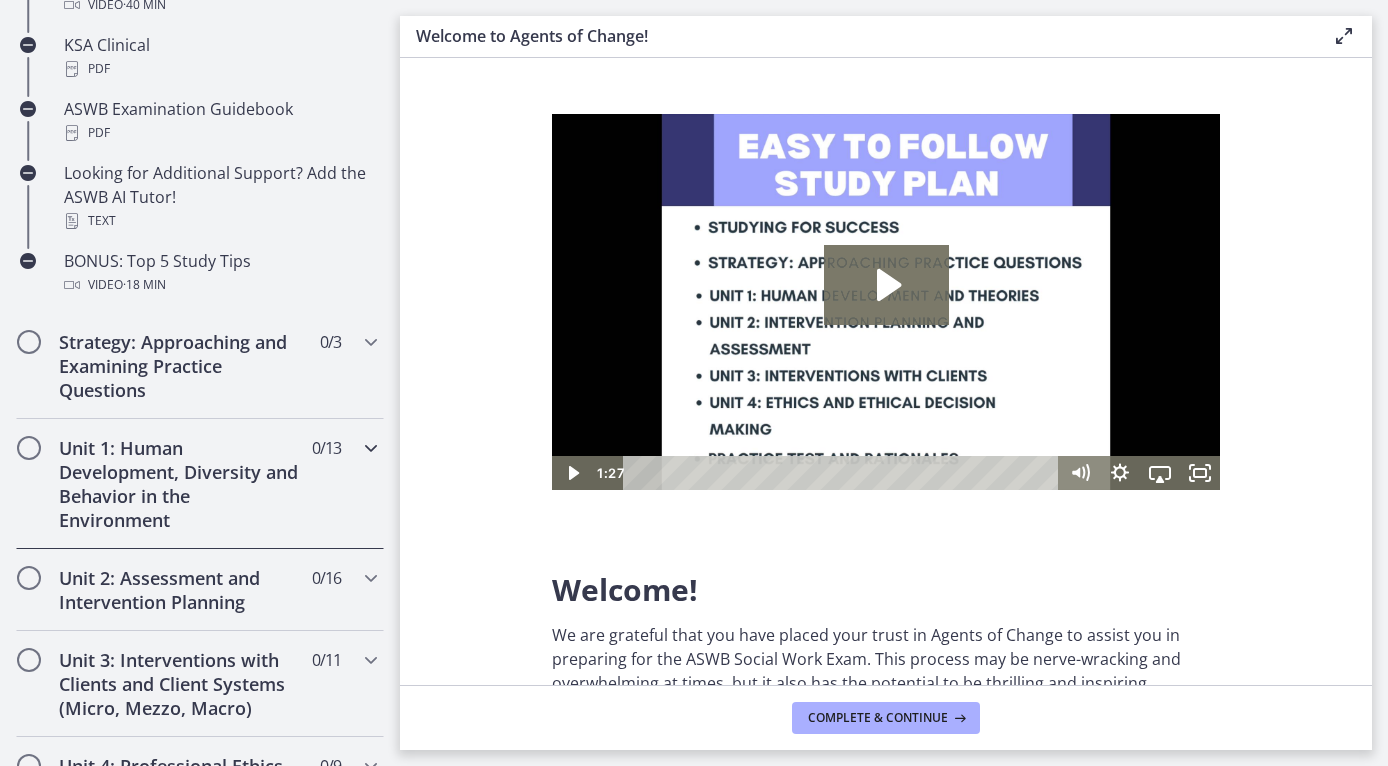click on "0  /  13
Completed" at bounding box center (326, 448) 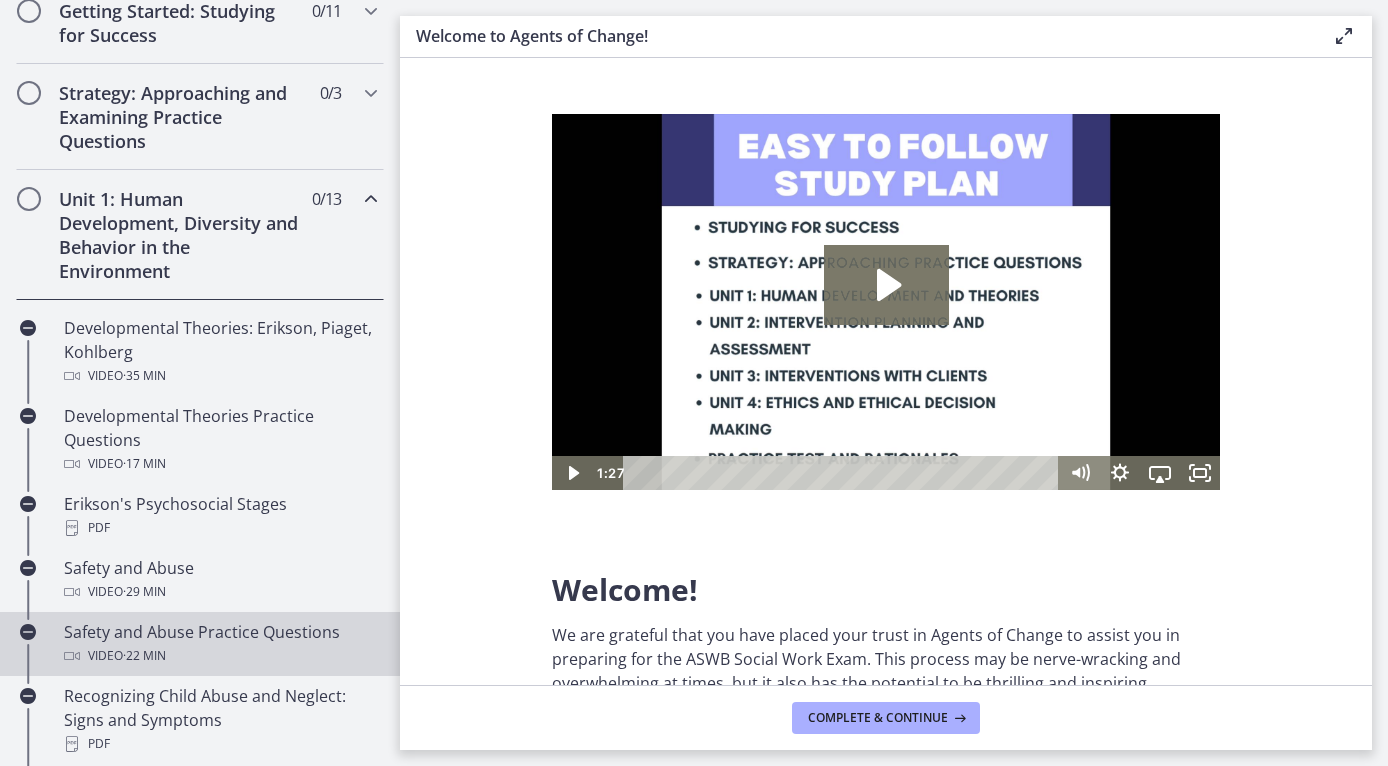 scroll, scrollTop: 387, scrollLeft: 0, axis: vertical 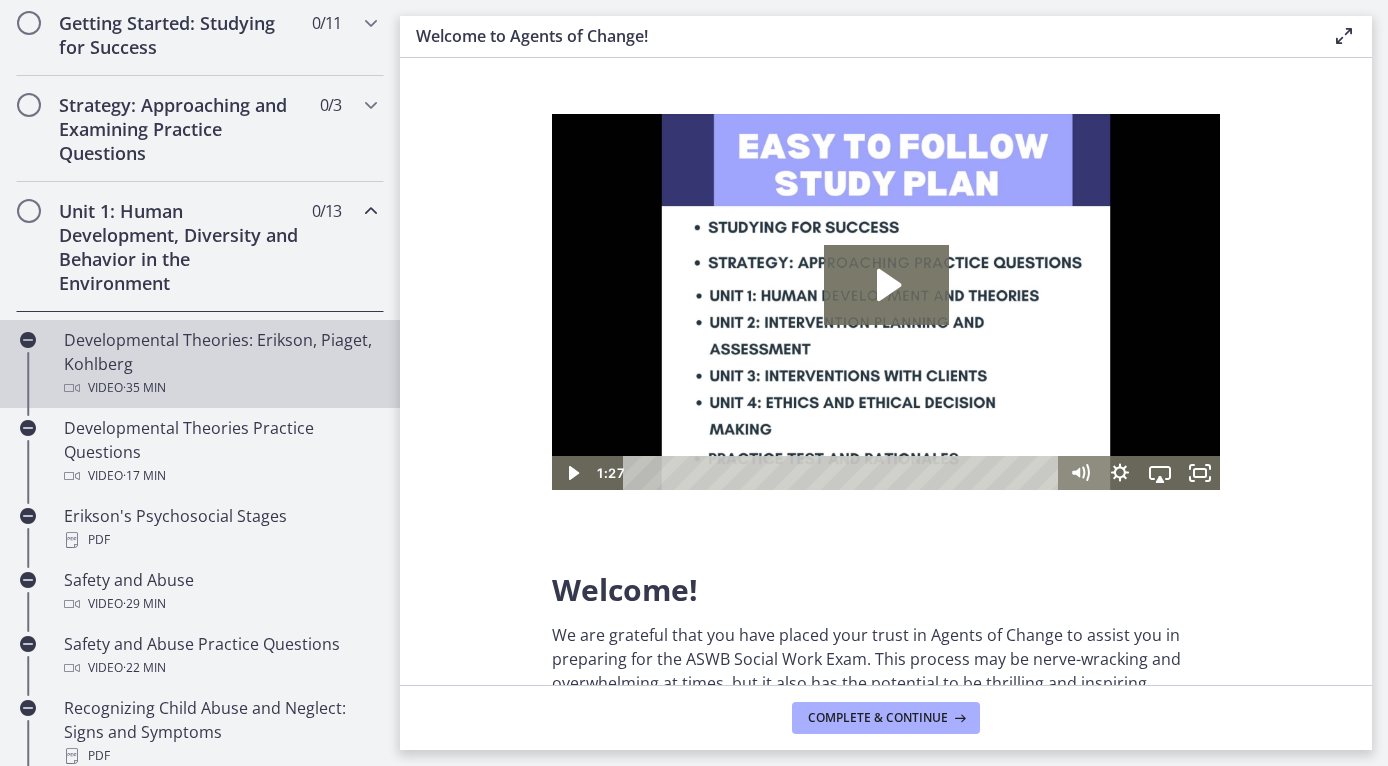 click on "Developmental Theories: Erikson, Piaget, Kohlberg
Video
·  35 min" at bounding box center (220, 364) 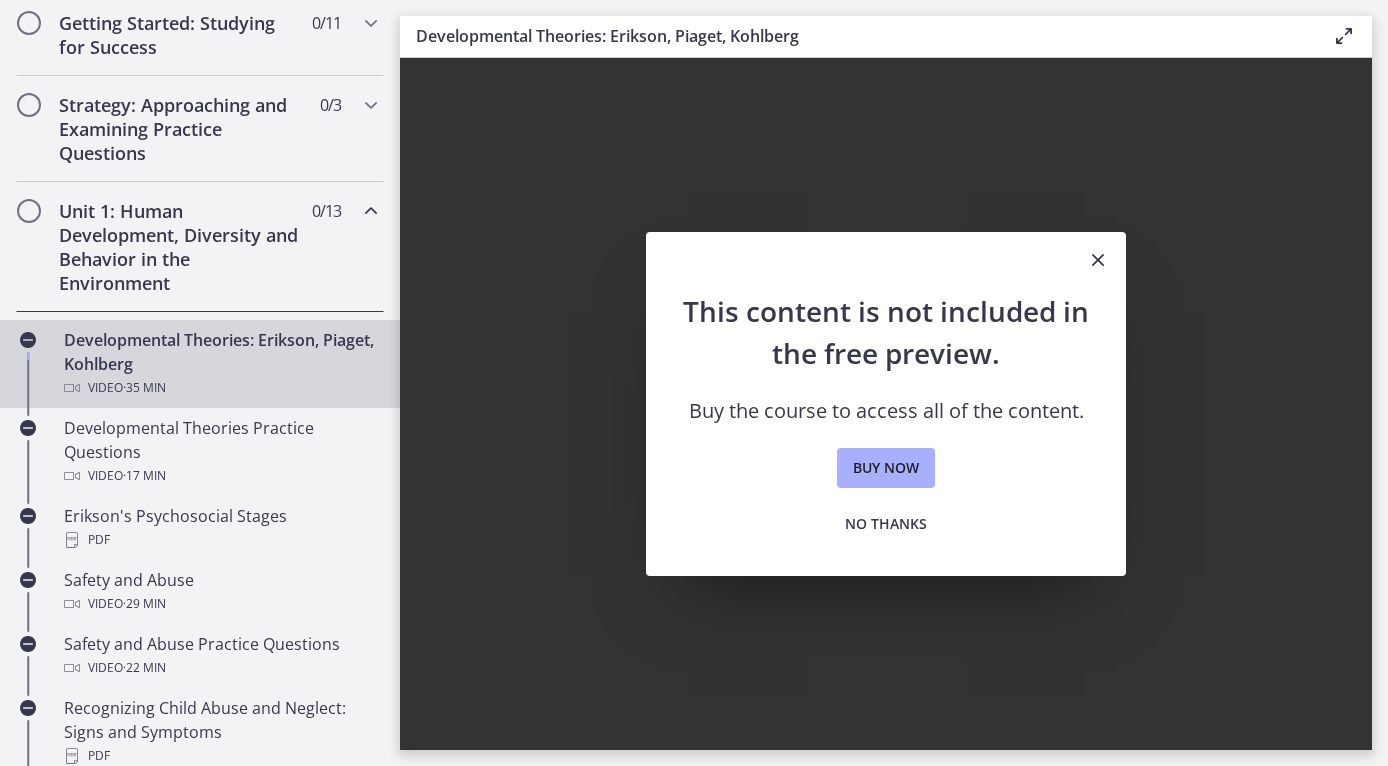 click at bounding box center (1098, 260) 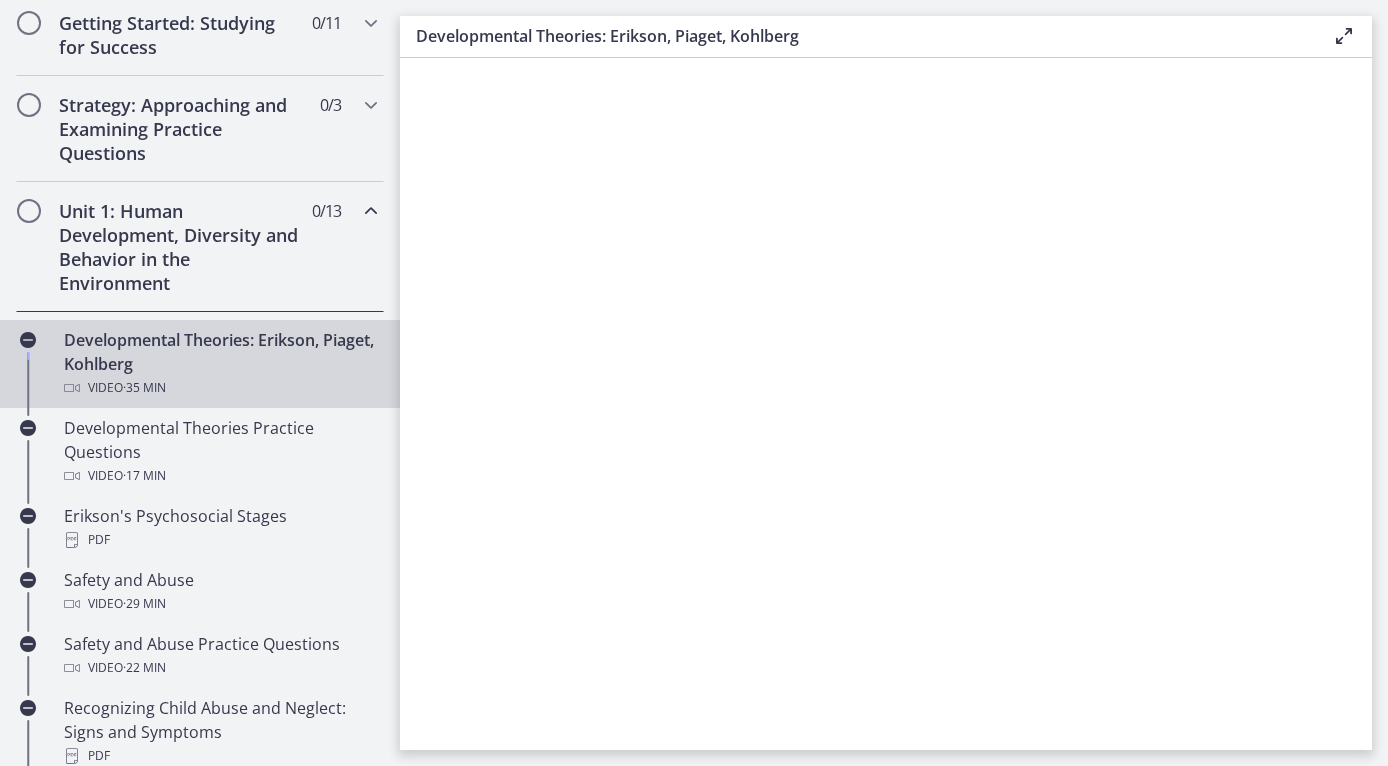 click on "Unit 1: Human Development, Diversity and Behavior in the Environment" at bounding box center [181, 247] 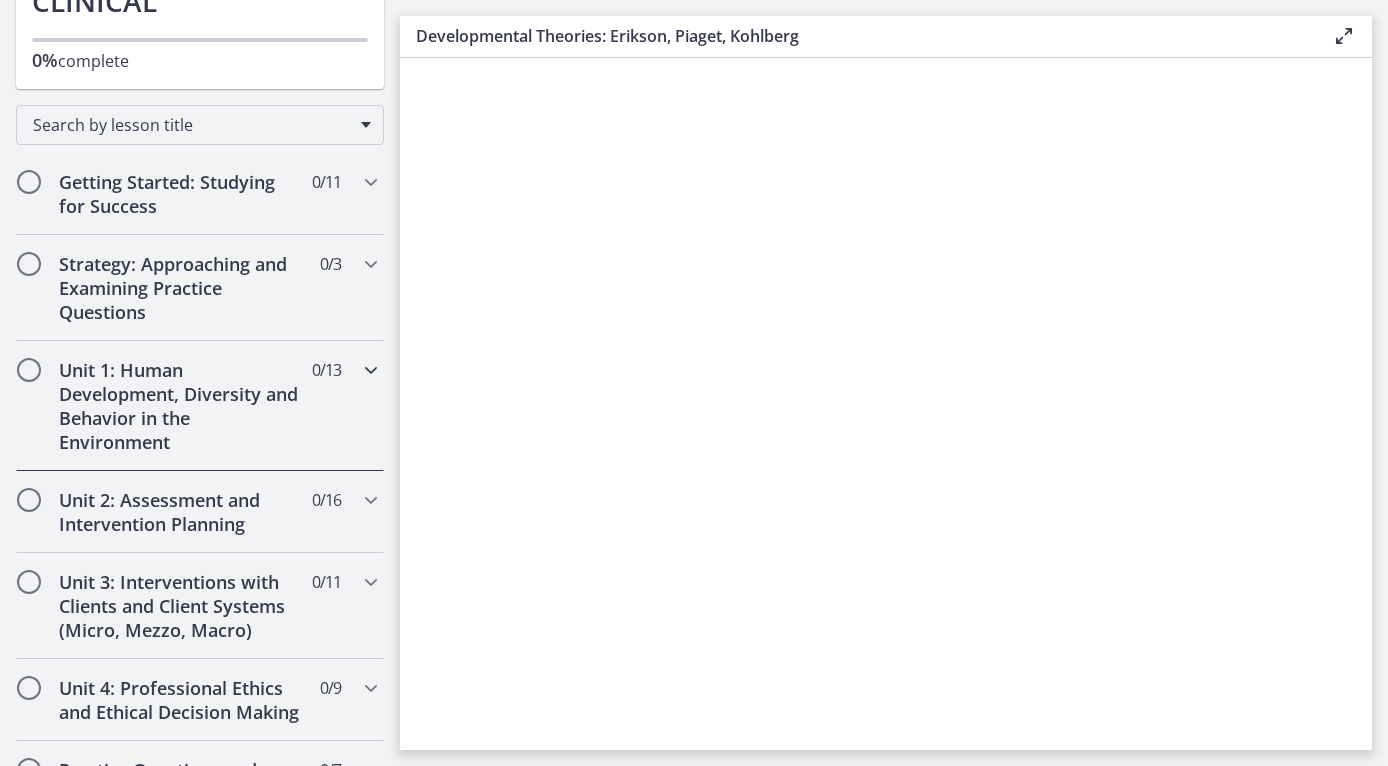scroll, scrollTop: 206, scrollLeft: 0, axis: vertical 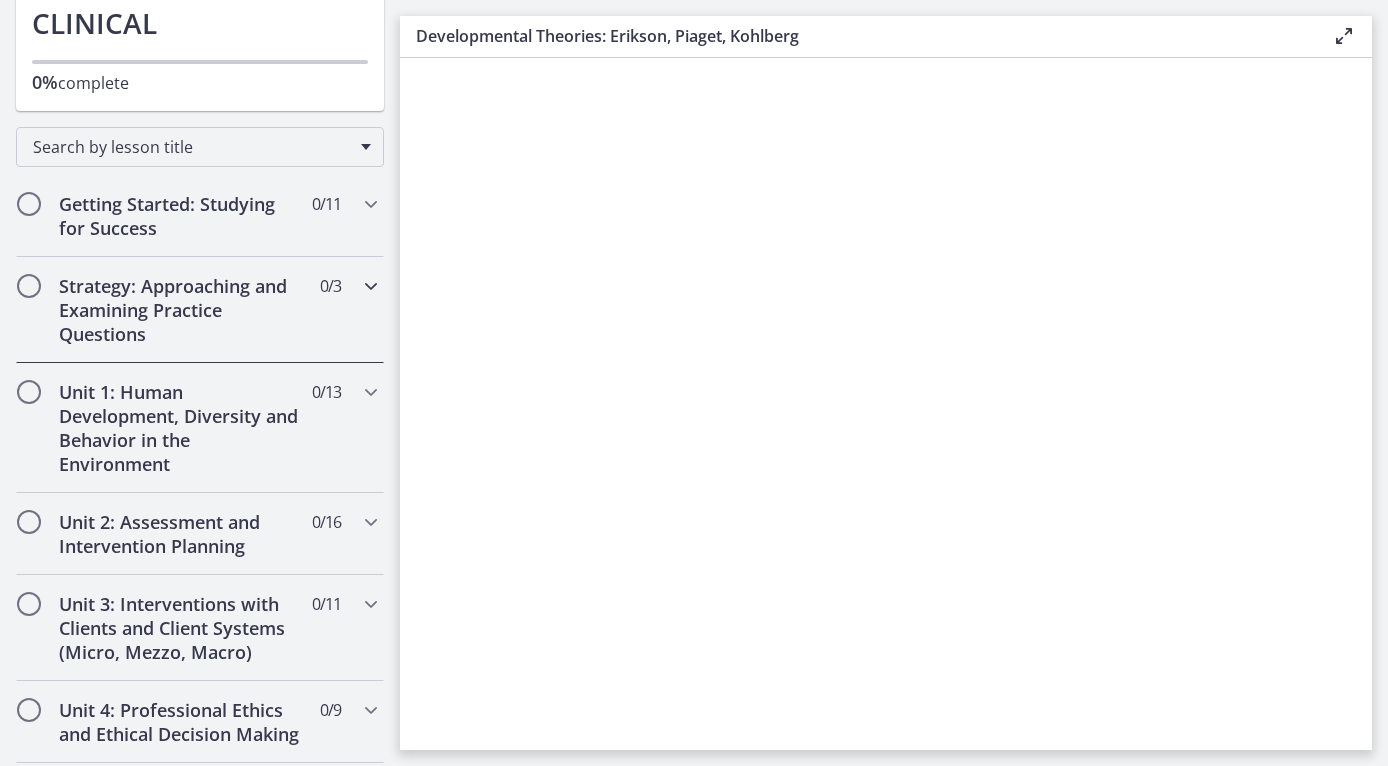 click on "Strategy: Approaching and Examining Practice Questions" at bounding box center [181, 310] 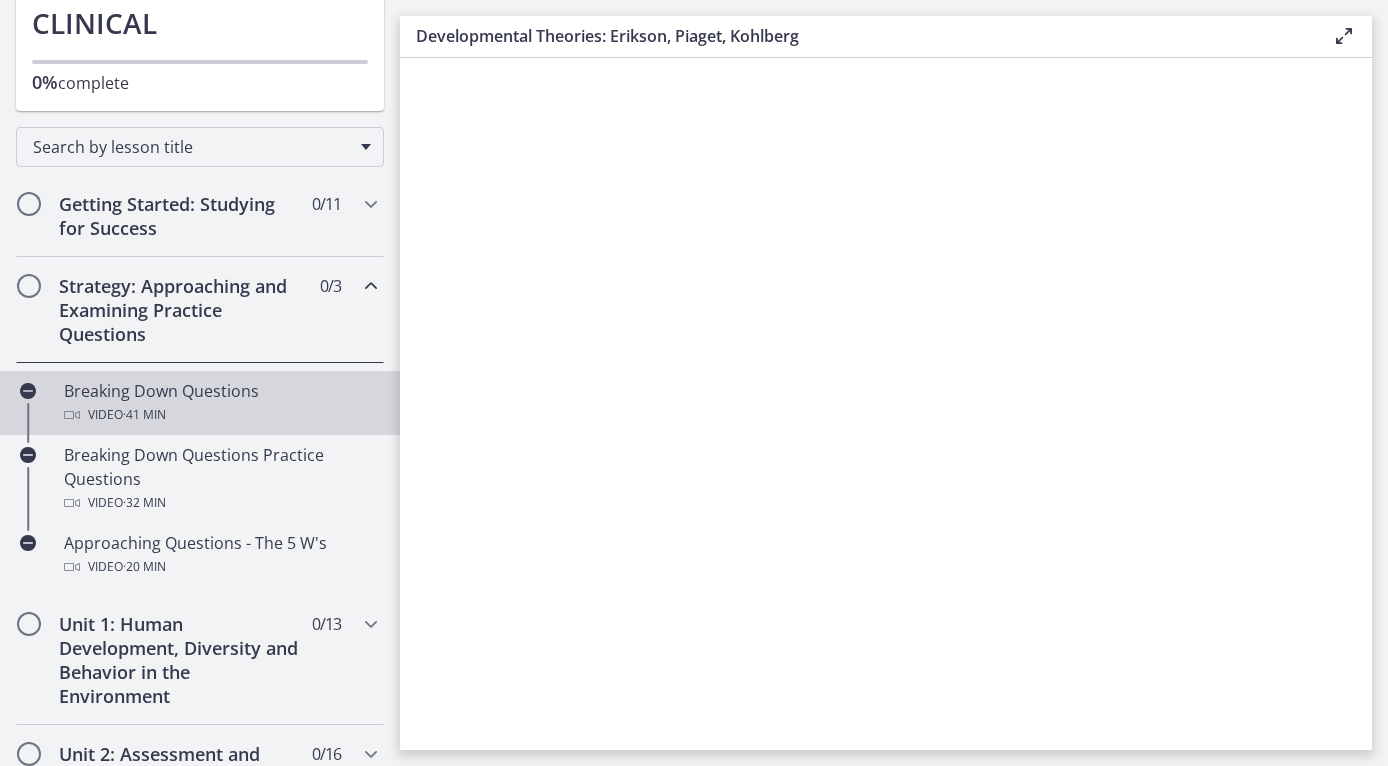 click on "Breaking Down Questions
Video
·  41 min" at bounding box center (220, 403) 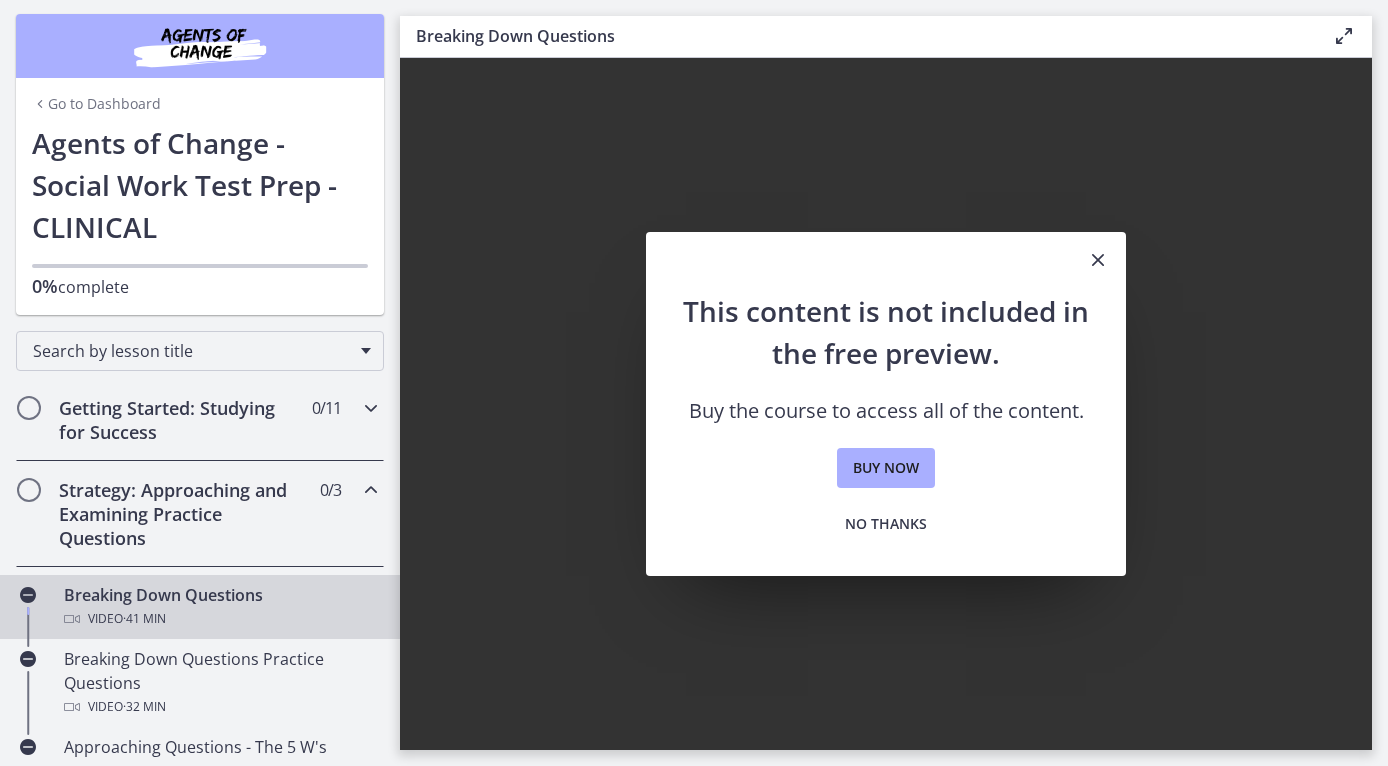 scroll, scrollTop: 0, scrollLeft: 0, axis: both 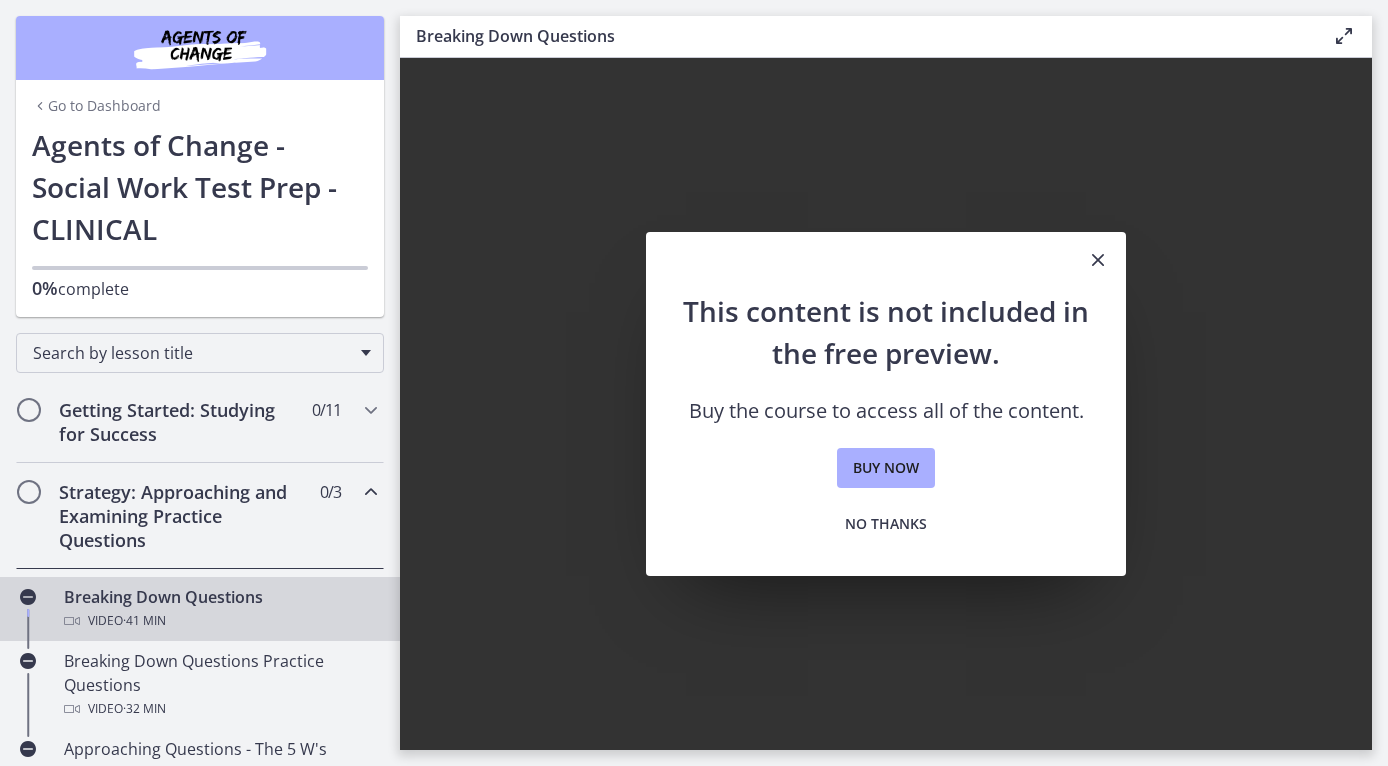 click at bounding box center (1098, 260) 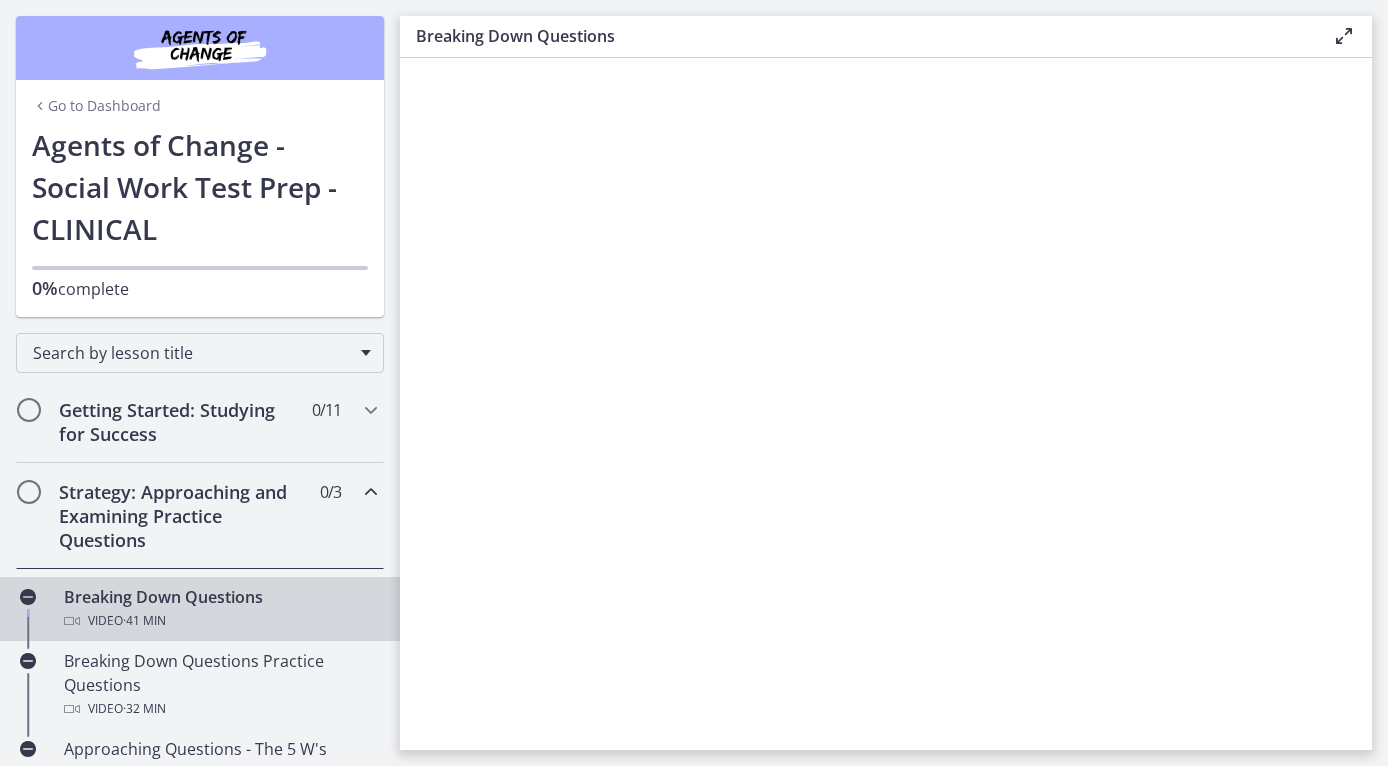 click on "0%  complete" at bounding box center [200, 288] 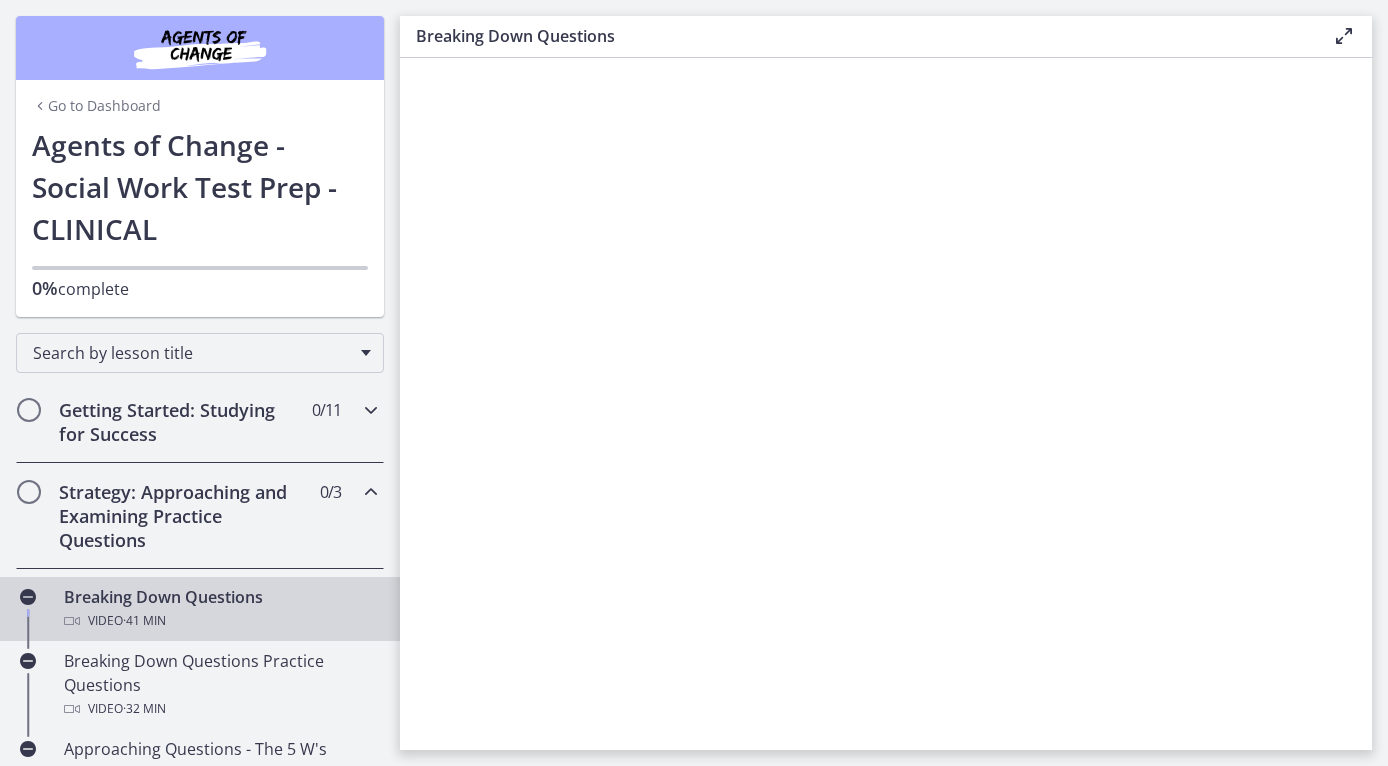 scroll, scrollTop: 0, scrollLeft: 0, axis: both 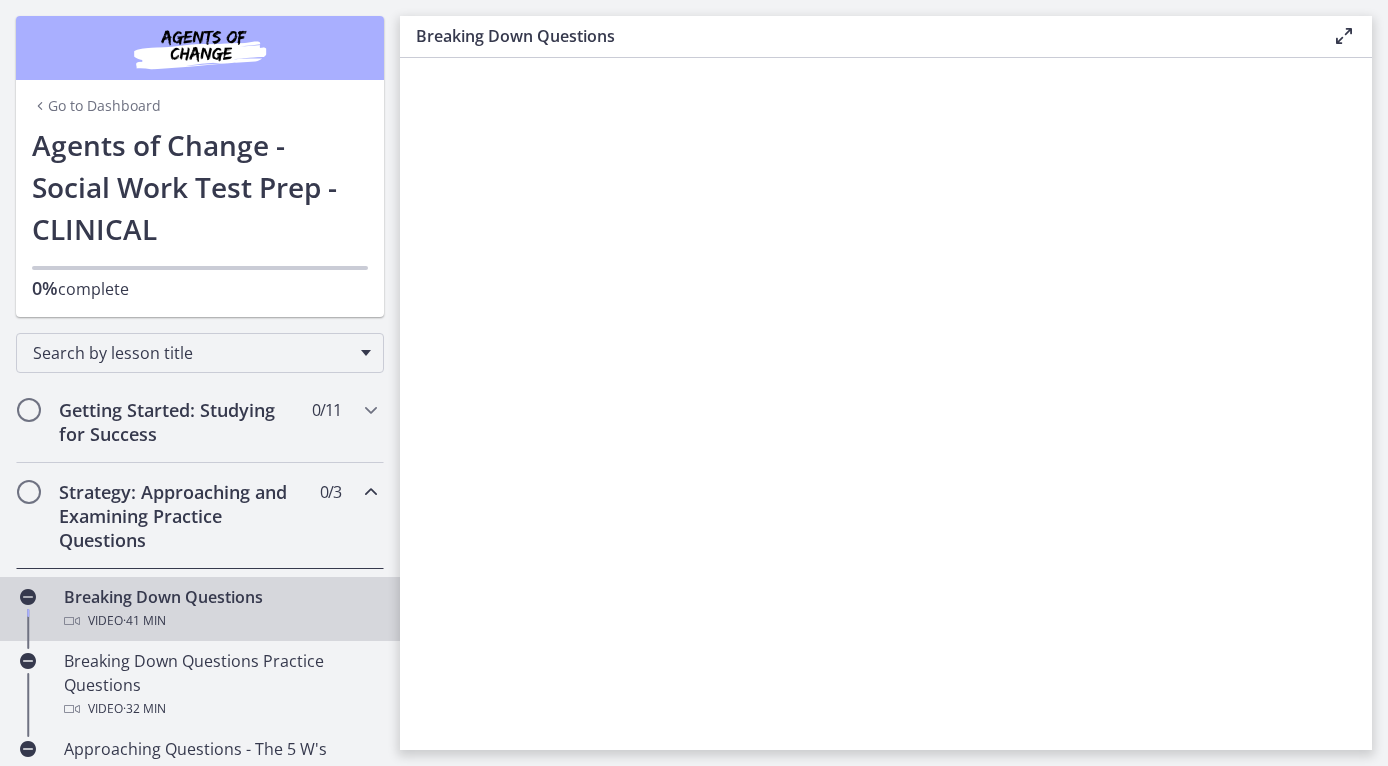 click on "Agents of Change - Social Work Test Prep - CLINICAL" at bounding box center (200, 187) 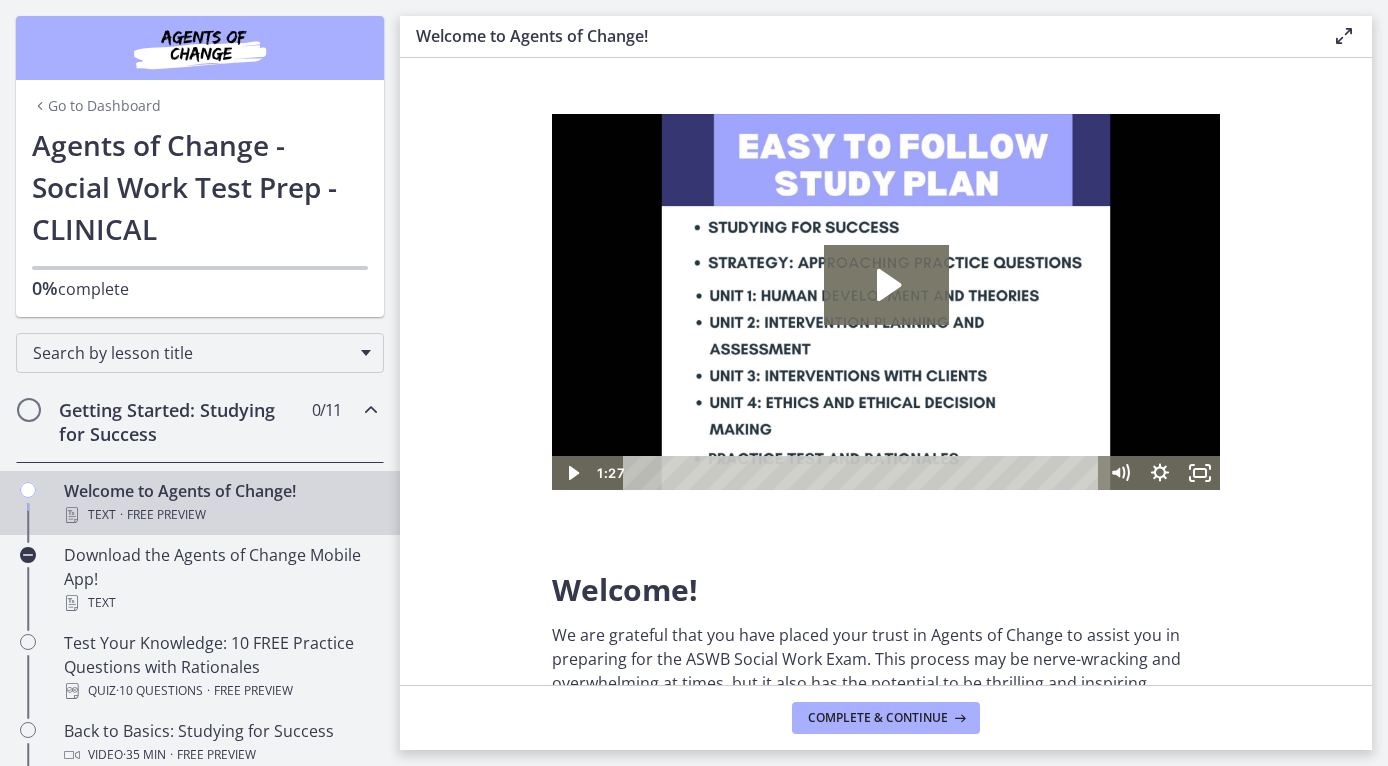 scroll, scrollTop: 0, scrollLeft: 0, axis: both 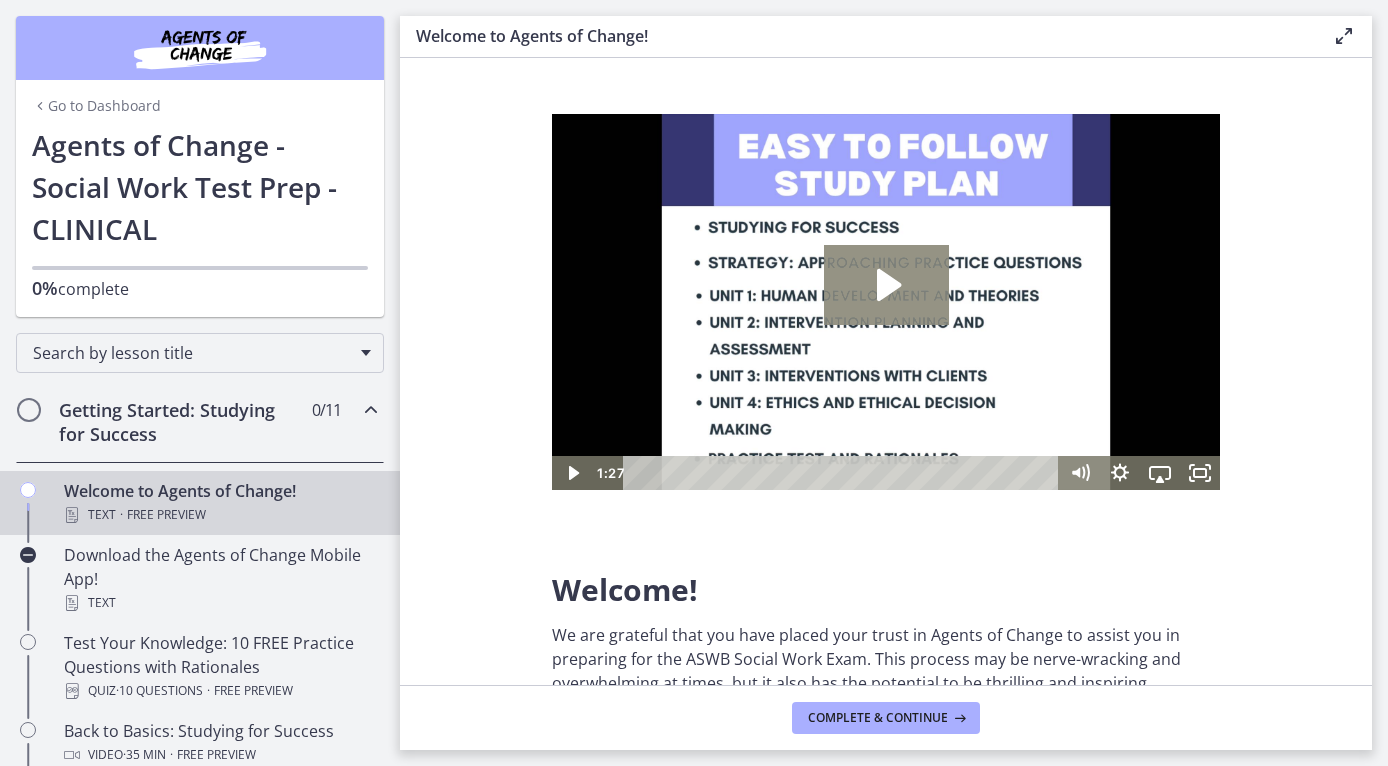 click 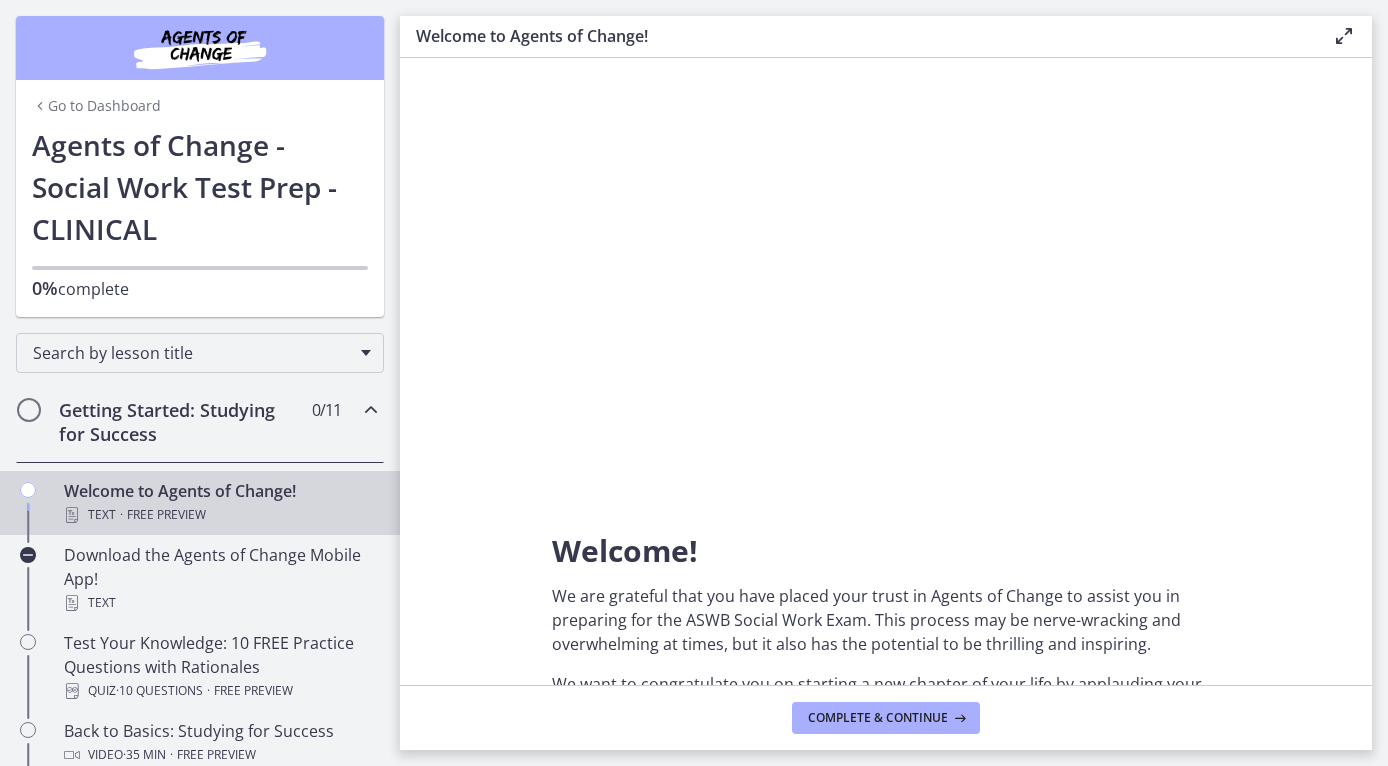 scroll, scrollTop: 52, scrollLeft: 0, axis: vertical 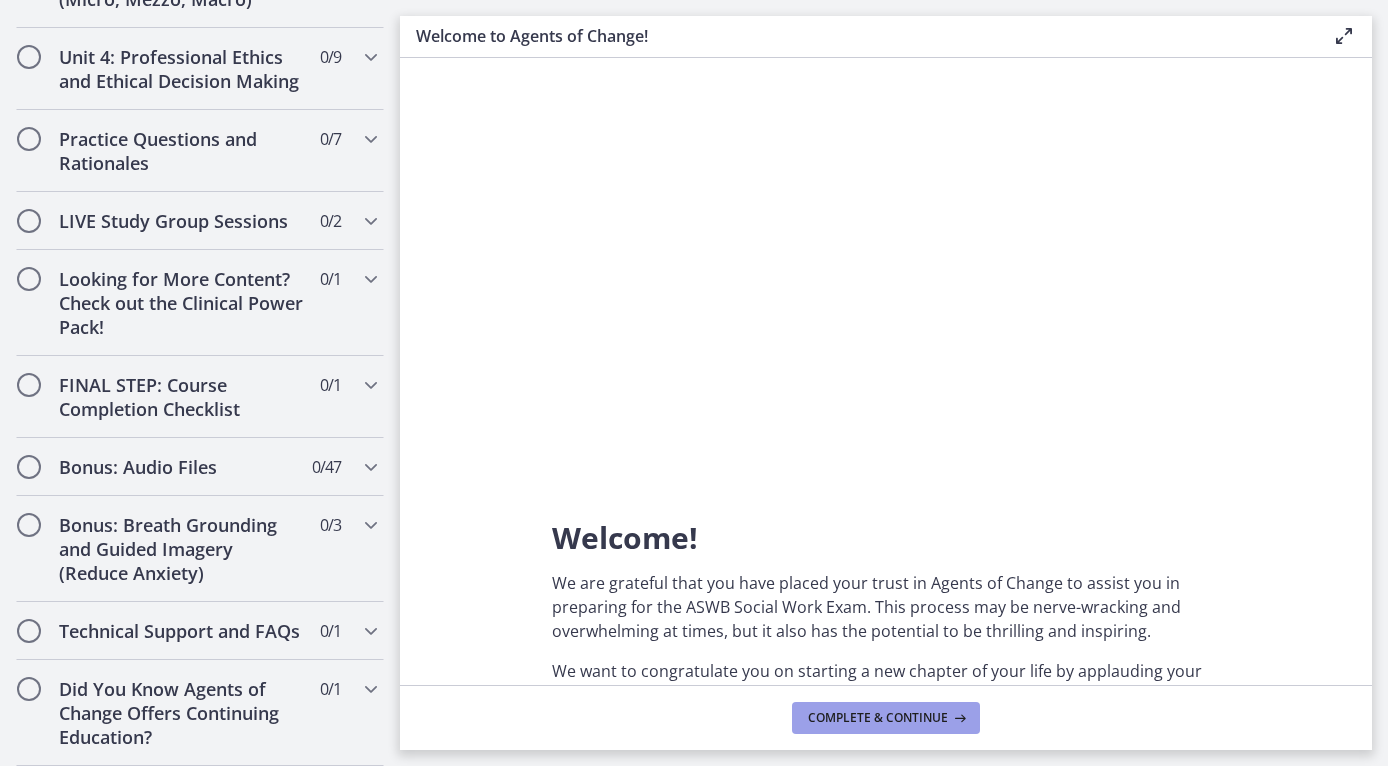 click on "Complete & continue" at bounding box center (878, 718) 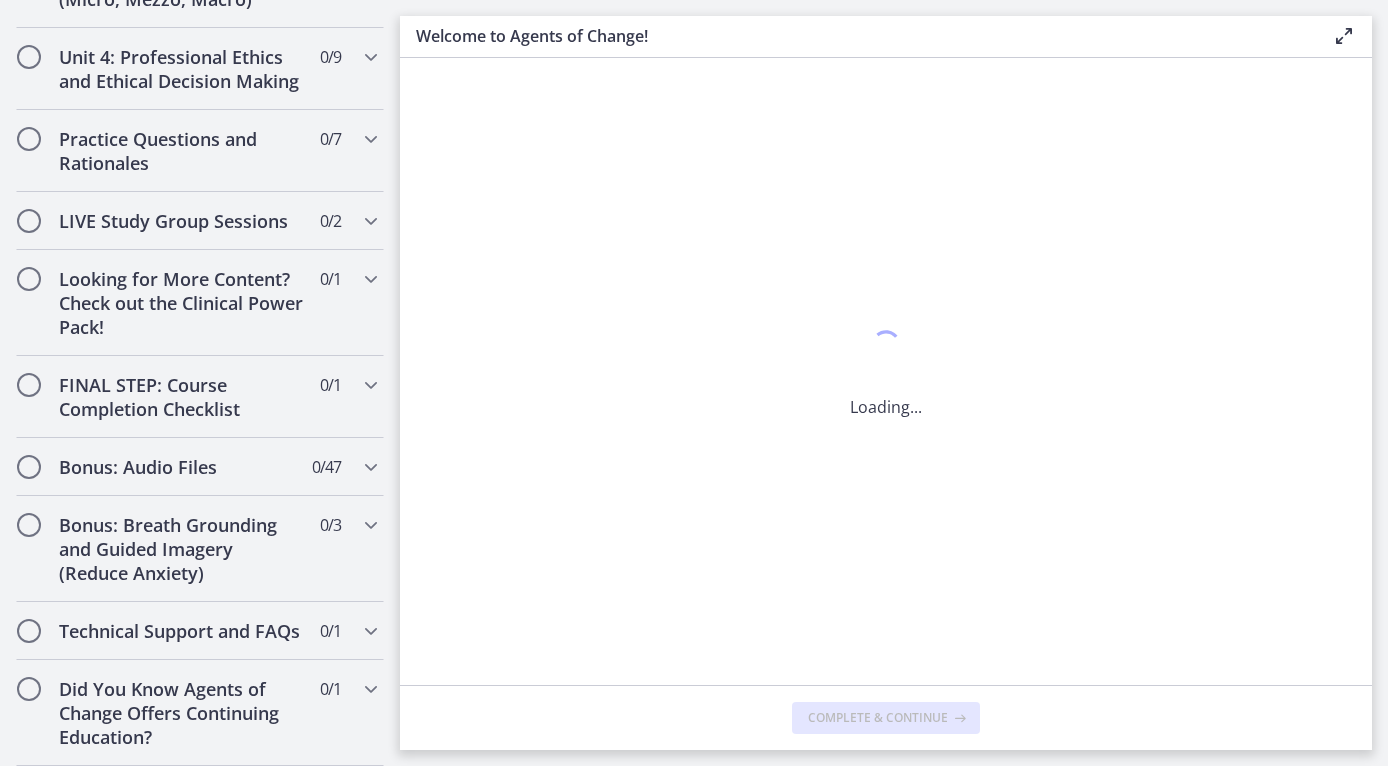 scroll, scrollTop: 0, scrollLeft: 0, axis: both 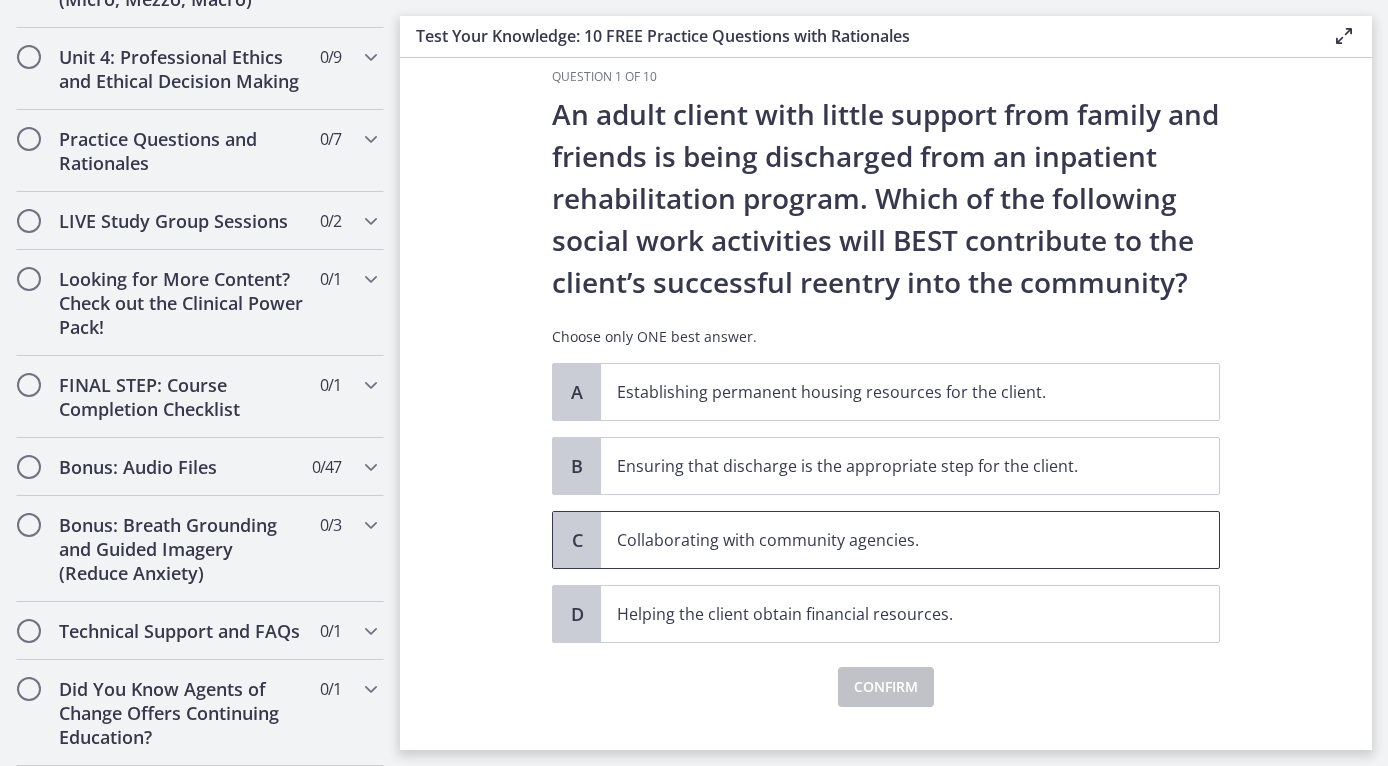 click on "Collaborating with community agencies." at bounding box center (890, 540) 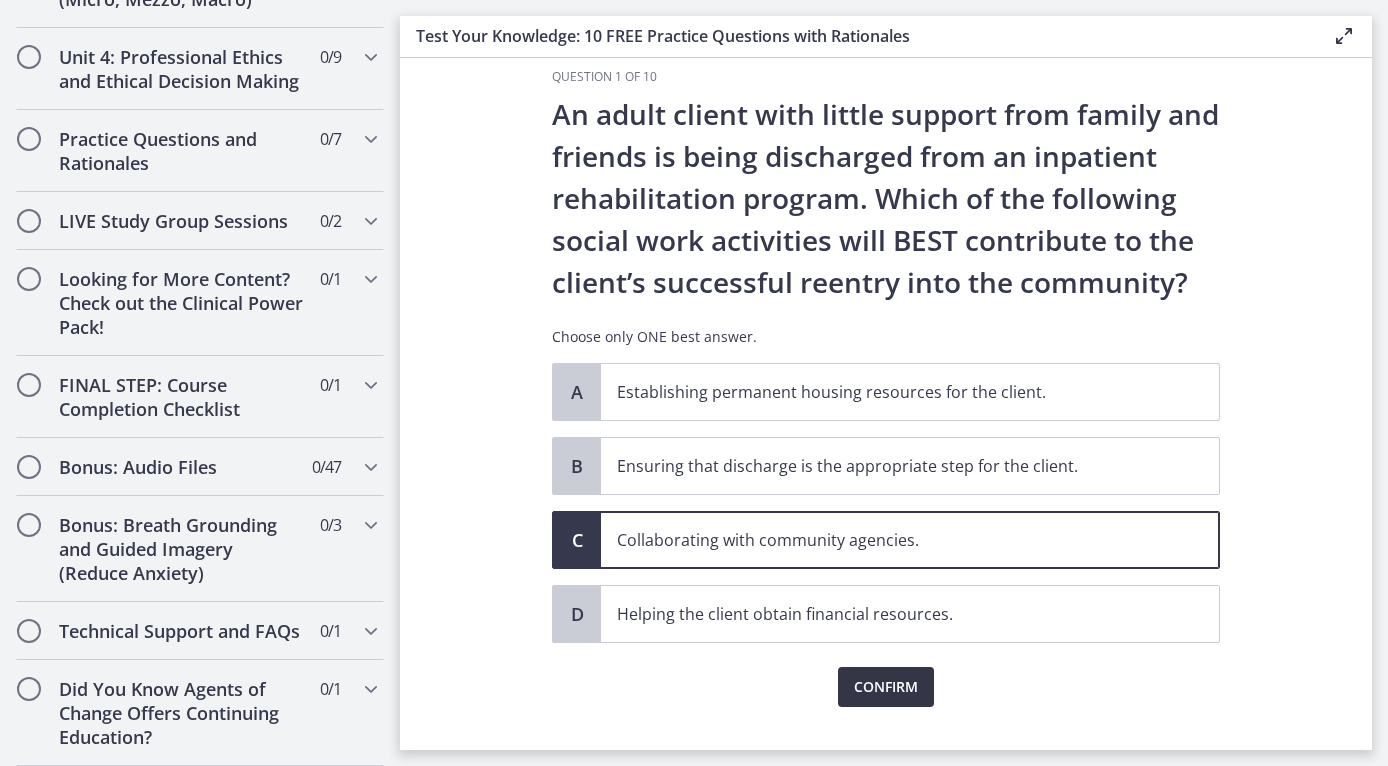 click on "Confirm" at bounding box center [886, 687] 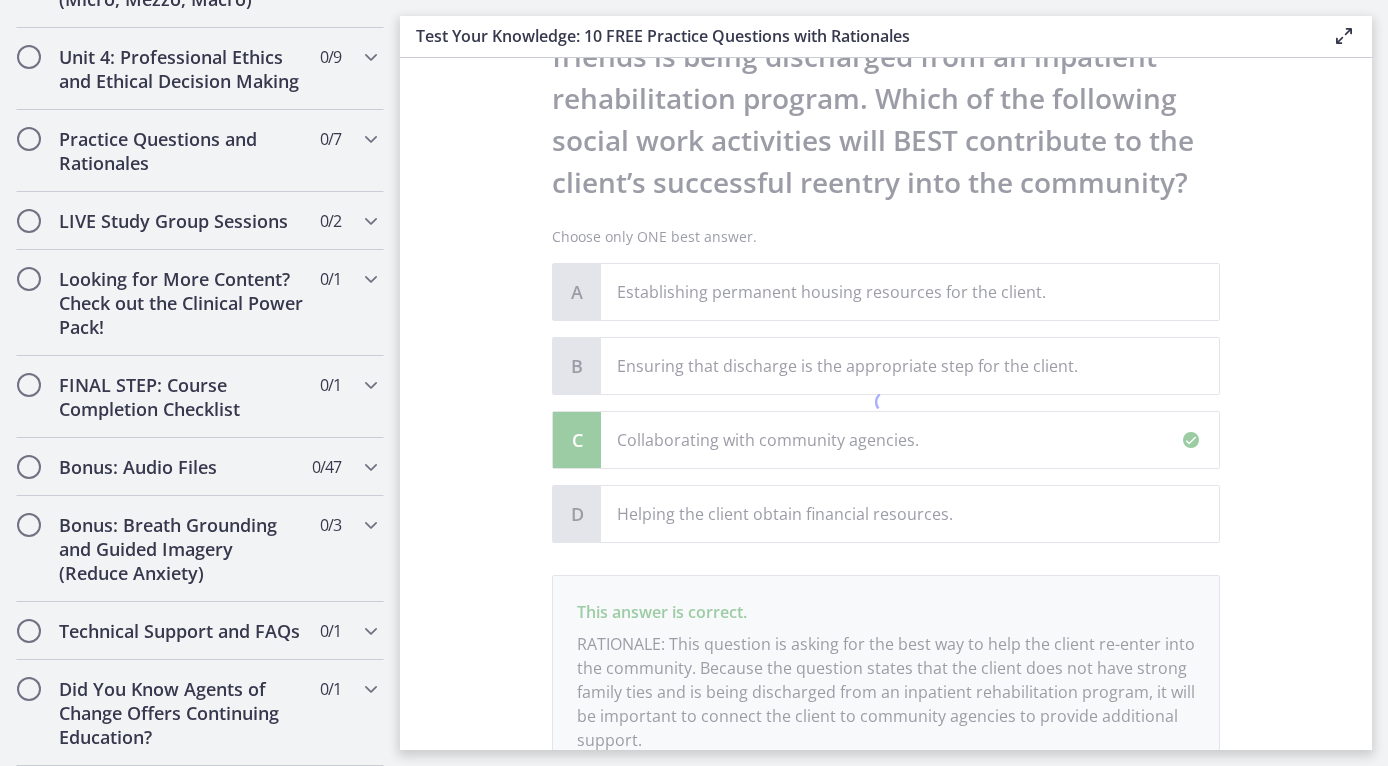 scroll, scrollTop: 300, scrollLeft: 0, axis: vertical 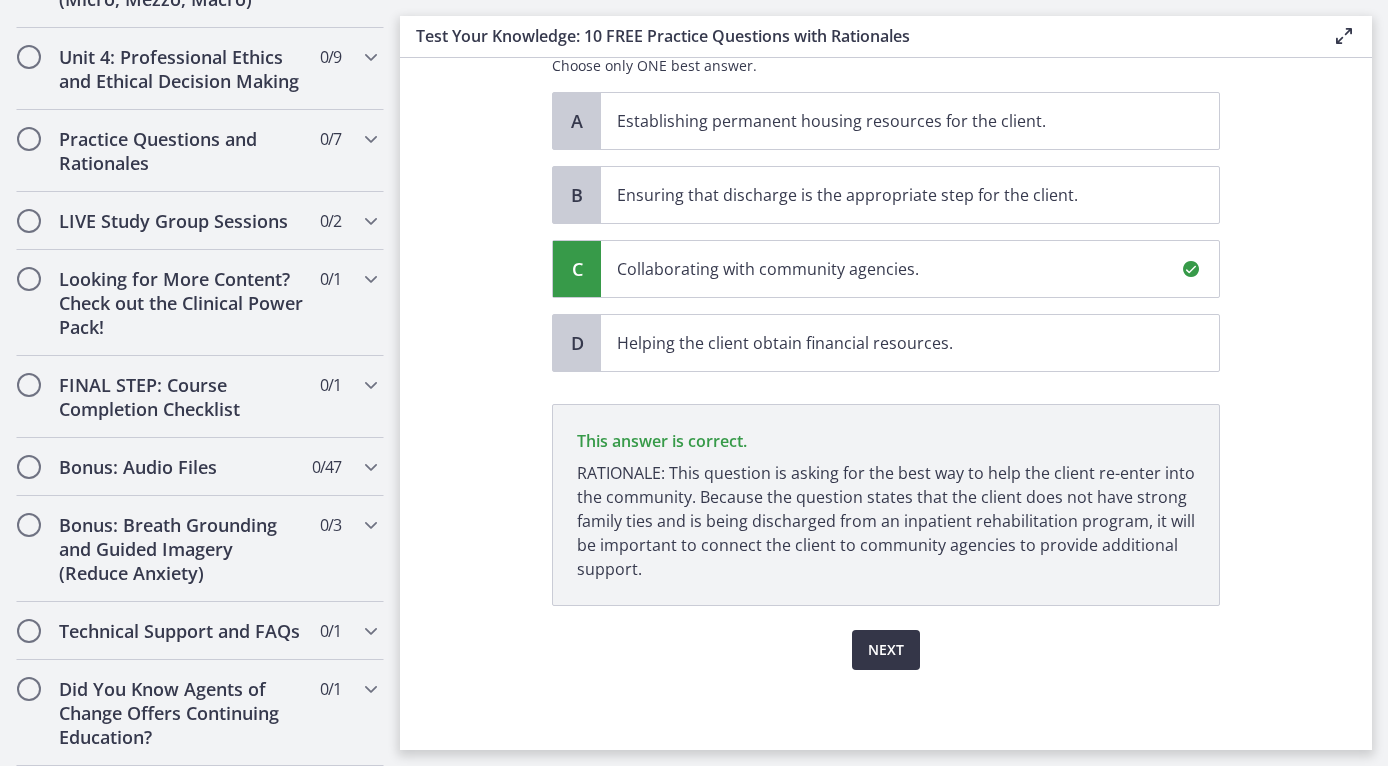 click on "Next" at bounding box center (886, 650) 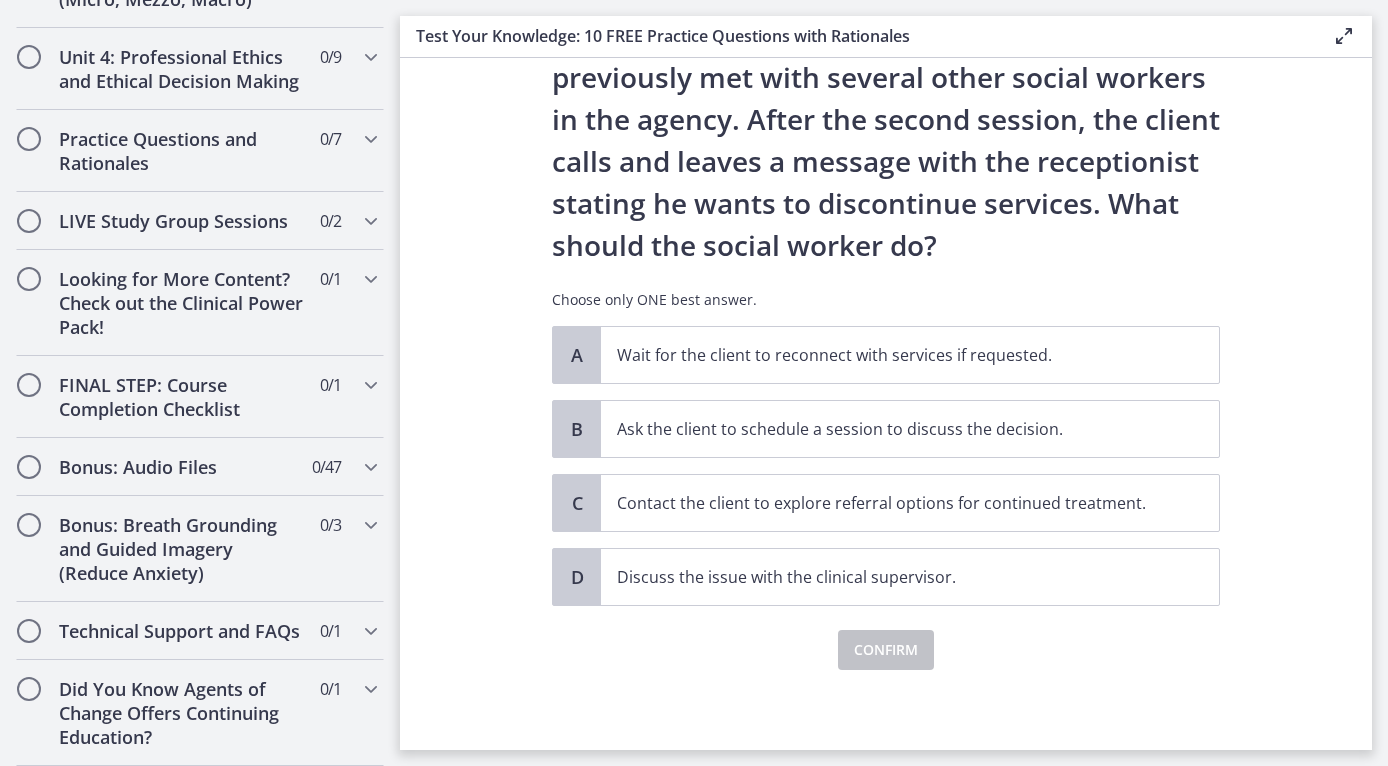 scroll, scrollTop: 150, scrollLeft: 0, axis: vertical 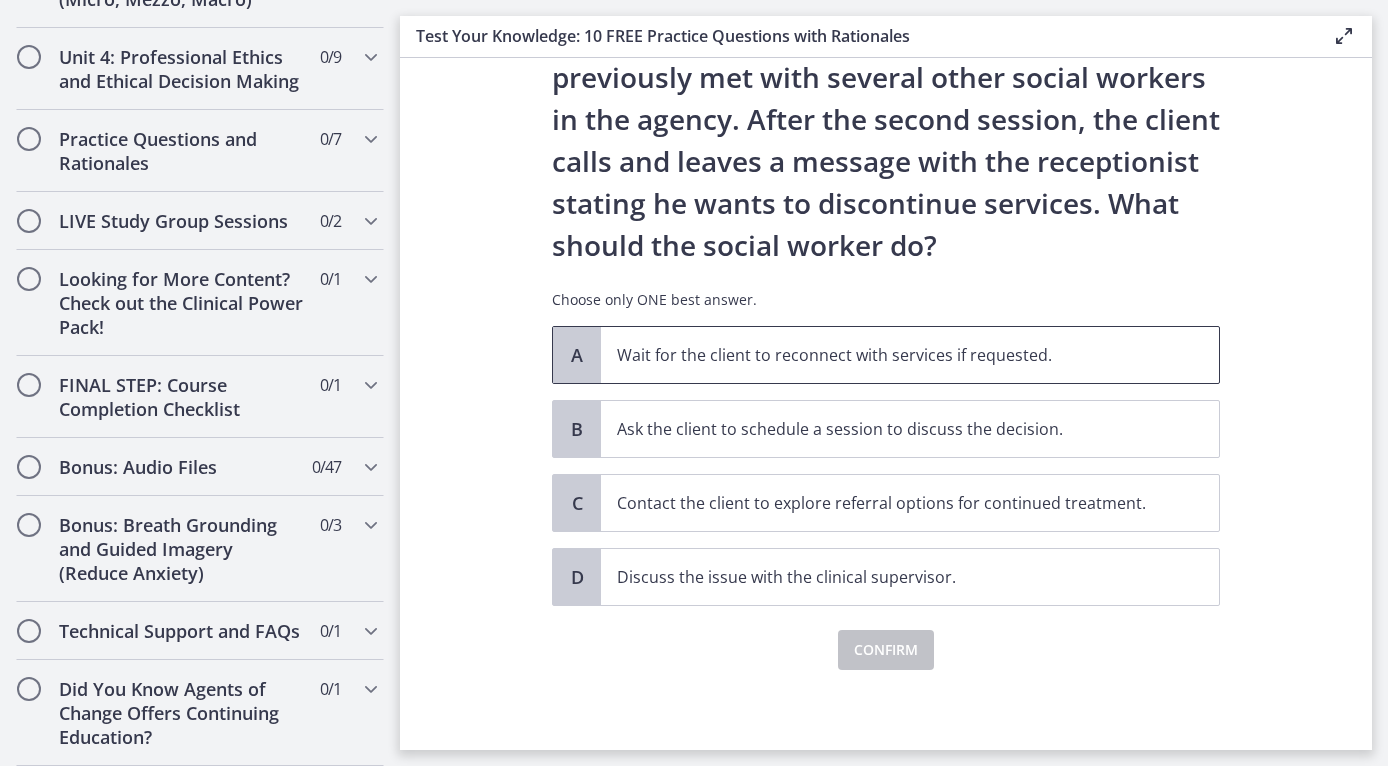 click on "Wait for the client to reconnect with services if requested." at bounding box center [890, 355] 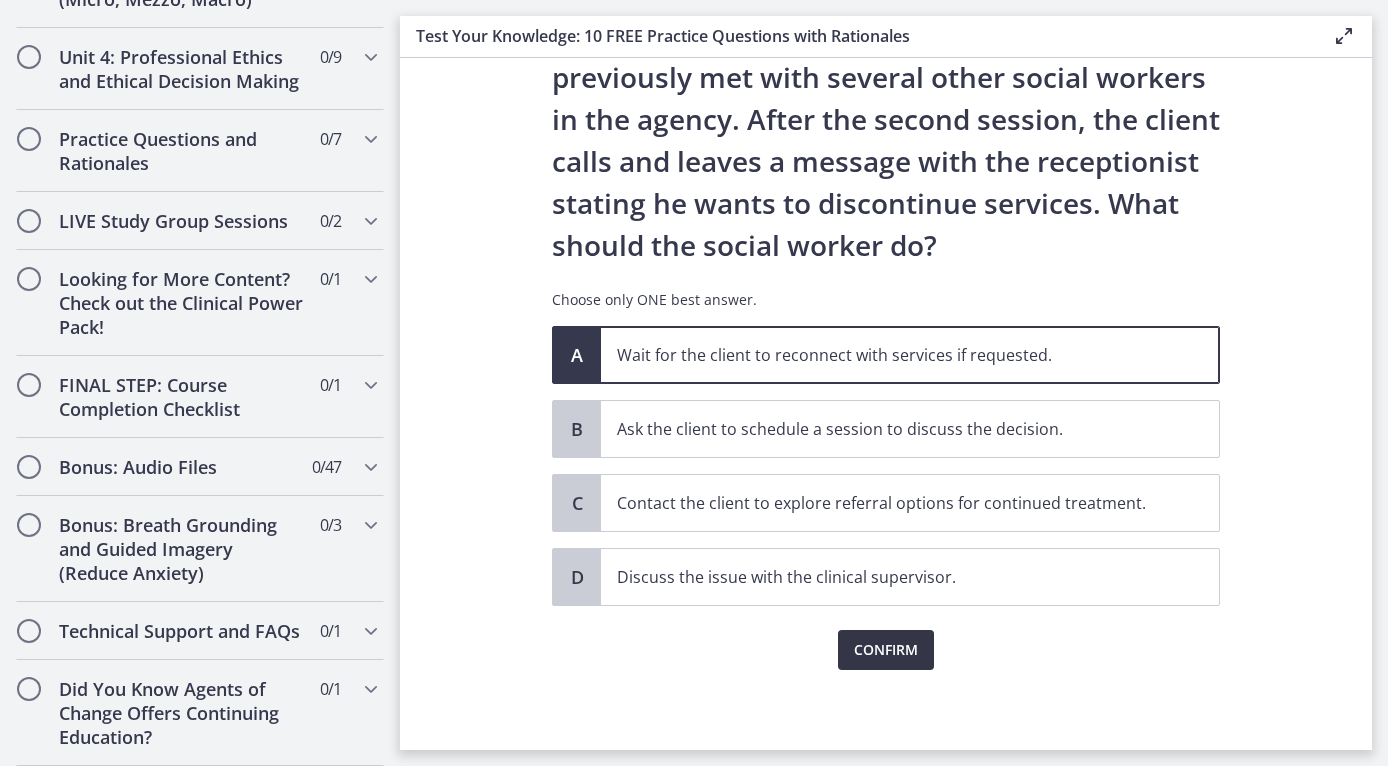 click on "Confirm" at bounding box center (886, 650) 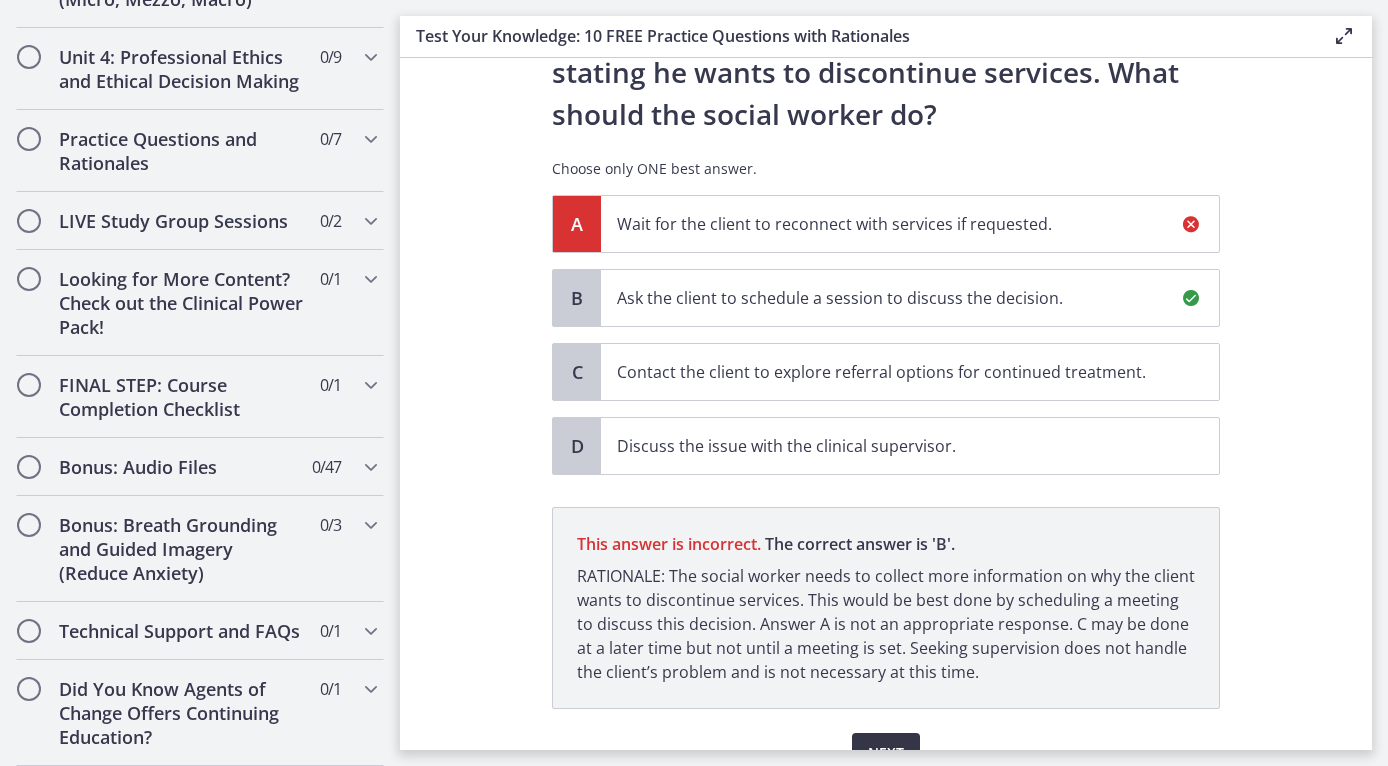 scroll, scrollTop: 384, scrollLeft: 0, axis: vertical 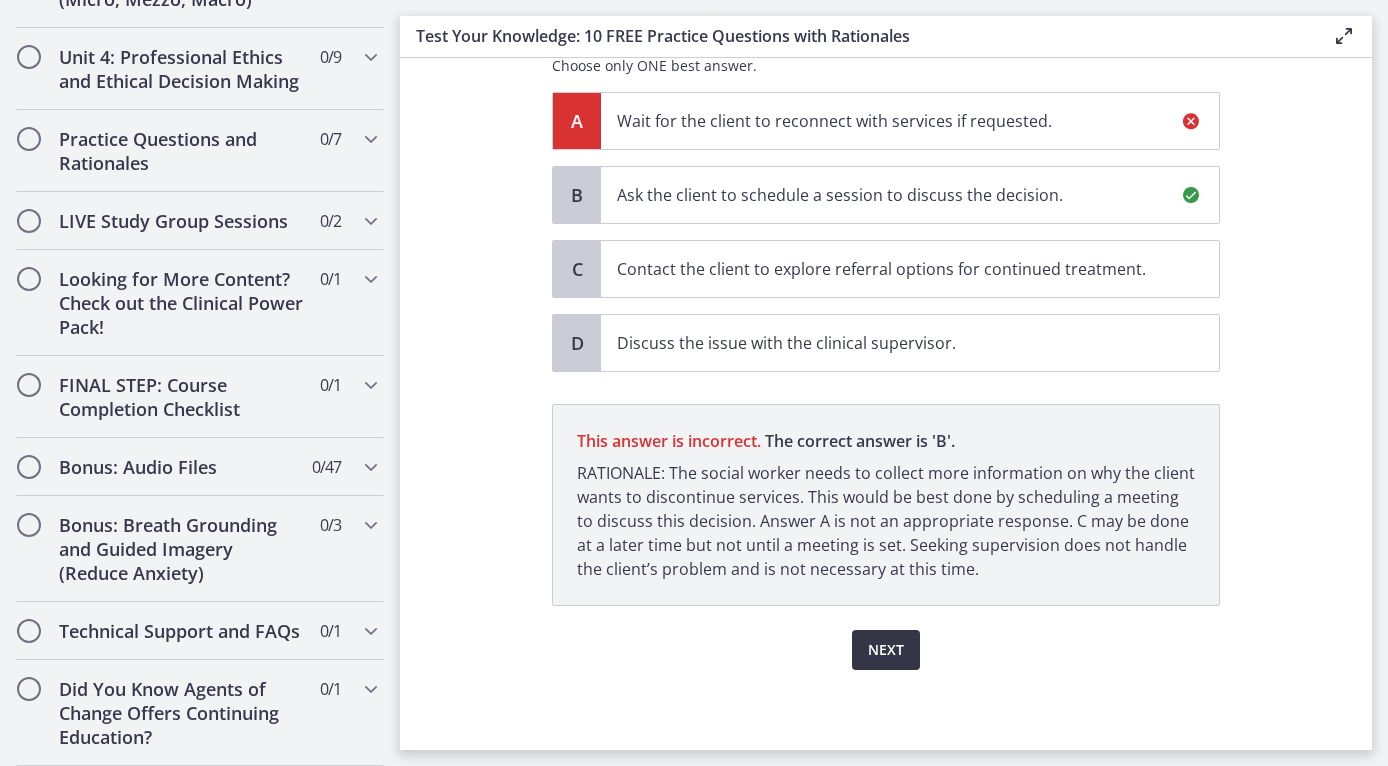 click on "Next" at bounding box center [886, 650] 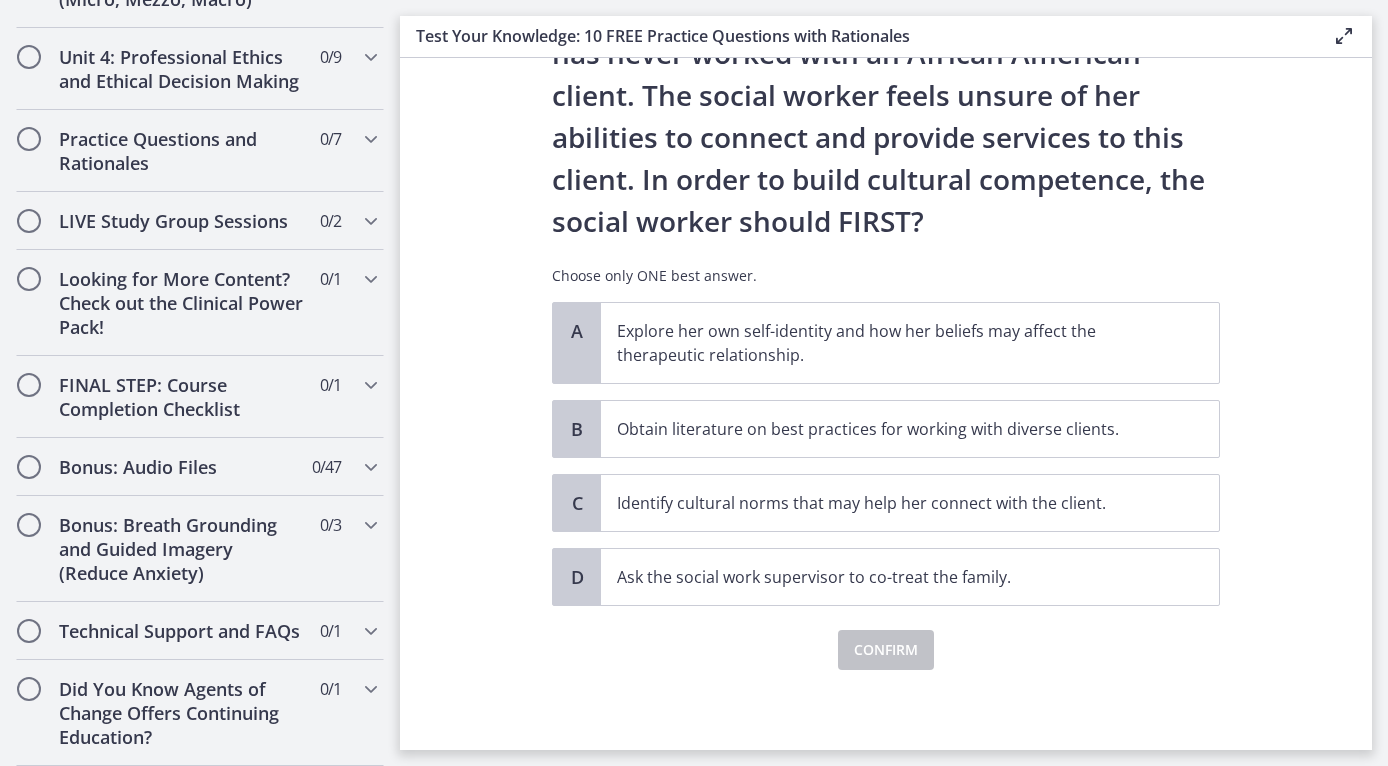 scroll, scrollTop: 258, scrollLeft: 0, axis: vertical 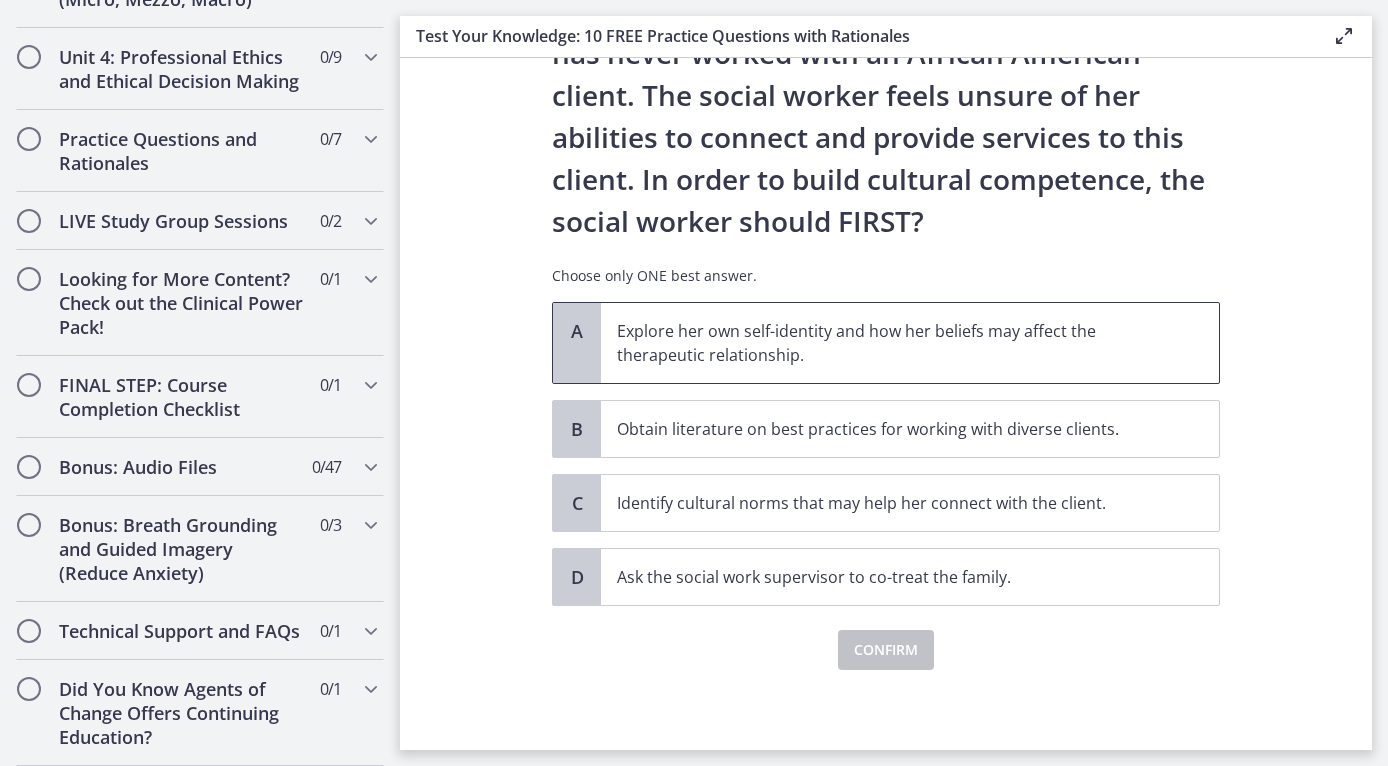 click on "Explore her own self-identity and how her beliefs may affect the therapeutic relationship." at bounding box center [910, 343] 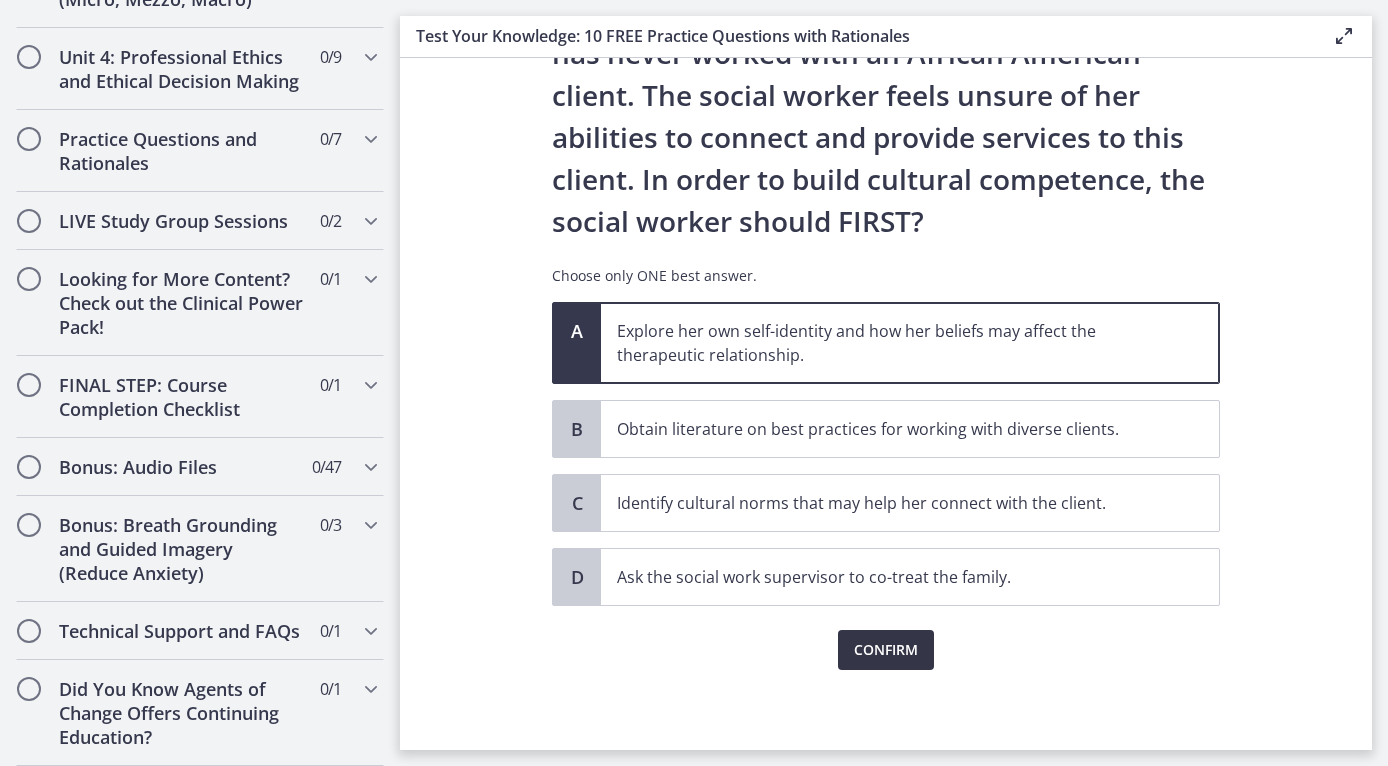 click on "Confirm" at bounding box center [886, 650] 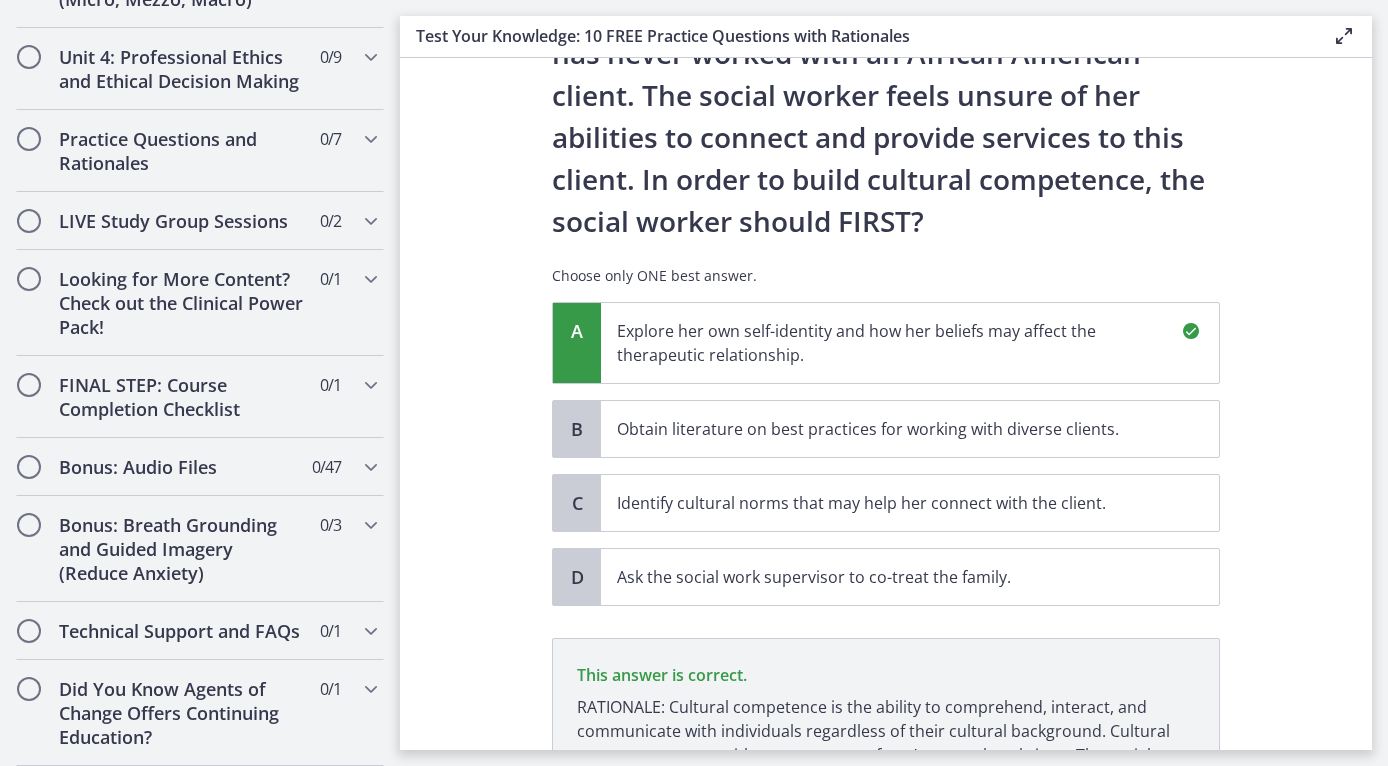 scroll, scrollTop: 492, scrollLeft: 0, axis: vertical 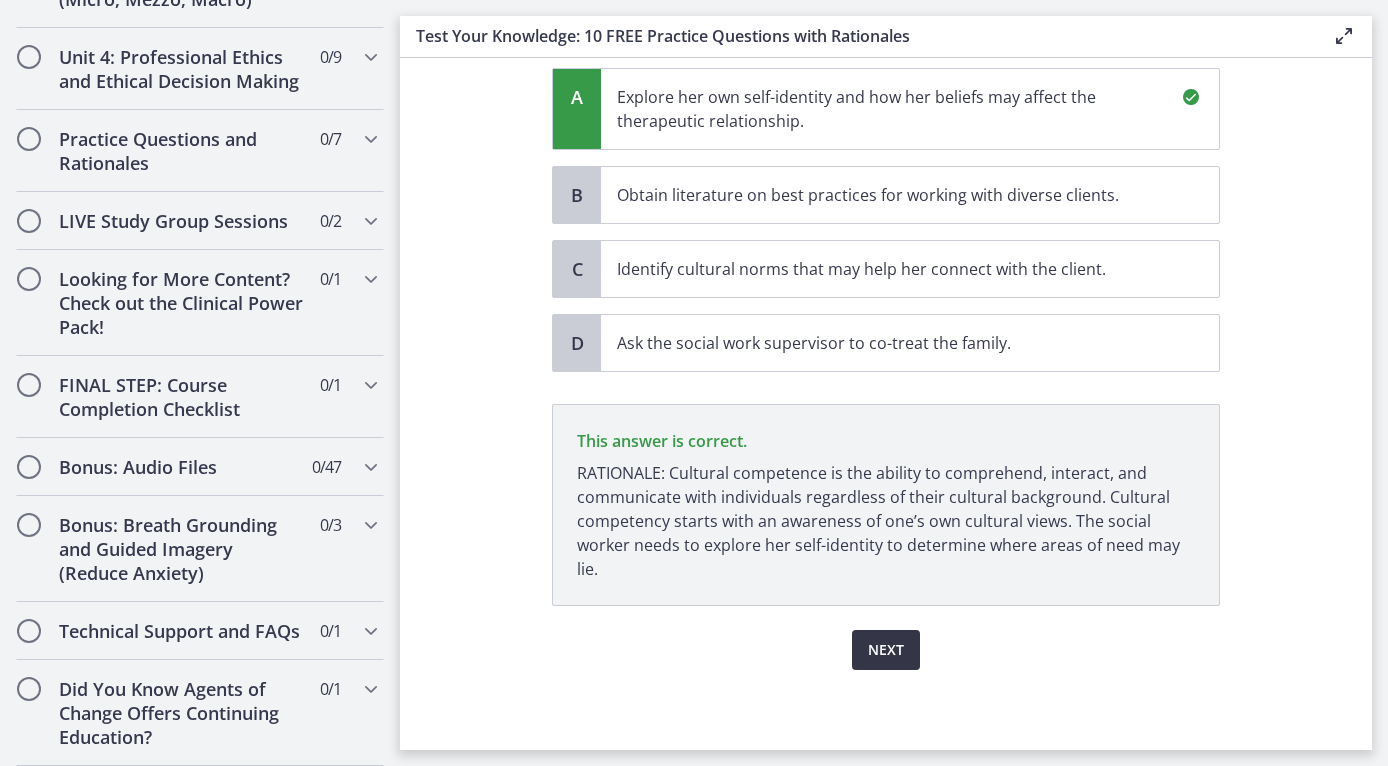 click on "Next" at bounding box center [886, 650] 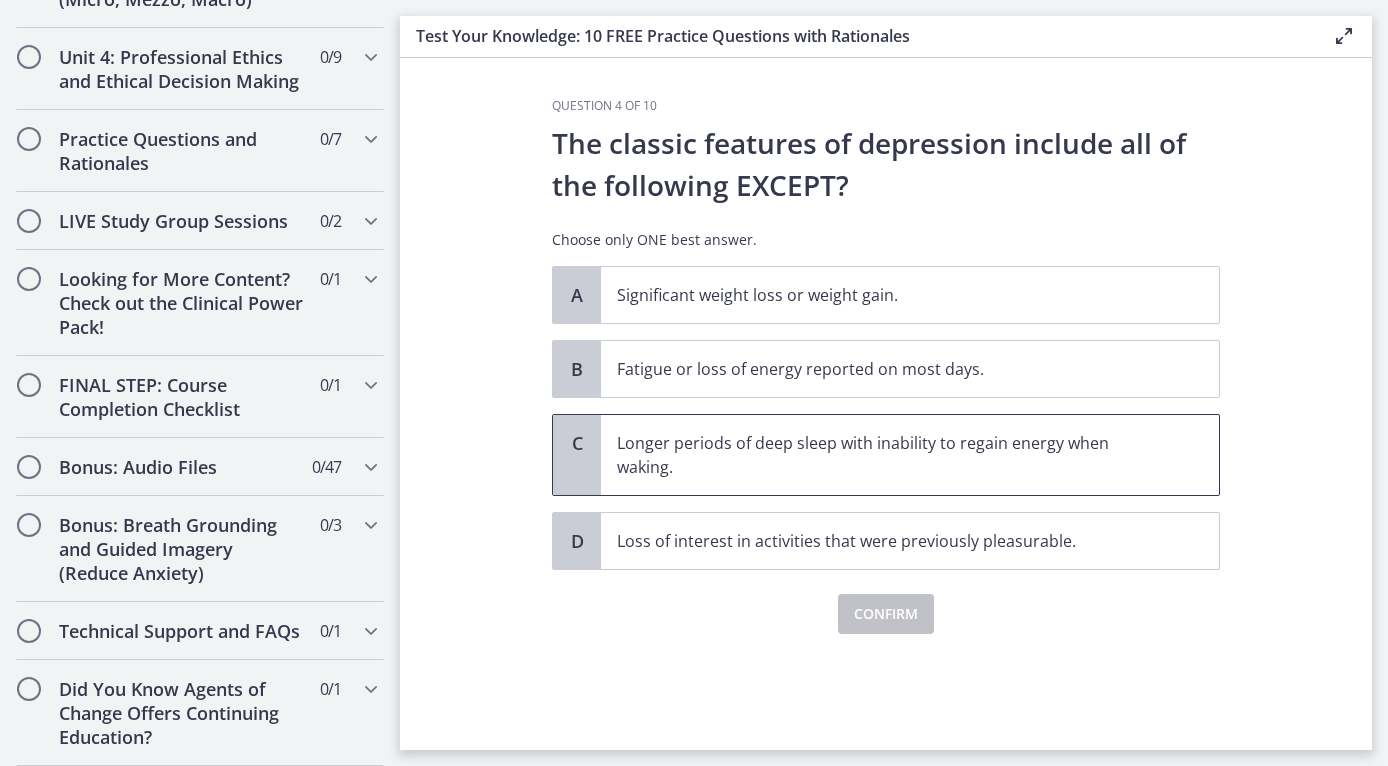 click on "C" at bounding box center (577, 455) 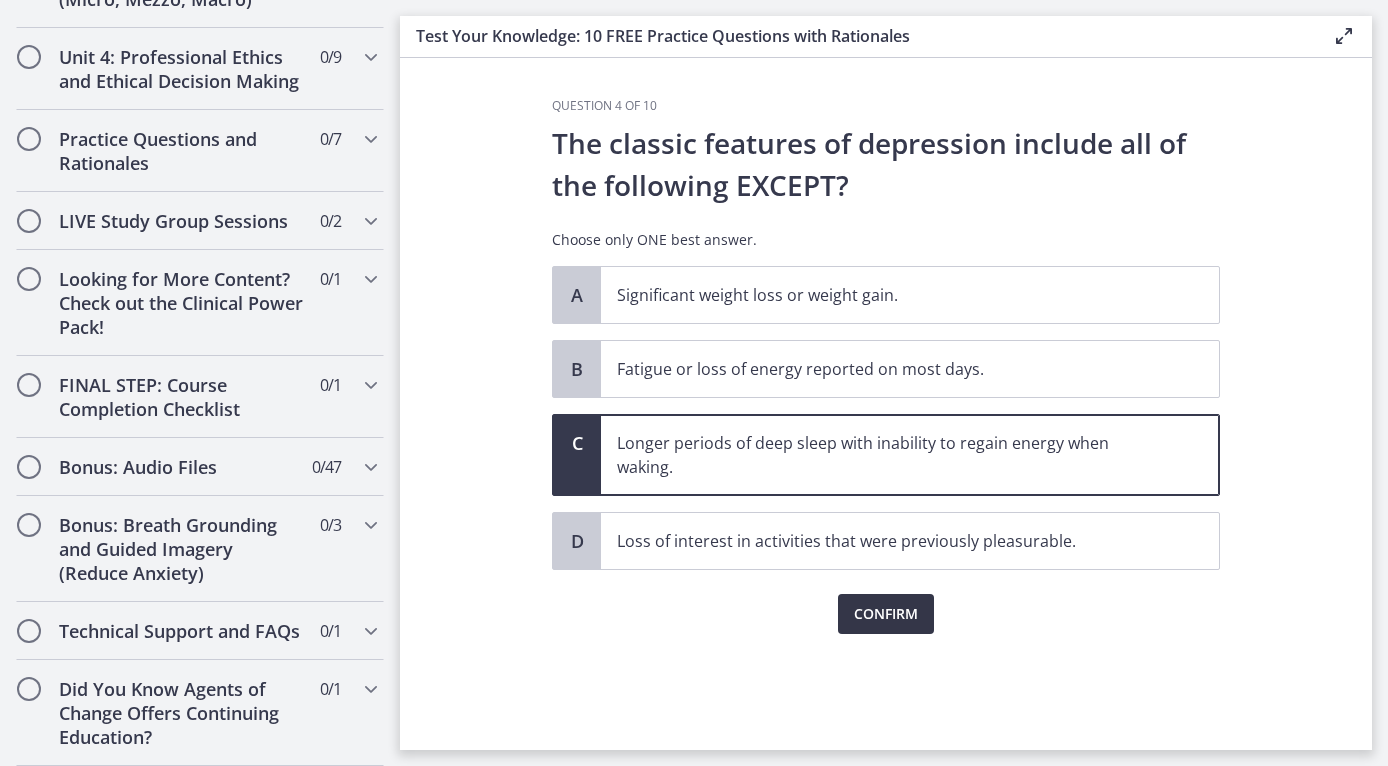 click on "Confirm" at bounding box center [886, 614] 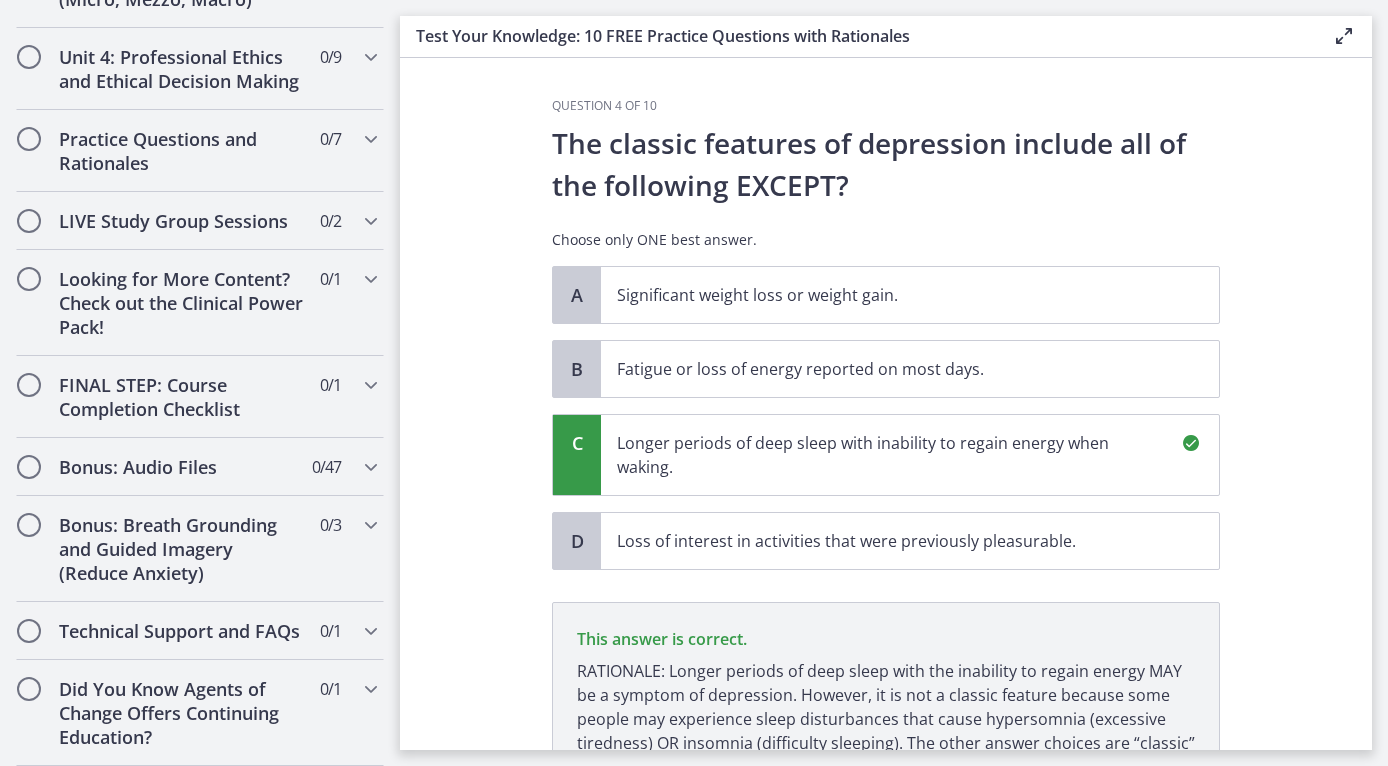 scroll, scrollTop: 198, scrollLeft: 0, axis: vertical 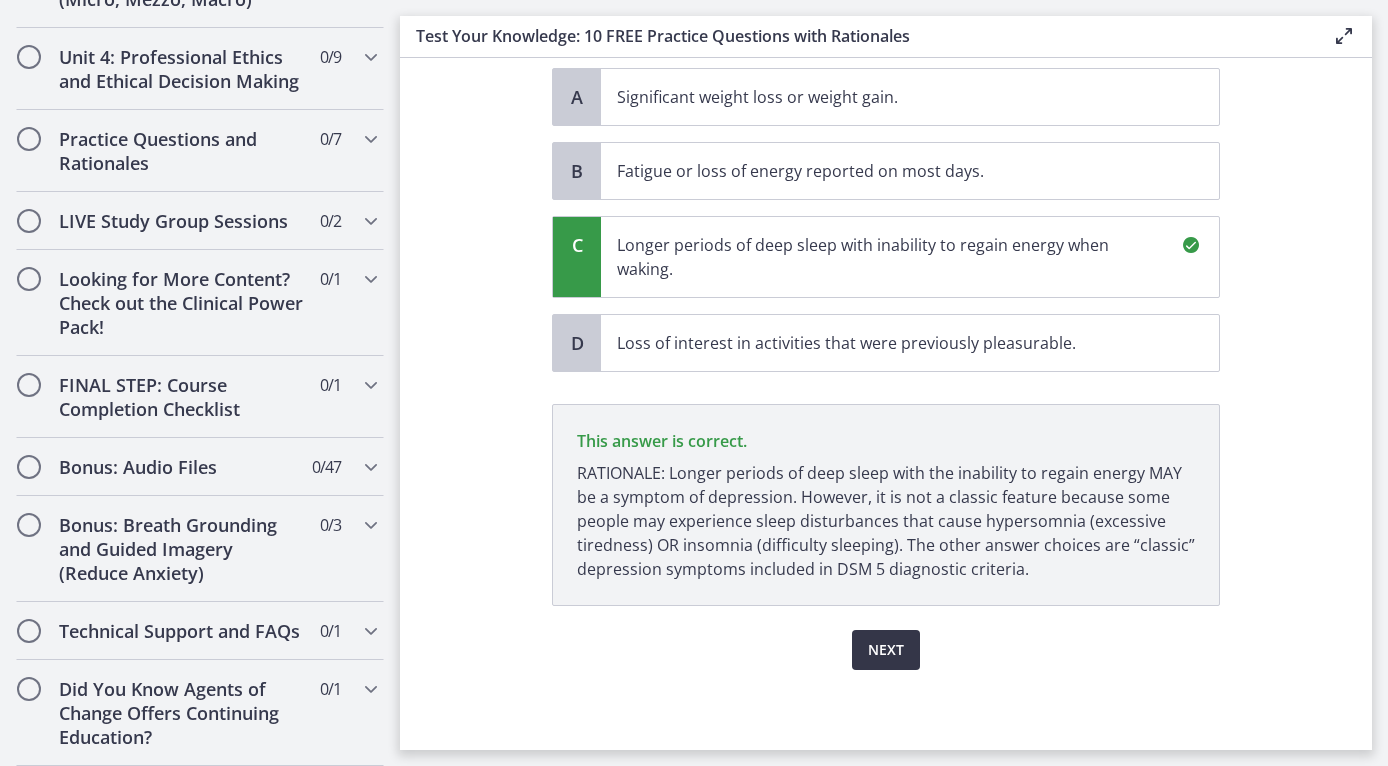 click on "Next" at bounding box center (886, 650) 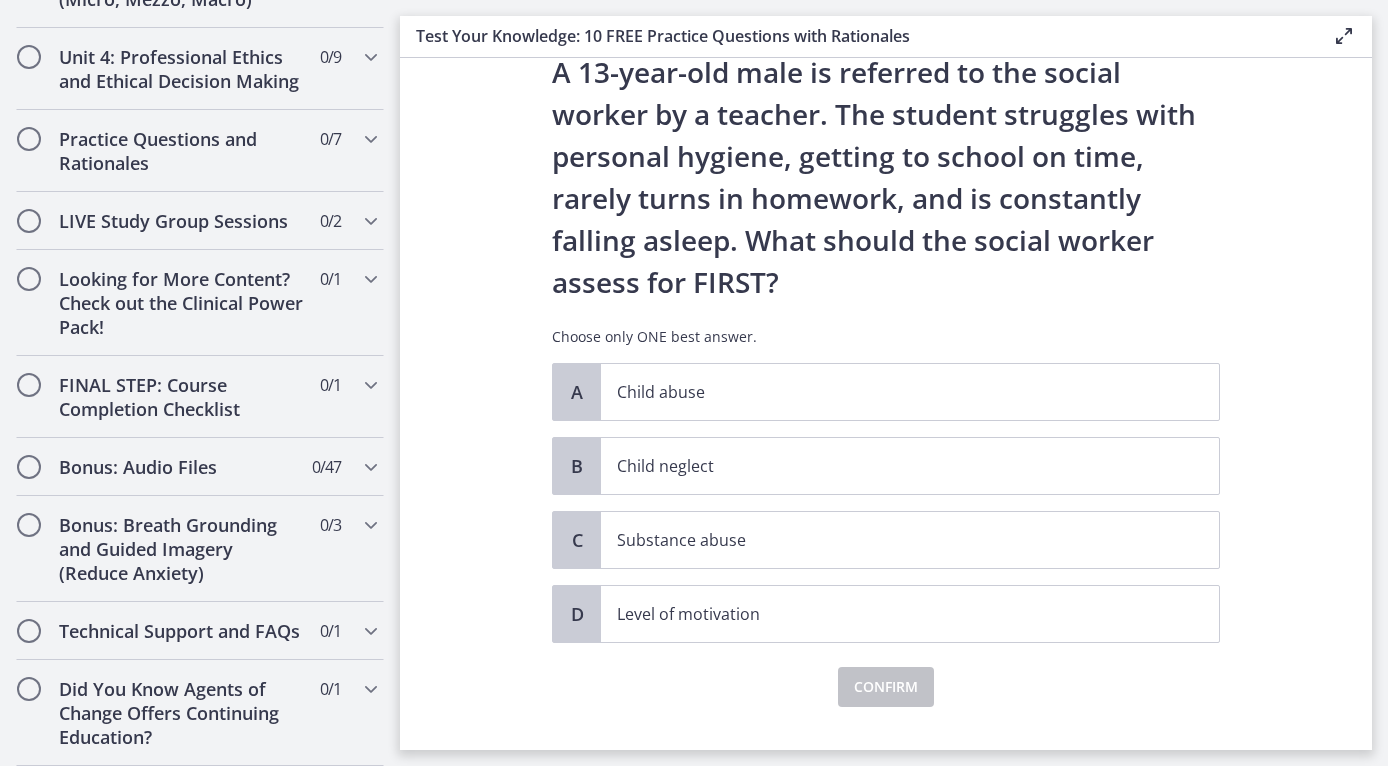 scroll, scrollTop: 79, scrollLeft: 0, axis: vertical 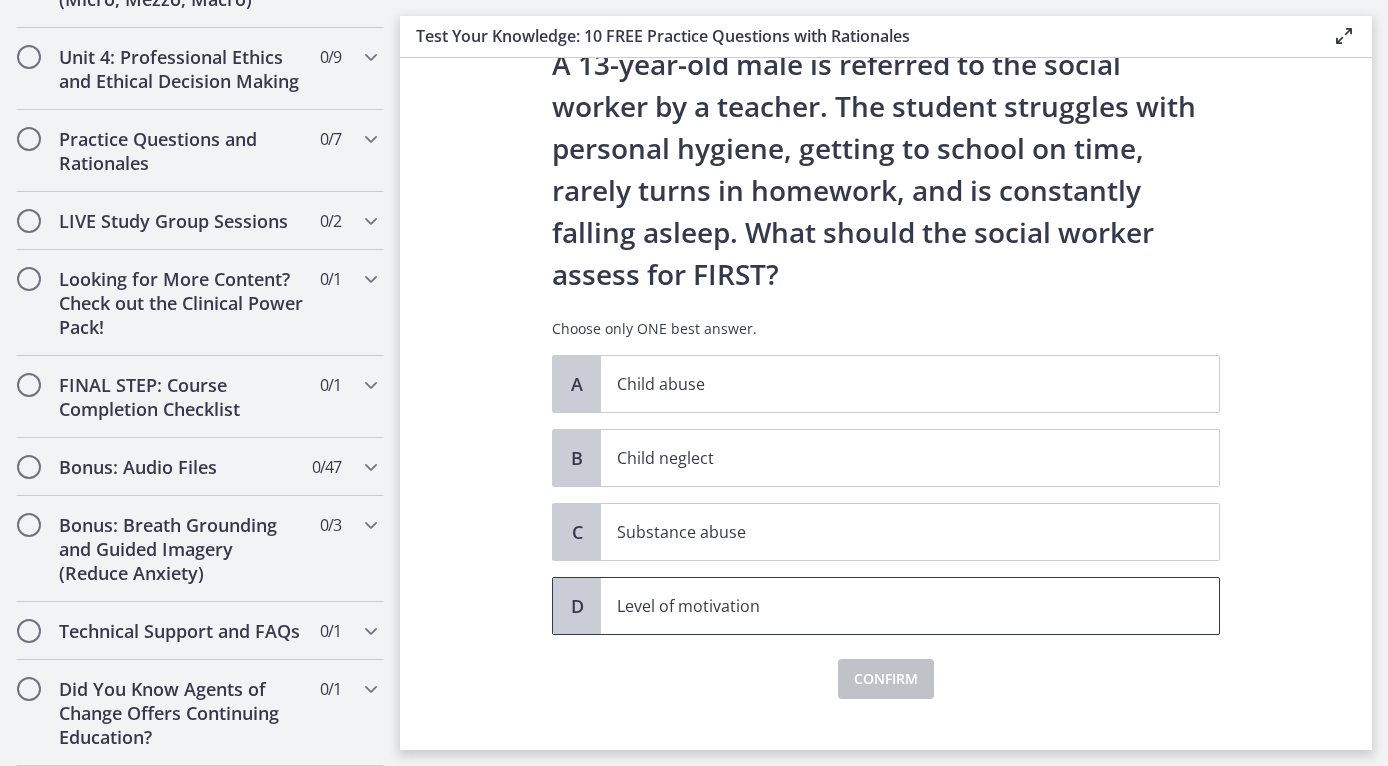 click on "Level of motivation" at bounding box center (910, 606) 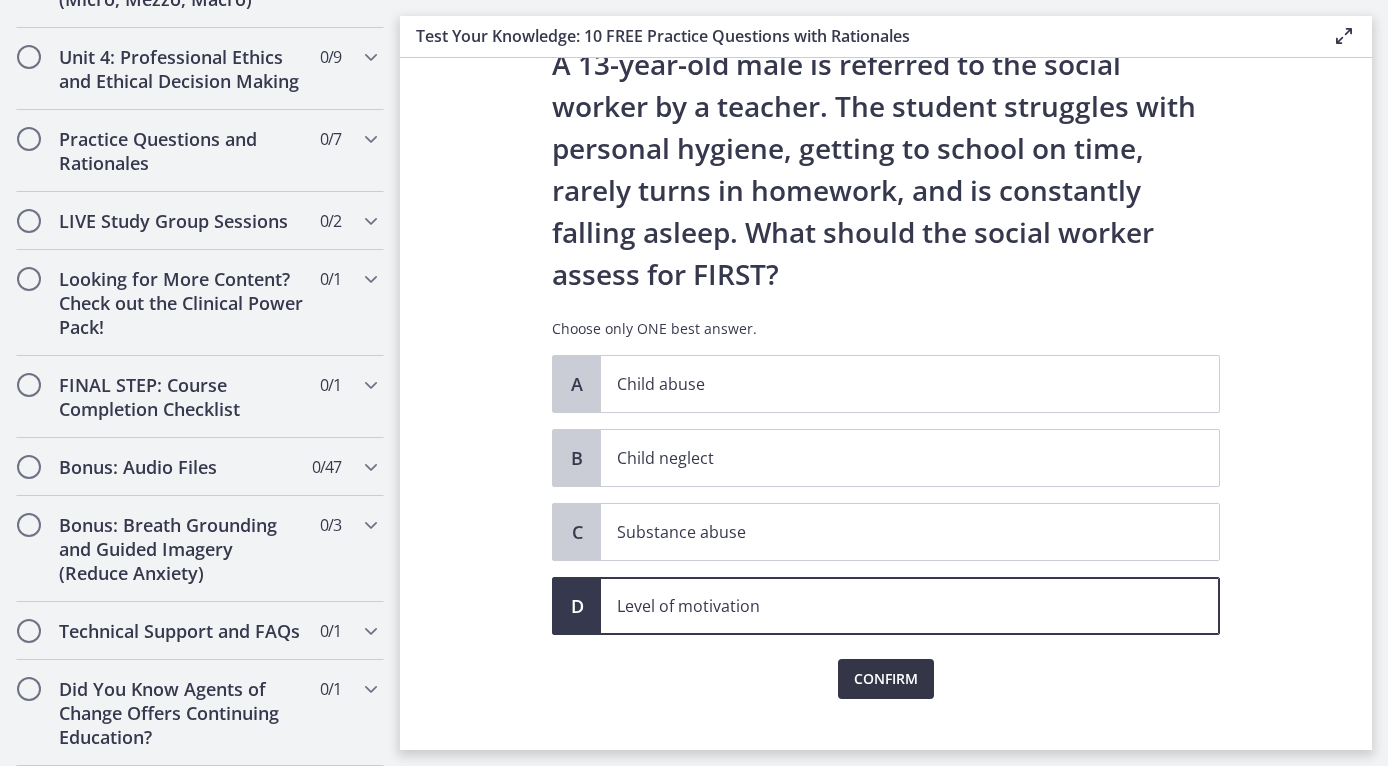 click on "Confirm" at bounding box center [886, 679] 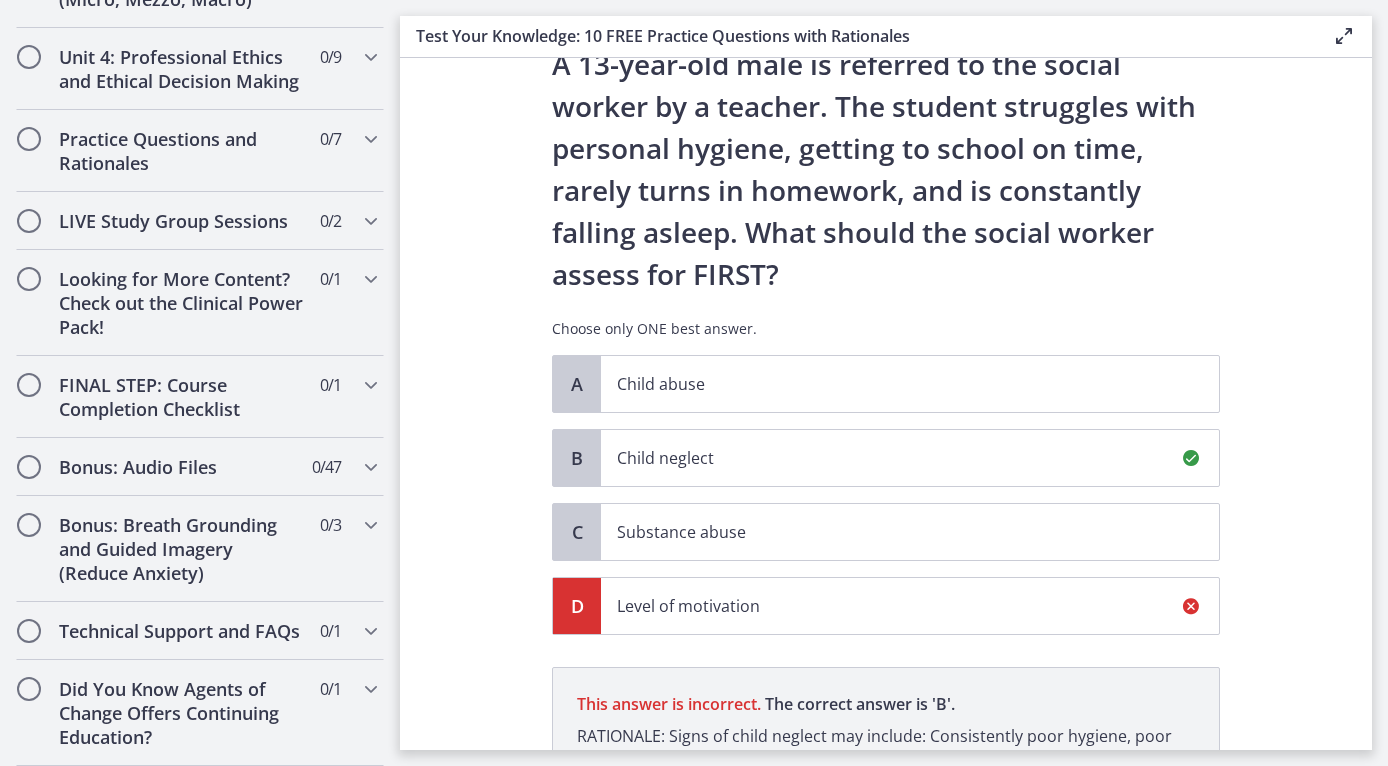 scroll, scrollTop: 342, scrollLeft: 0, axis: vertical 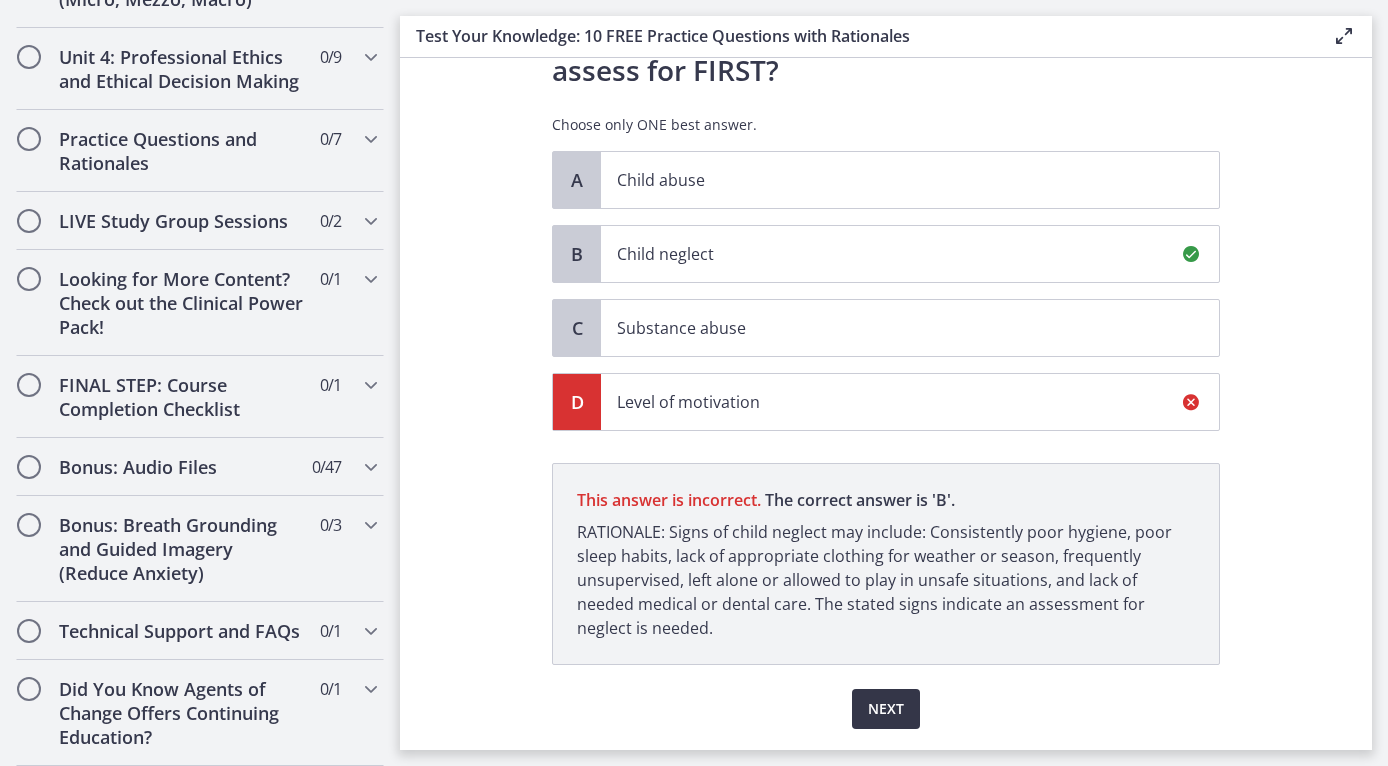click on "Next" at bounding box center (886, 709) 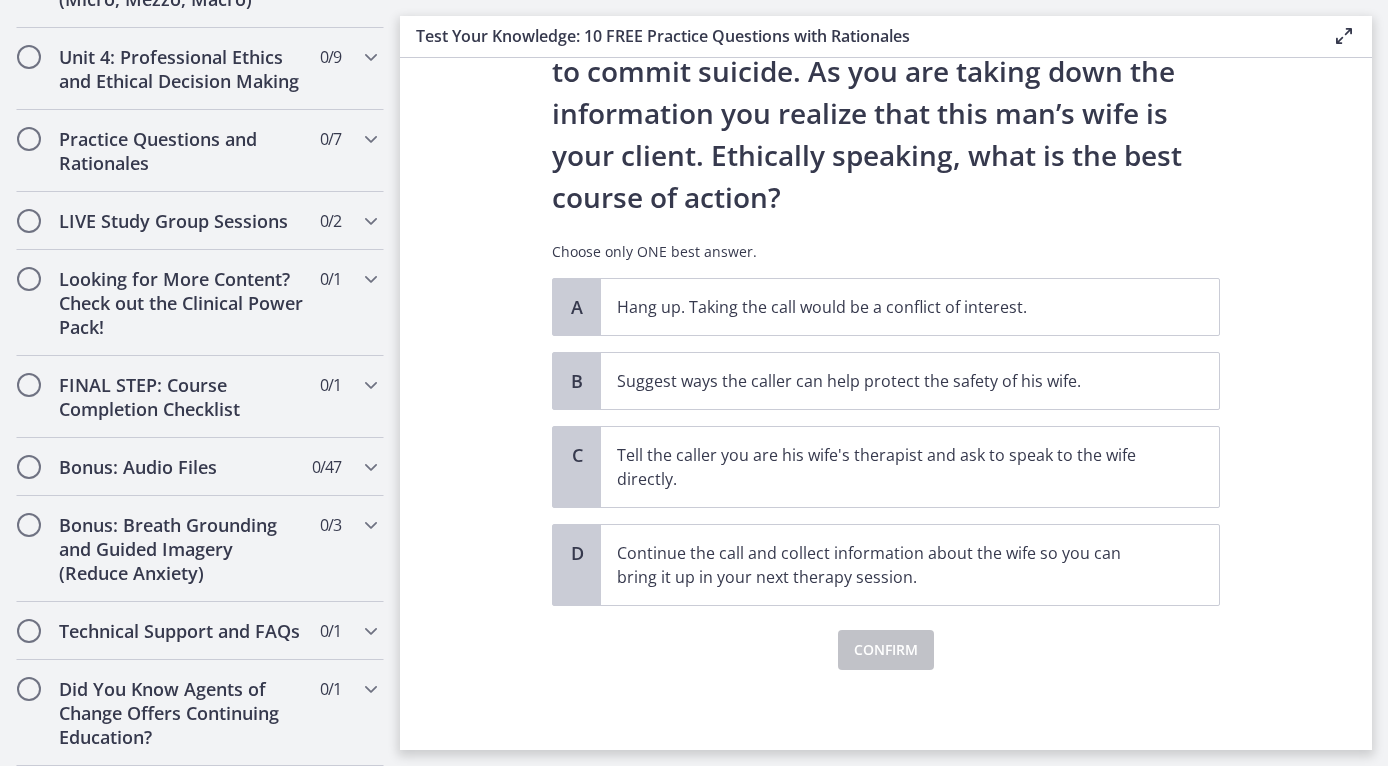 scroll, scrollTop: 240, scrollLeft: 0, axis: vertical 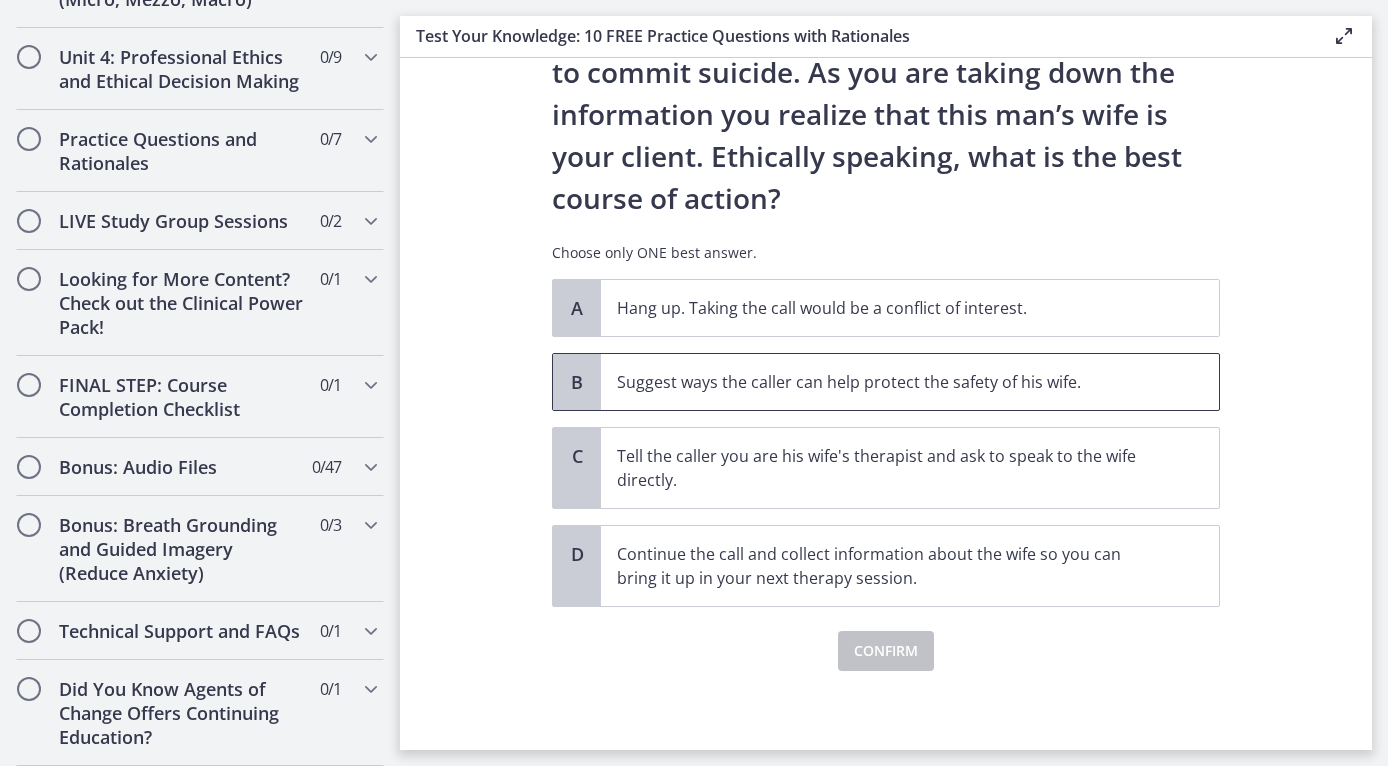 click on "Suggest ways the caller can help protect the safety of his wife." at bounding box center [890, 382] 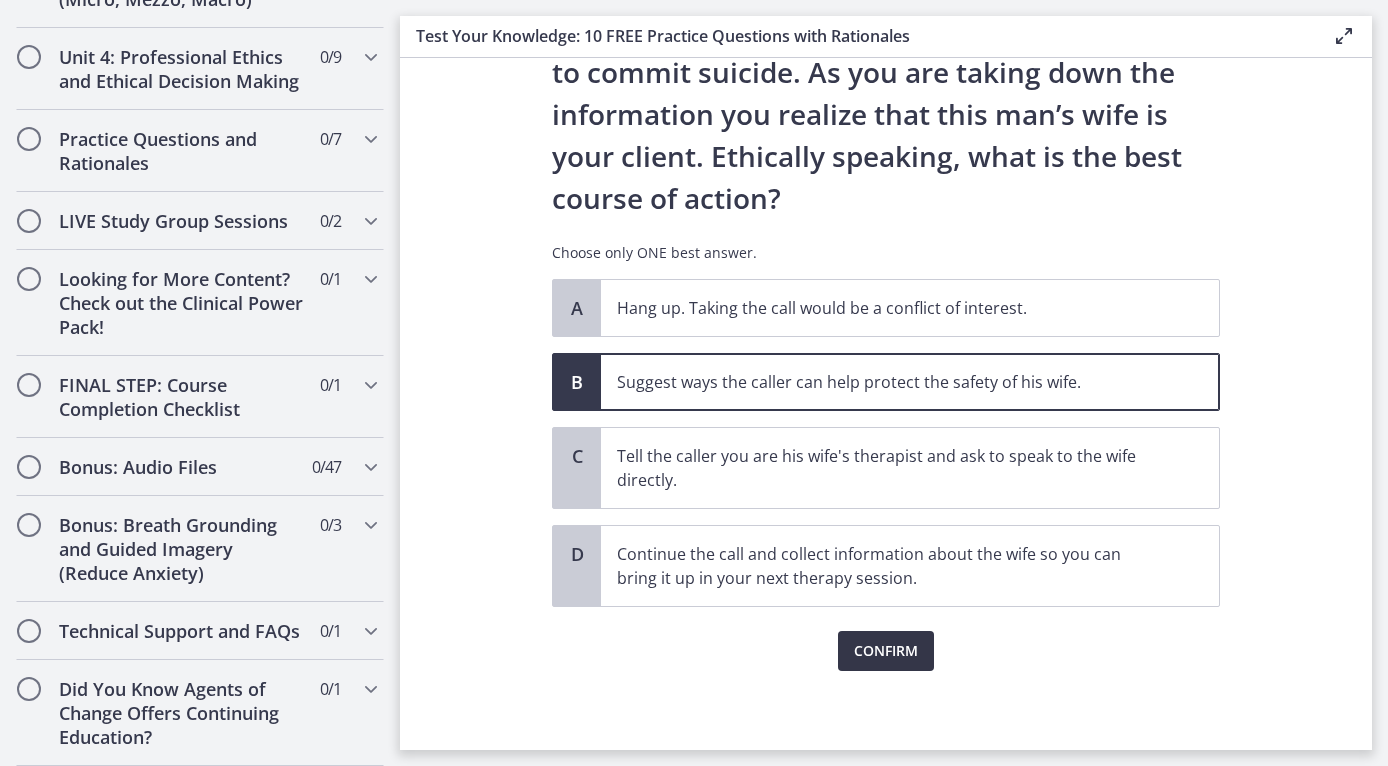 click on "Confirm" at bounding box center (886, 651) 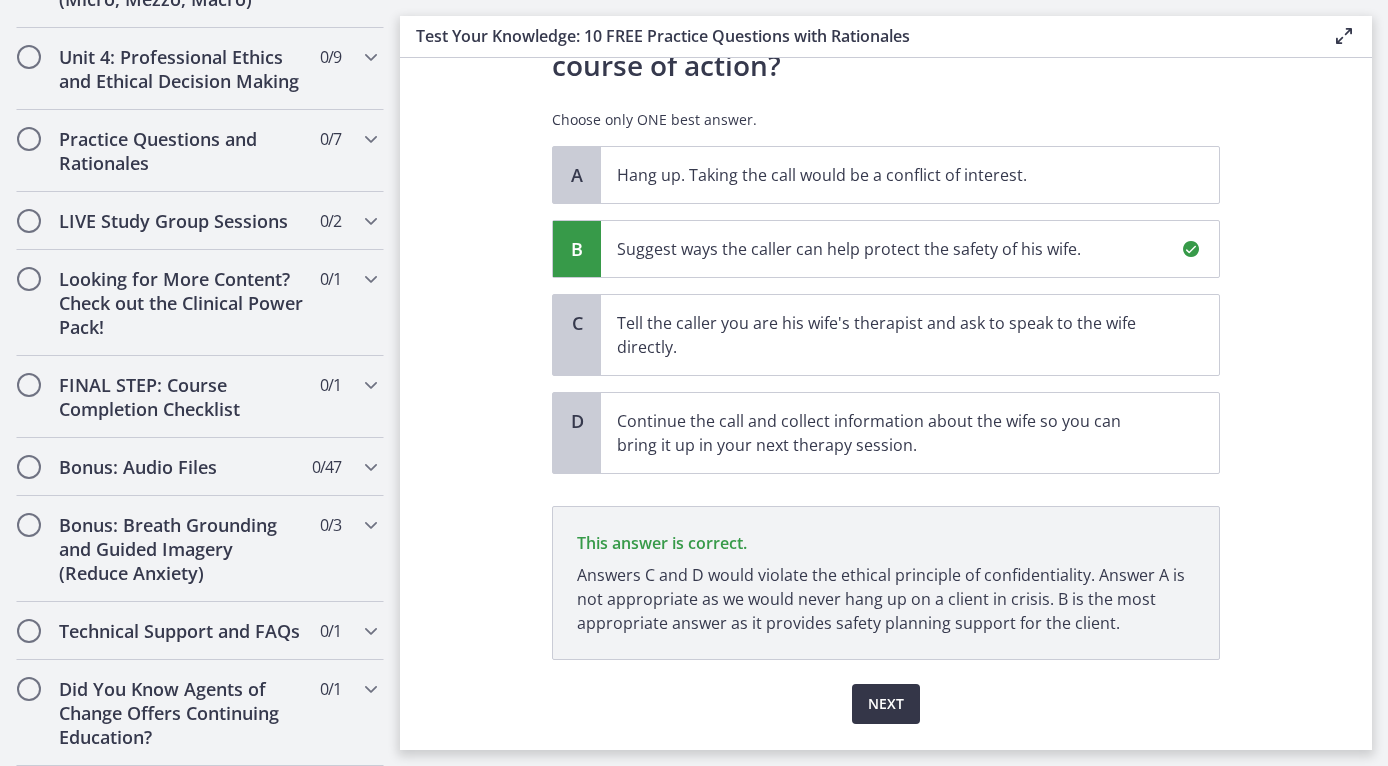 scroll, scrollTop: 426, scrollLeft: 0, axis: vertical 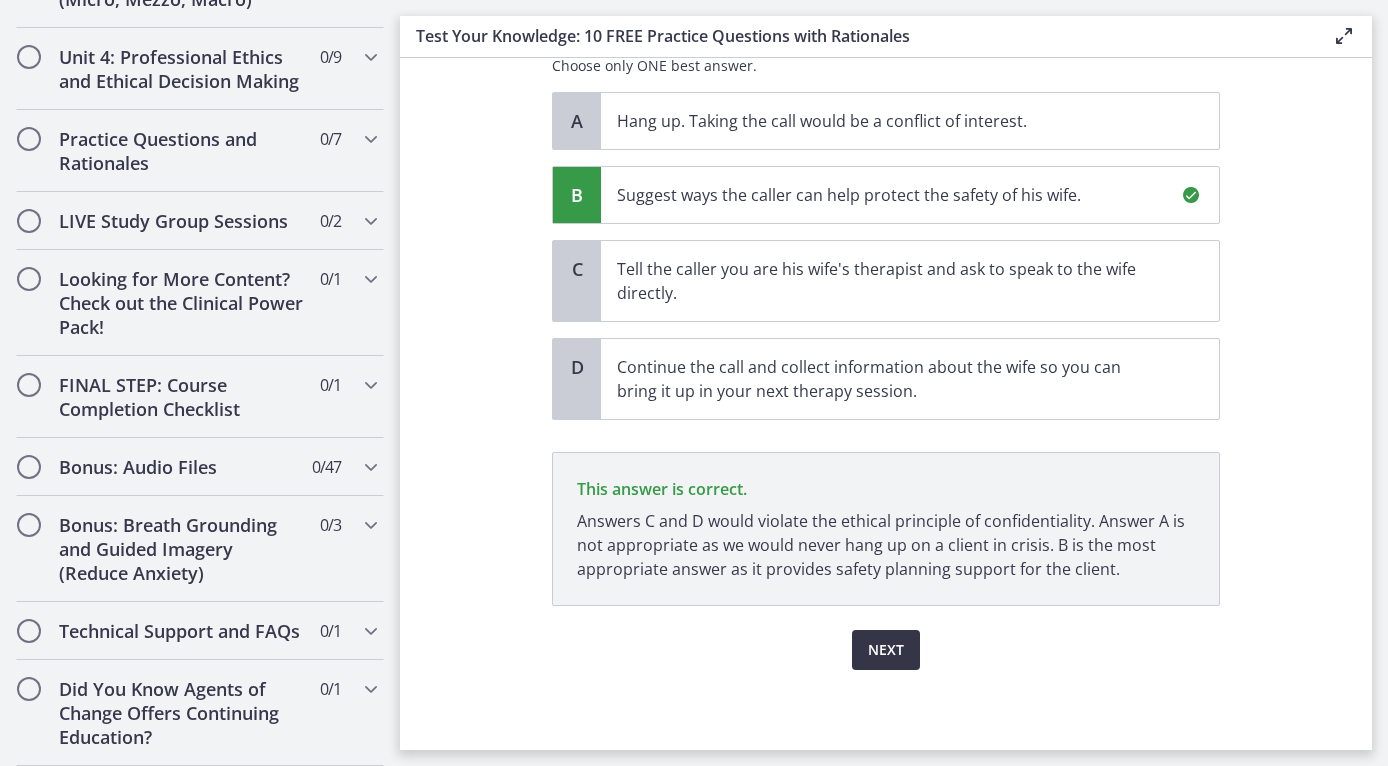 click on "Next" at bounding box center (886, 650) 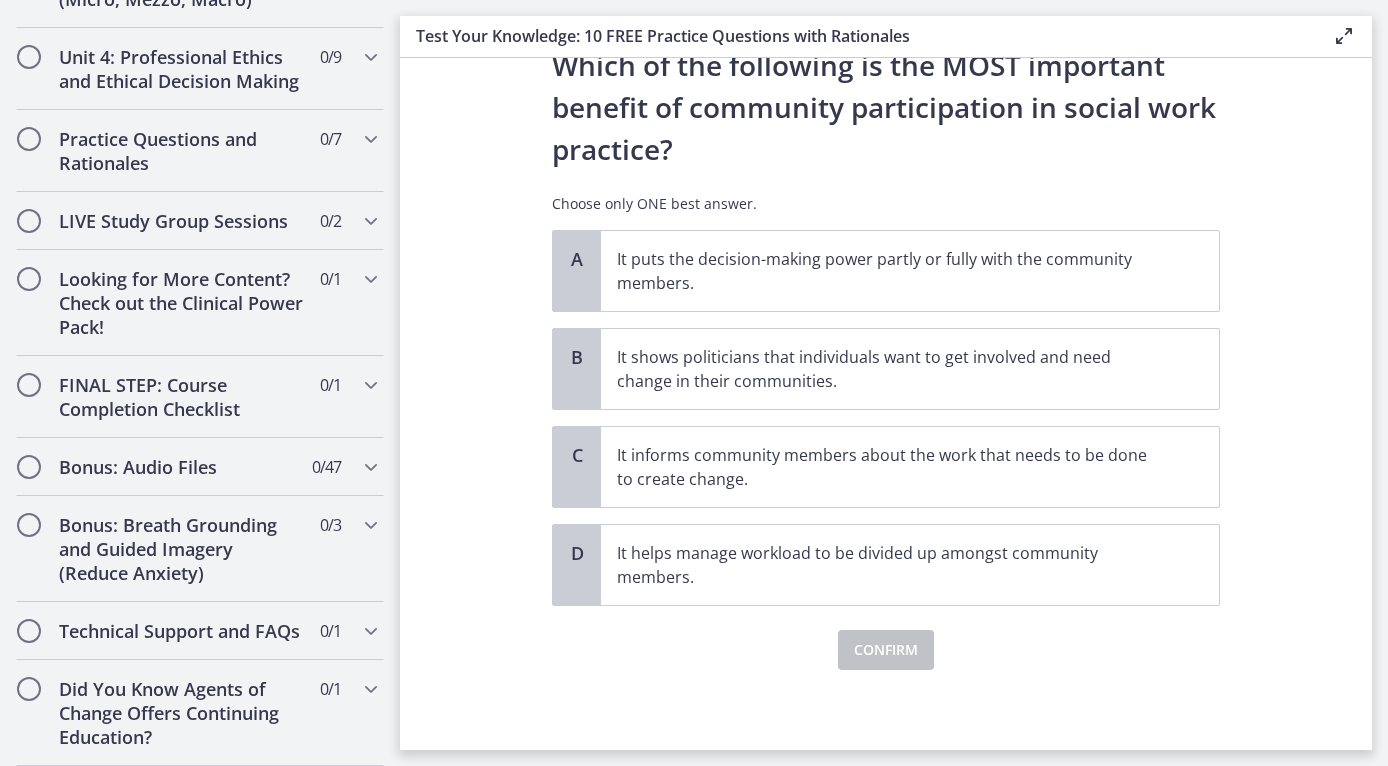 scroll, scrollTop: 78, scrollLeft: 0, axis: vertical 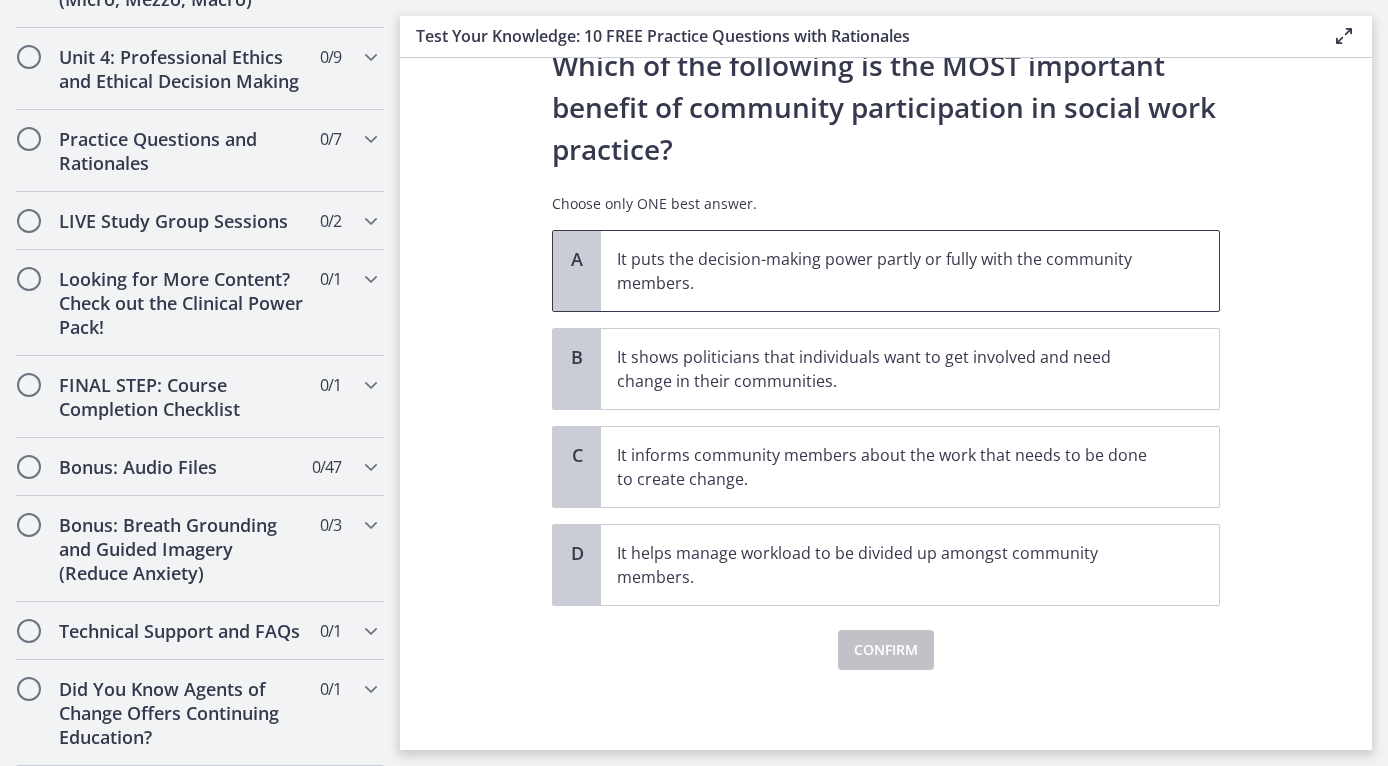 click on "It puts the decision-making power partly or fully with the community members." at bounding box center (890, 271) 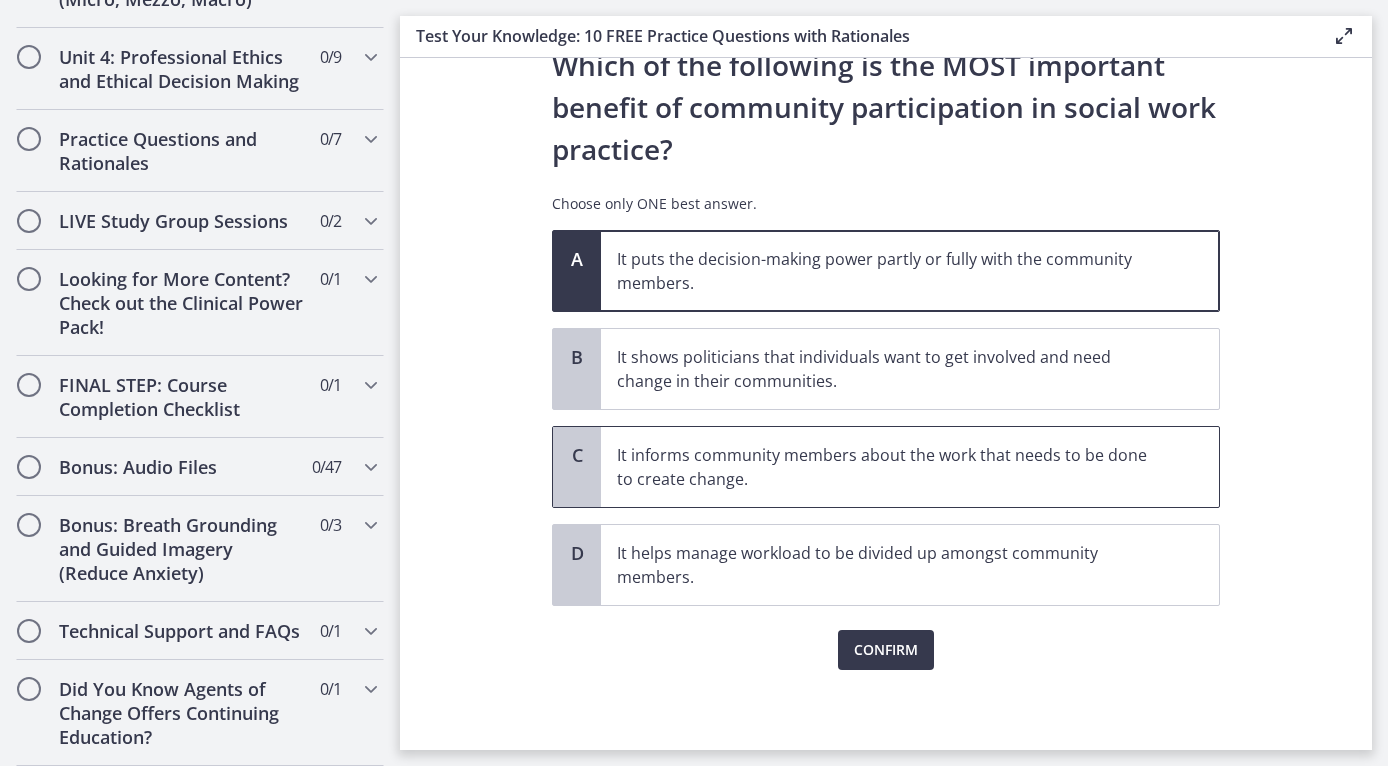 click on "It informs community members about the work that needs to be done to create change." at bounding box center [910, 467] 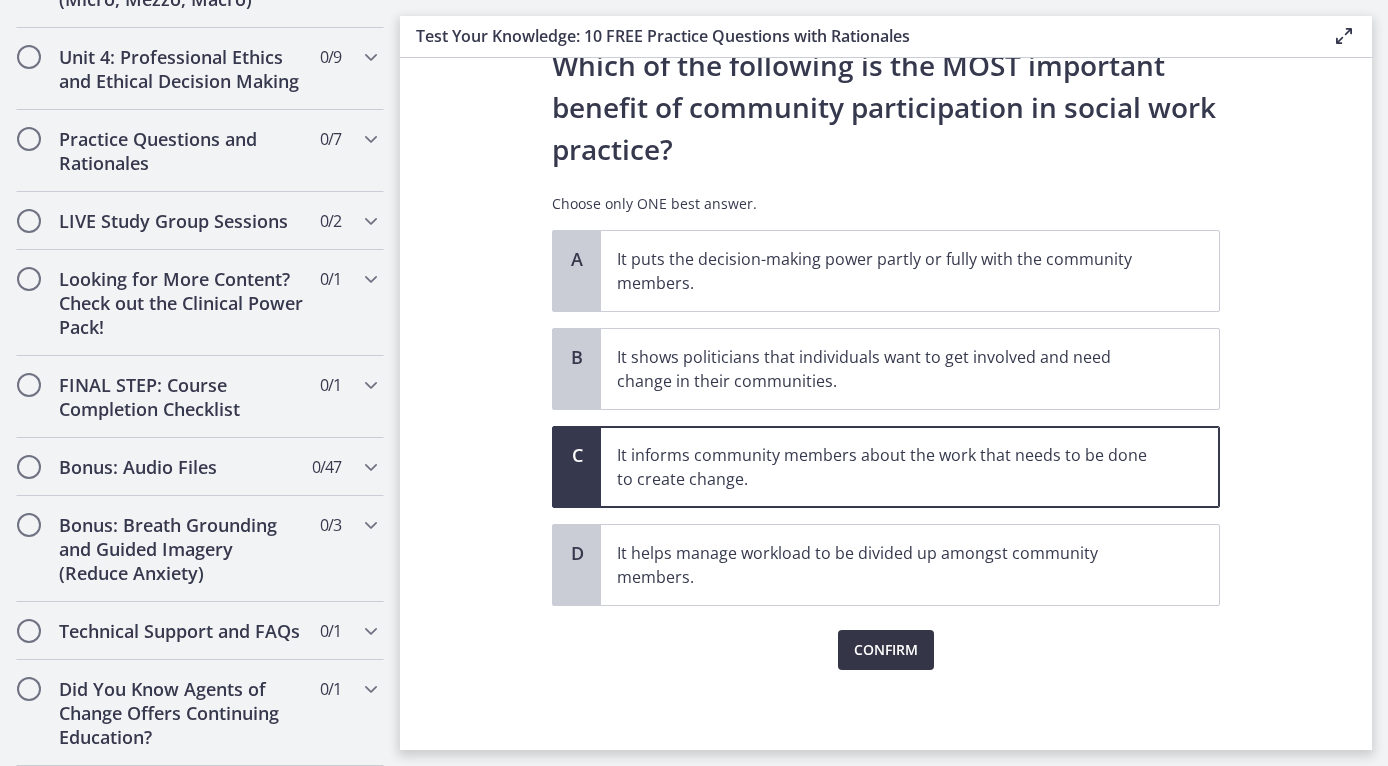 click on "Confirm" at bounding box center [886, 650] 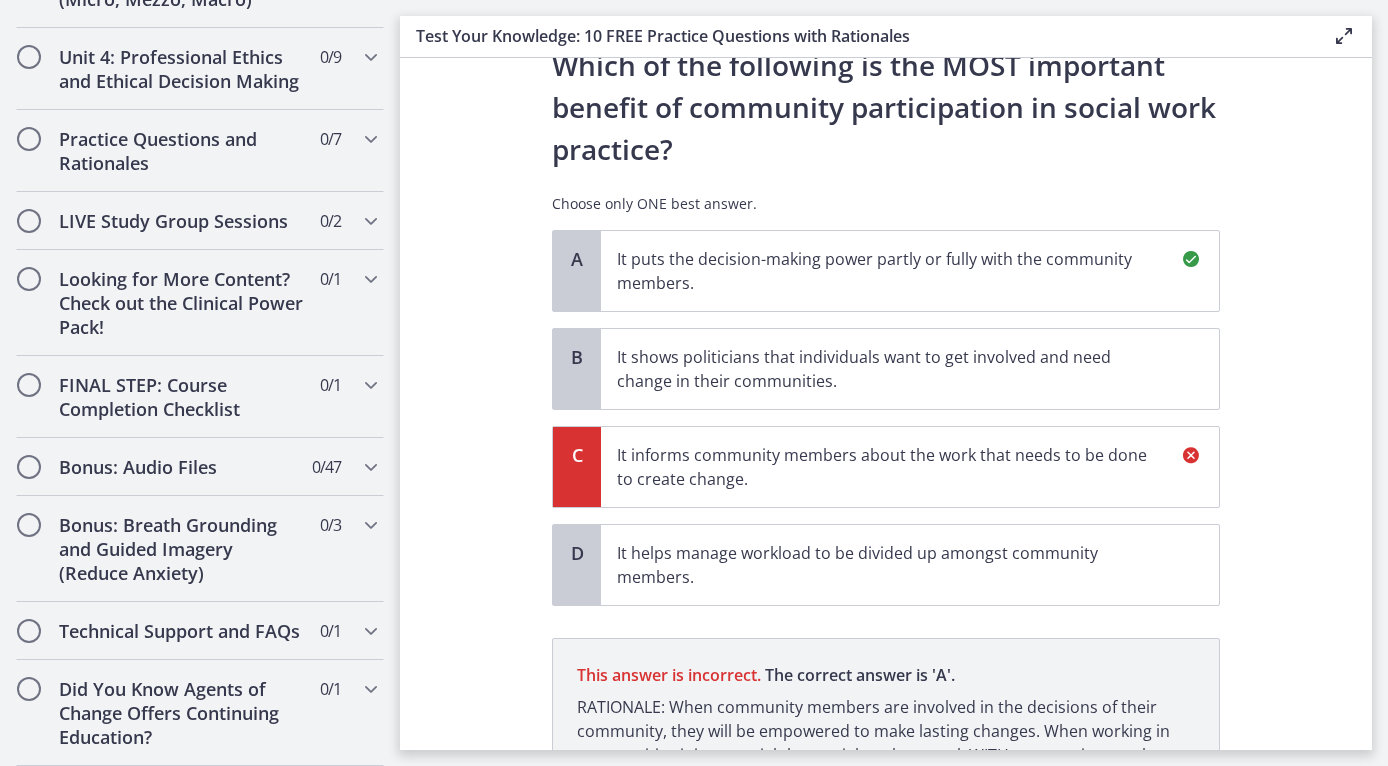 scroll, scrollTop: 288, scrollLeft: 0, axis: vertical 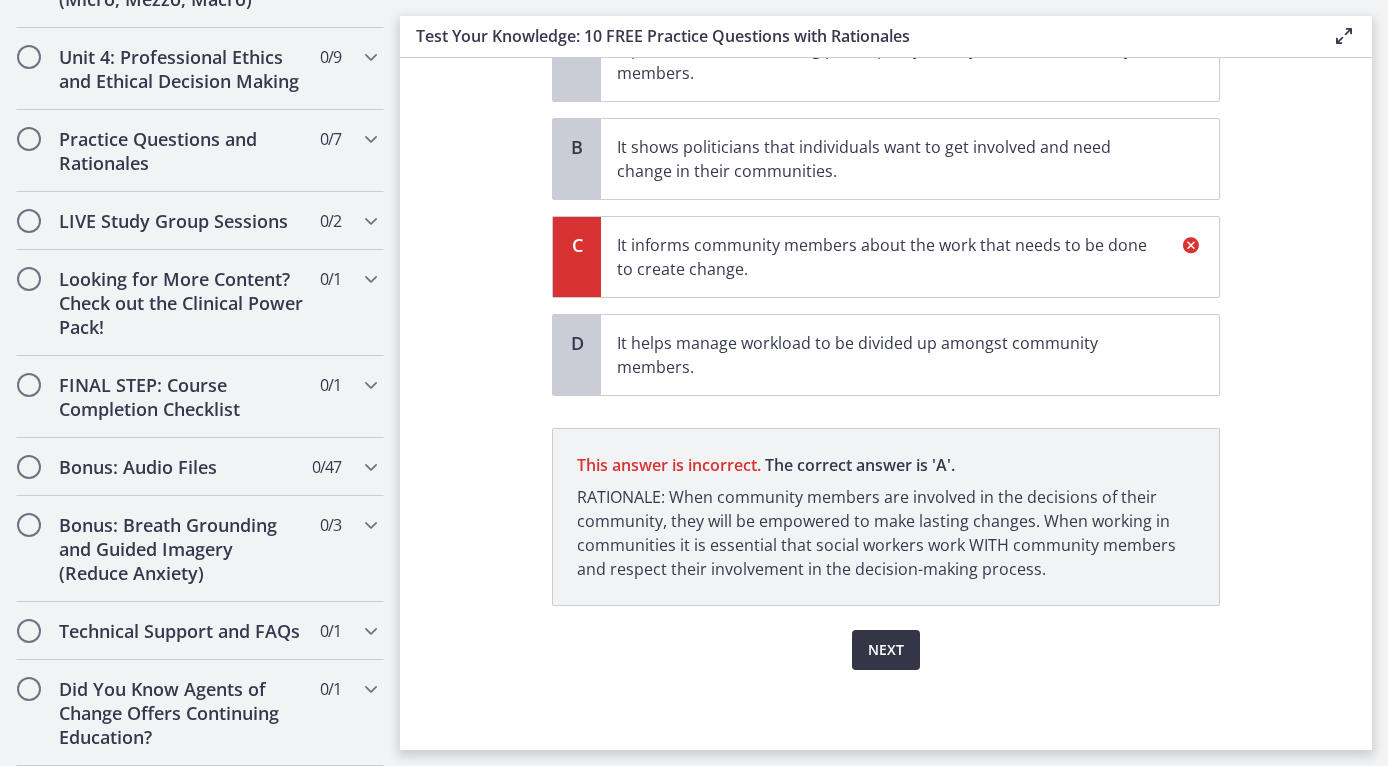 click on "Next" at bounding box center [886, 650] 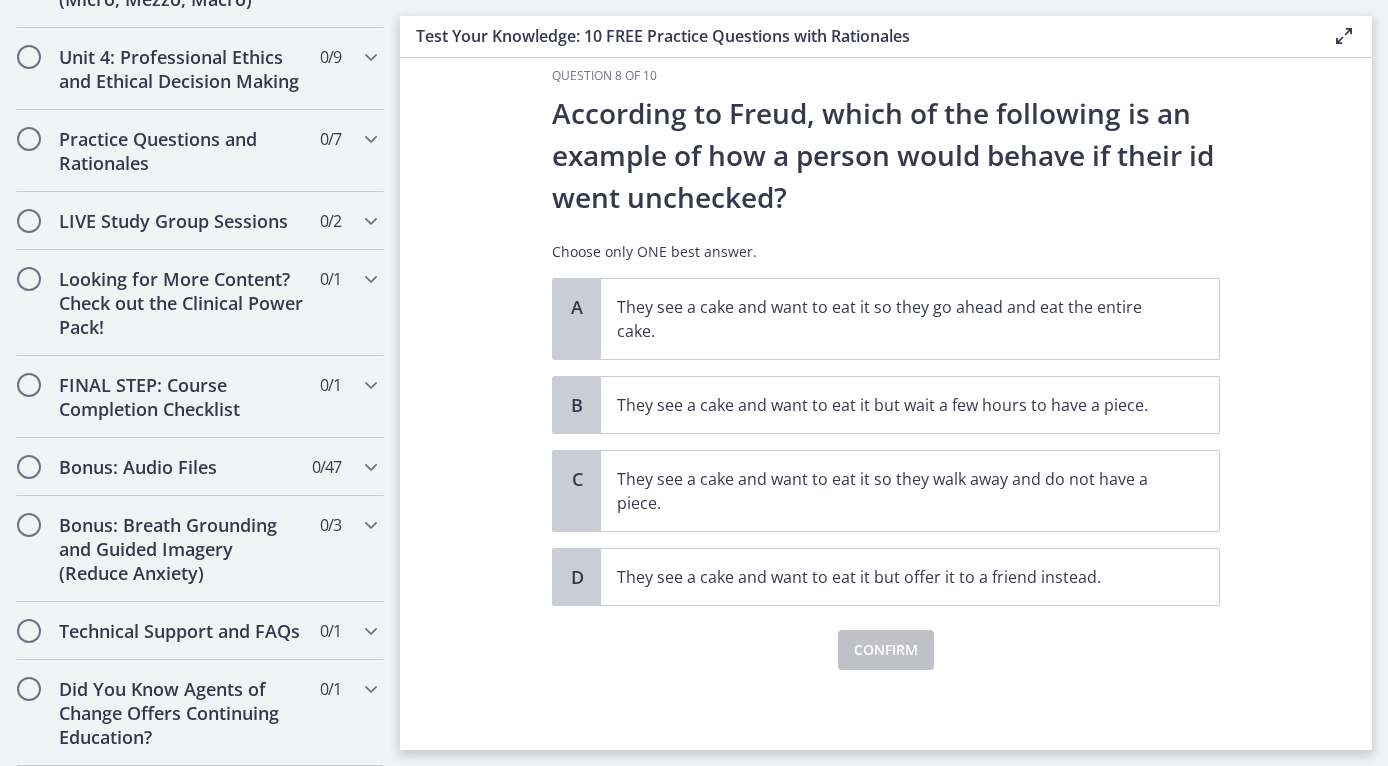 scroll, scrollTop: 30, scrollLeft: 0, axis: vertical 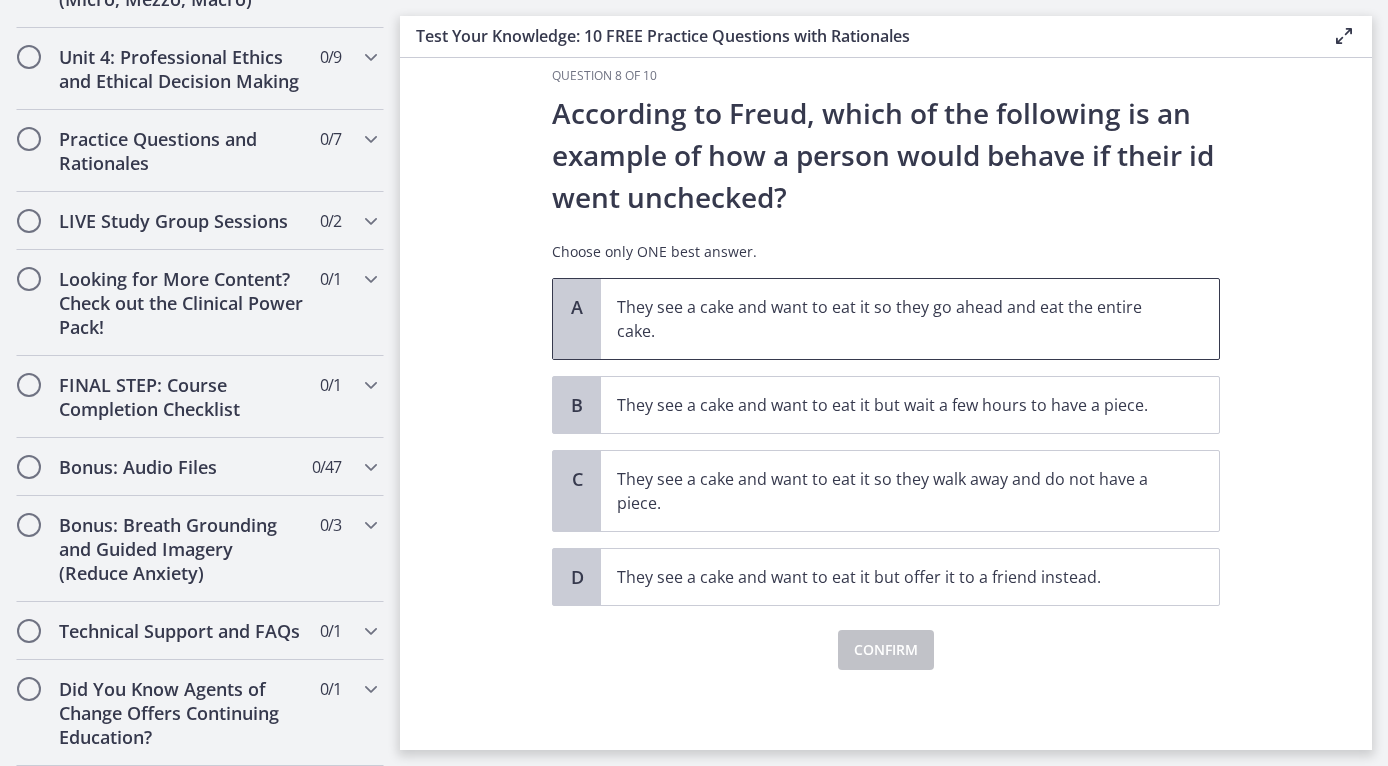 click on "They see a cake and want to eat it so they go ahead and eat the entire cake." at bounding box center (890, 319) 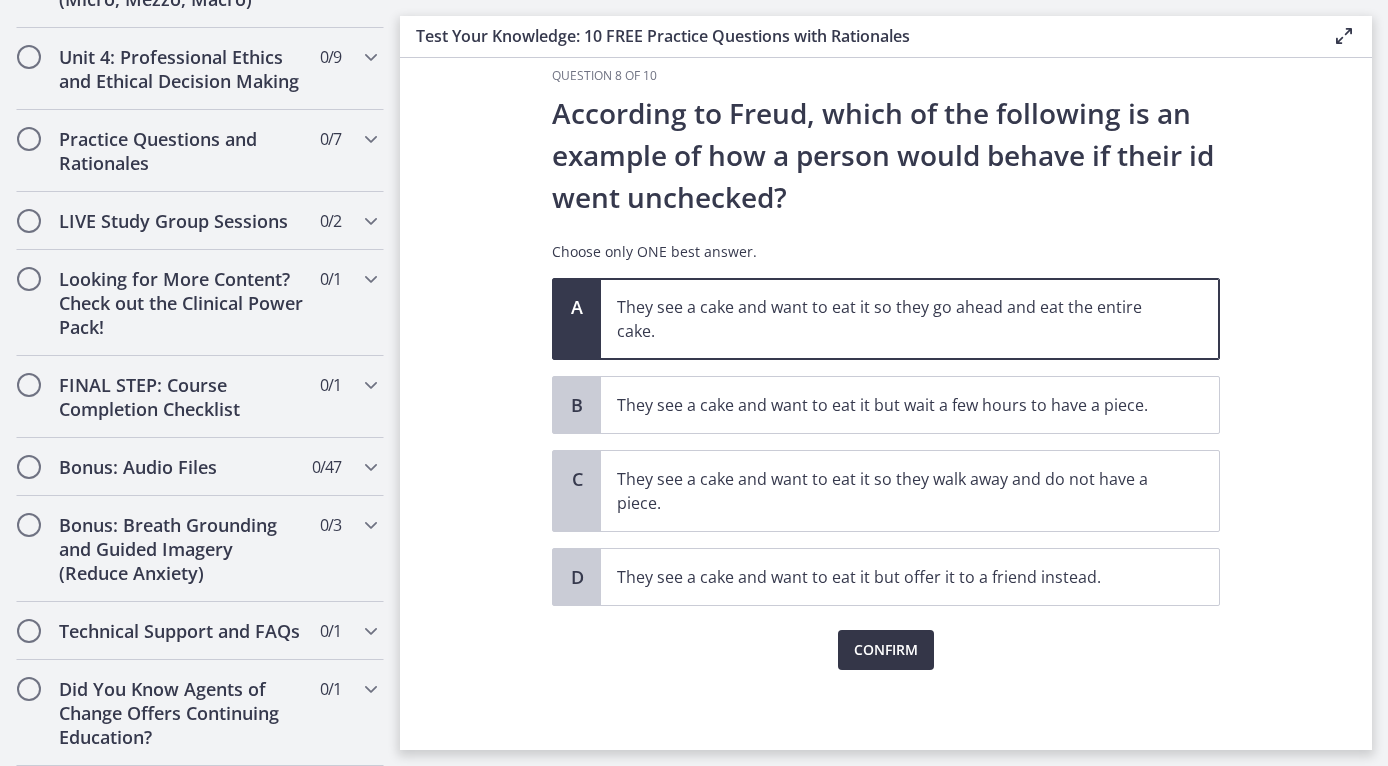 click on "Confirm" at bounding box center (886, 650) 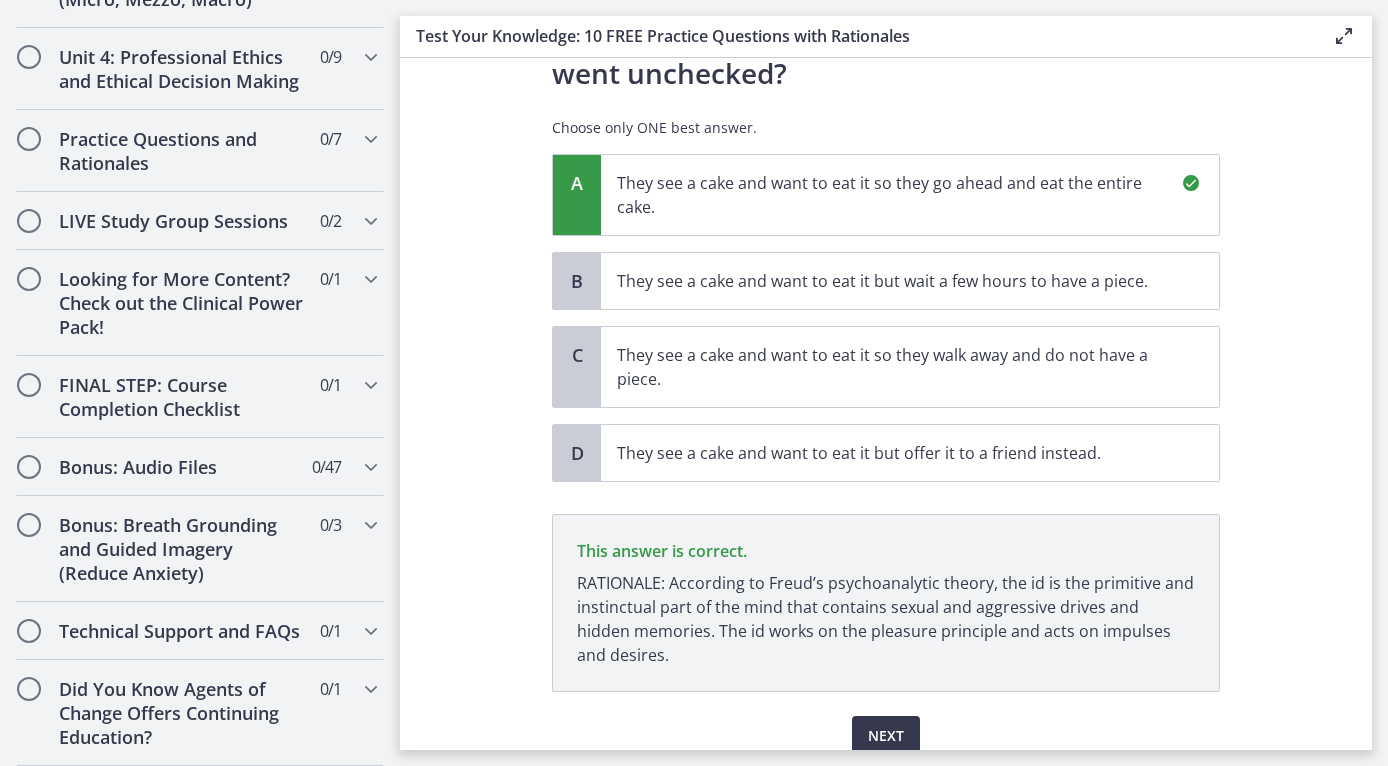 scroll, scrollTop: 240, scrollLeft: 0, axis: vertical 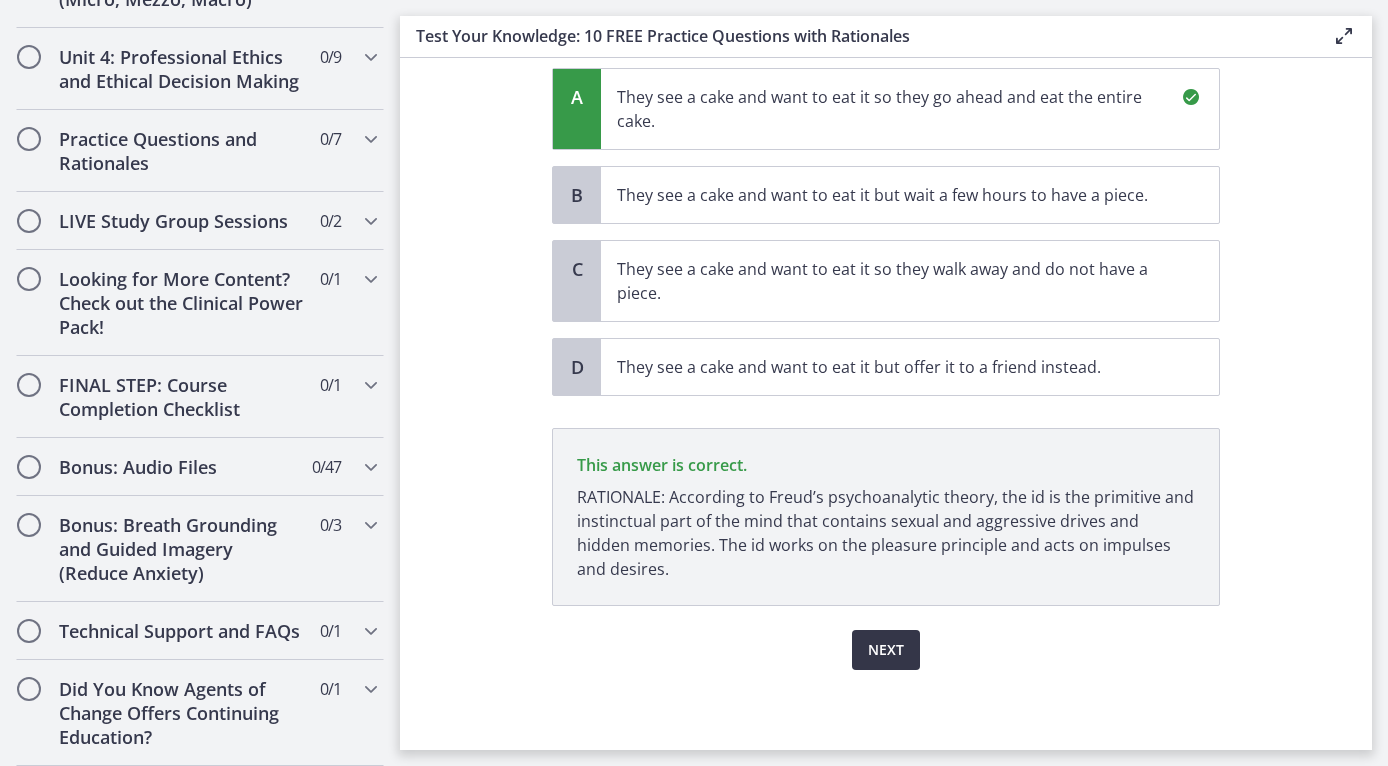 click on "Next" at bounding box center (886, 650) 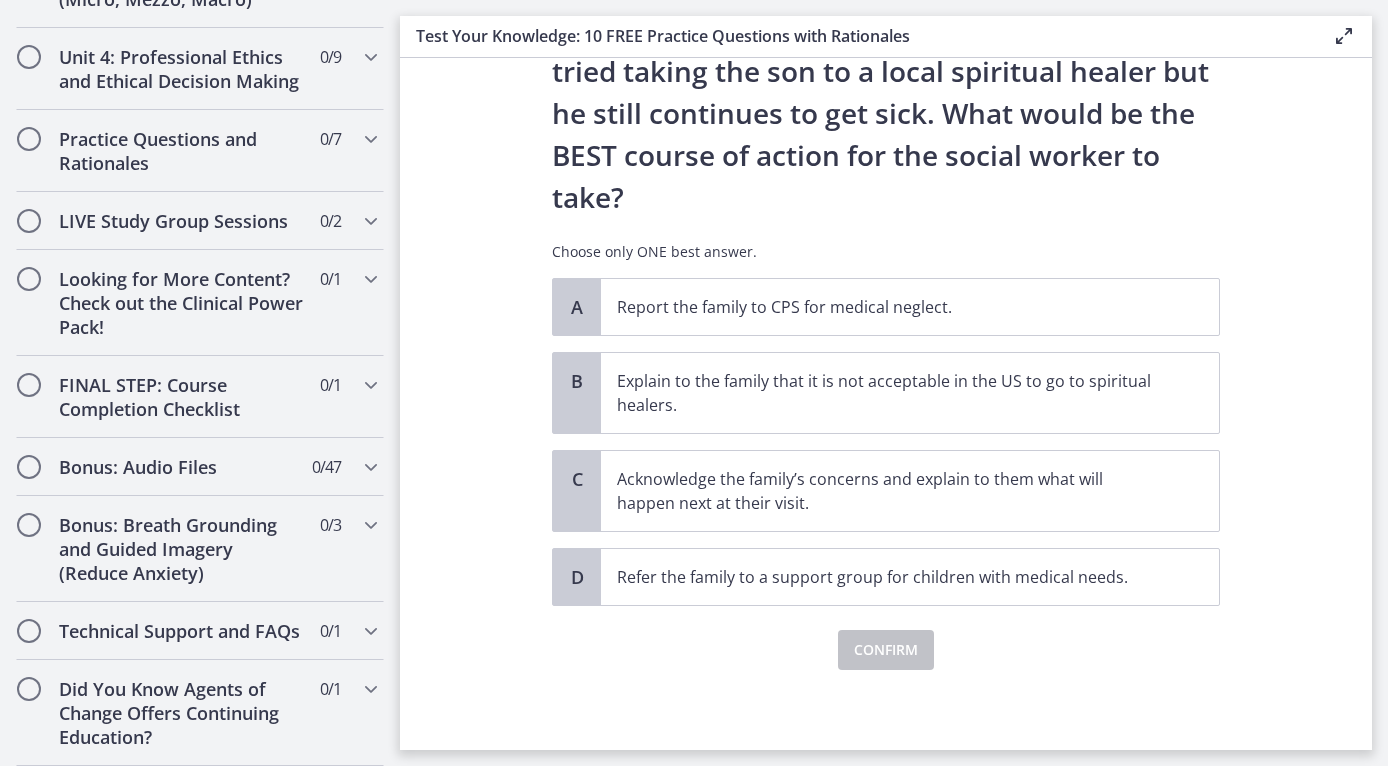 scroll, scrollTop: 366, scrollLeft: 0, axis: vertical 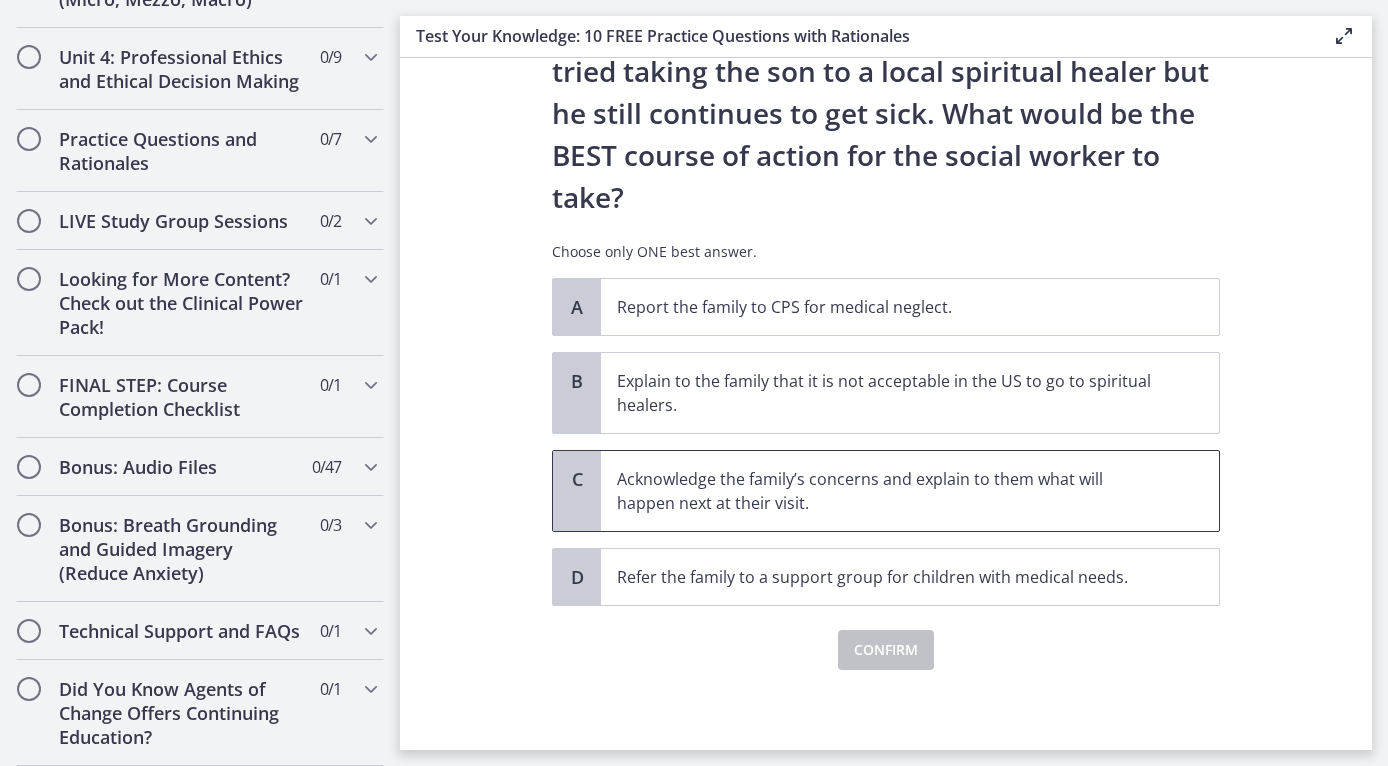 click on "Acknowledge the family’s concerns and explain to them what will happen next at their visit." at bounding box center [910, 491] 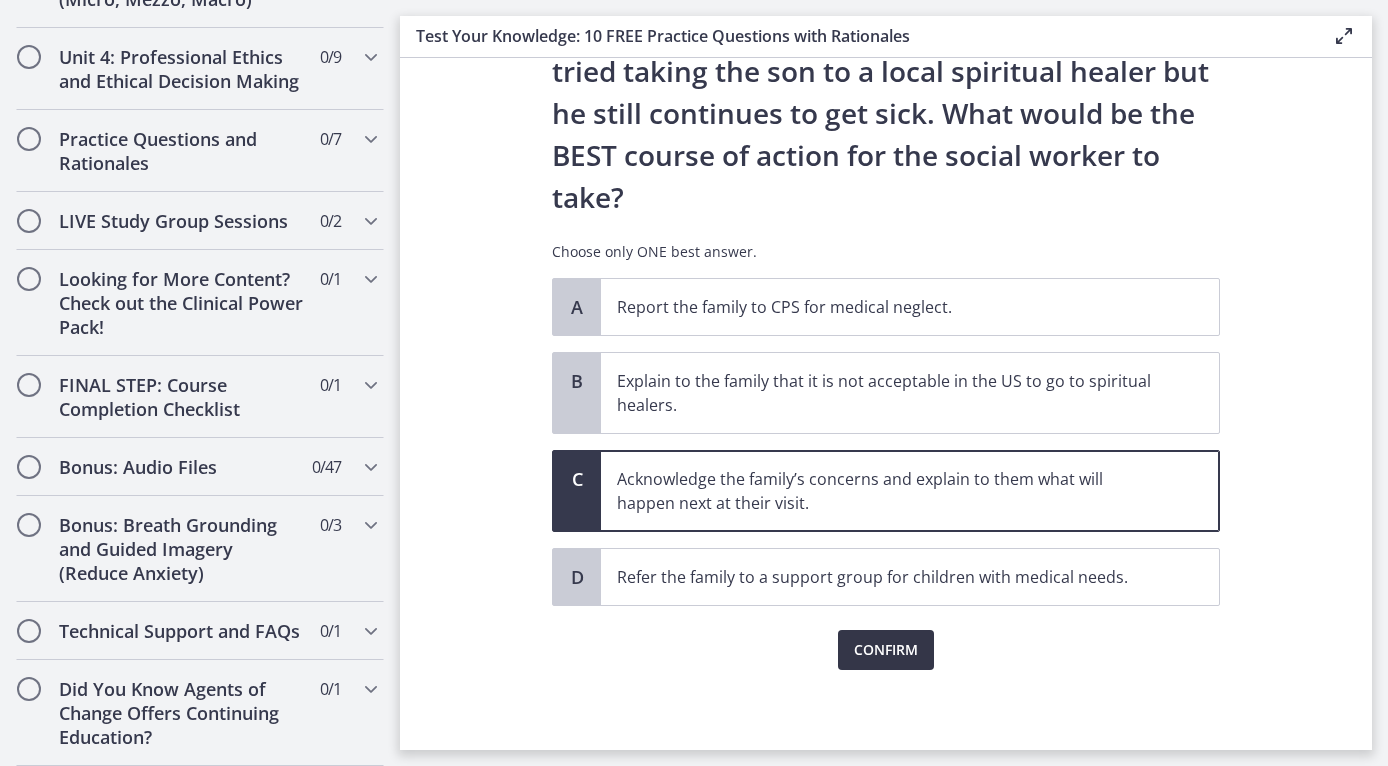 click on "Confirm" at bounding box center (886, 650) 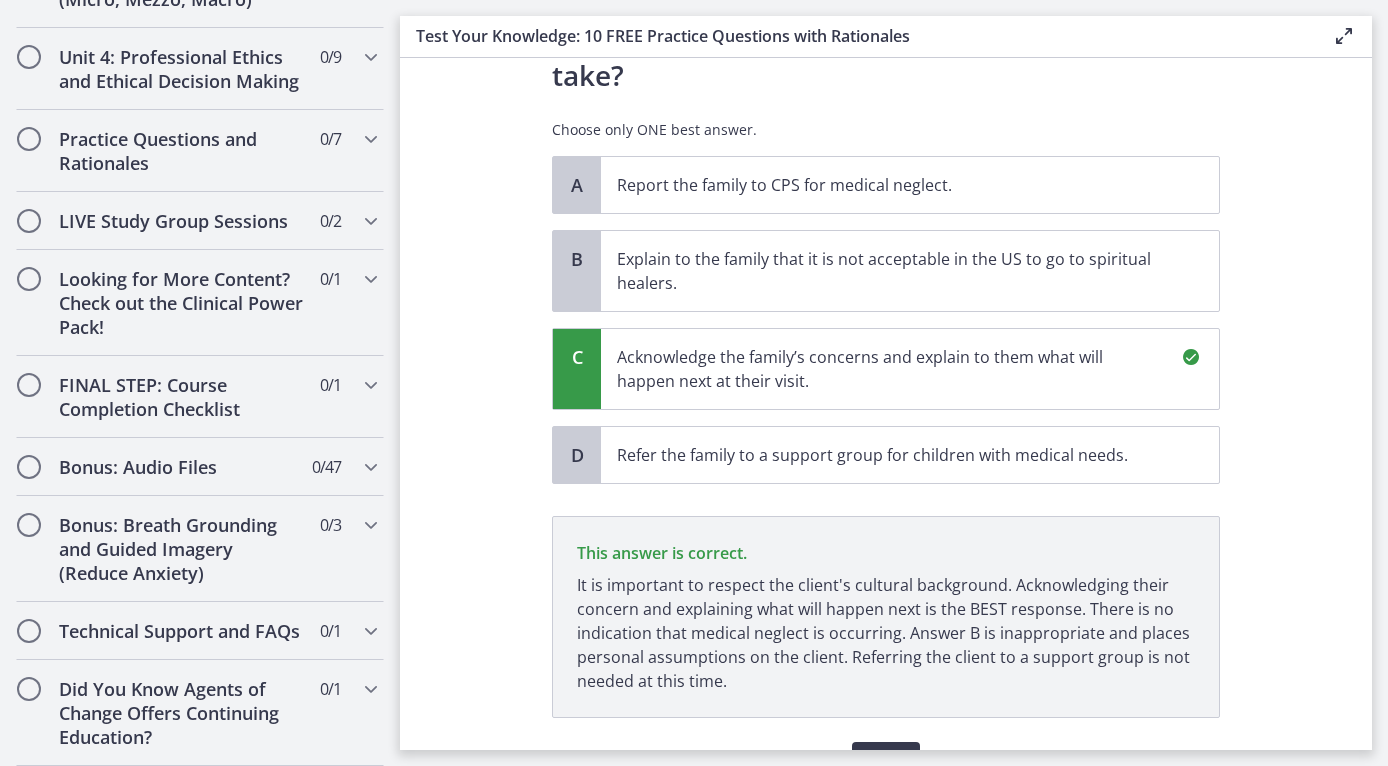 scroll, scrollTop: 600, scrollLeft: 0, axis: vertical 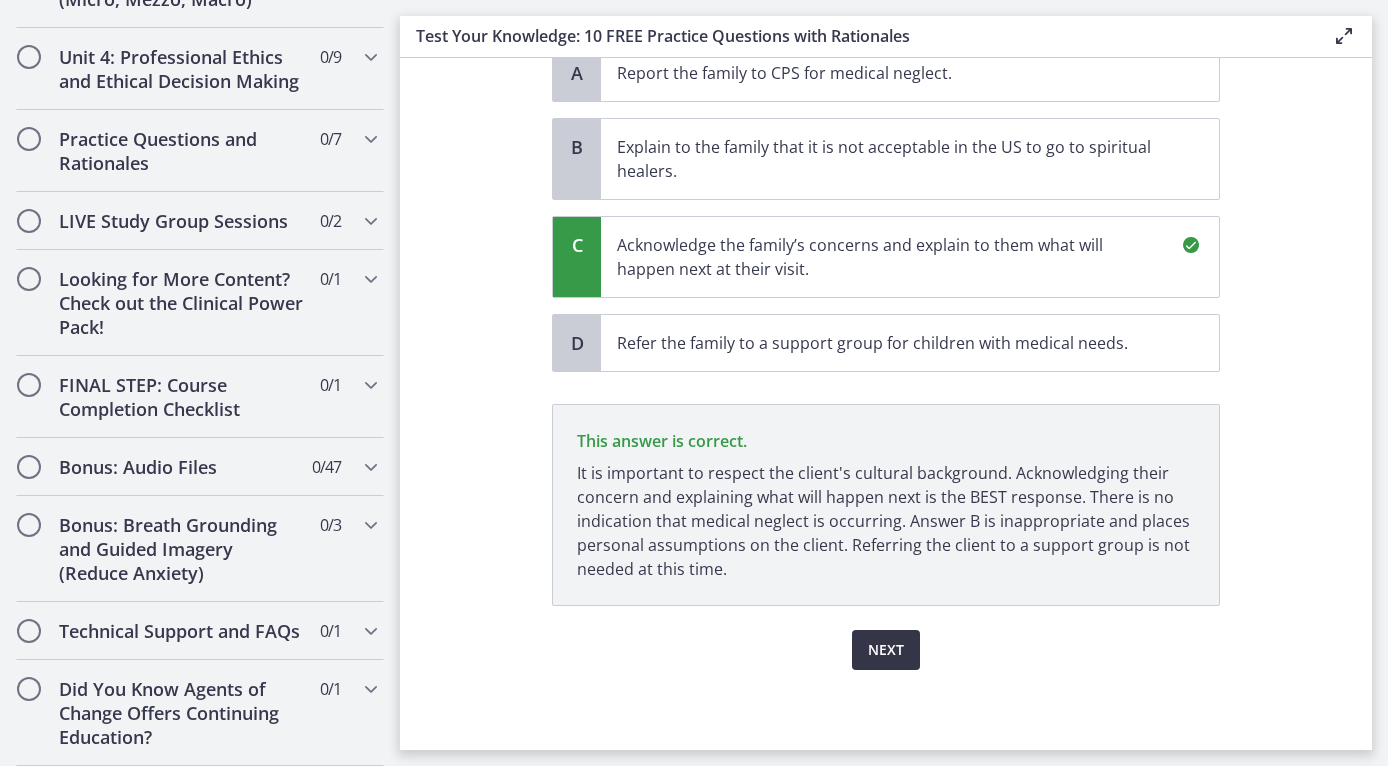 click on "Next" at bounding box center (886, 650) 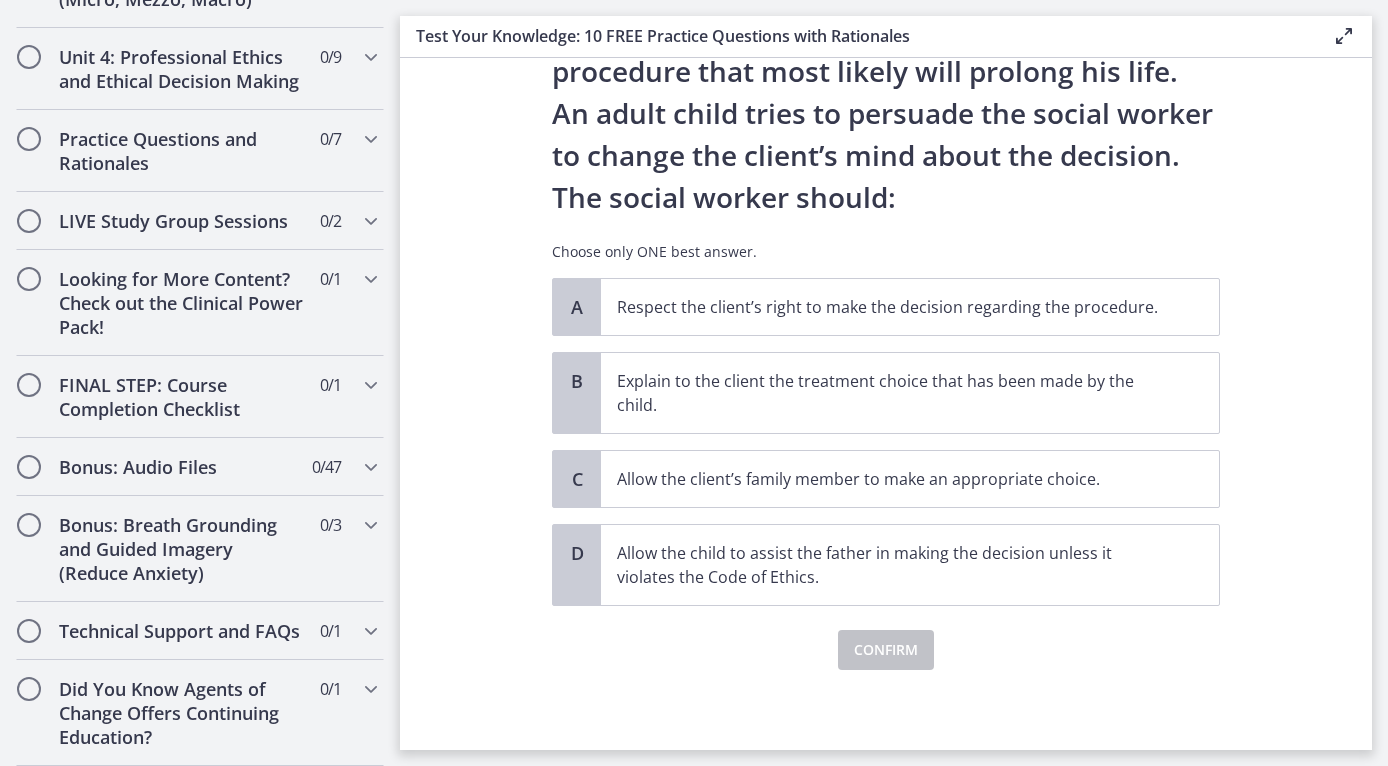 scroll, scrollTop: 198, scrollLeft: 0, axis: vertical 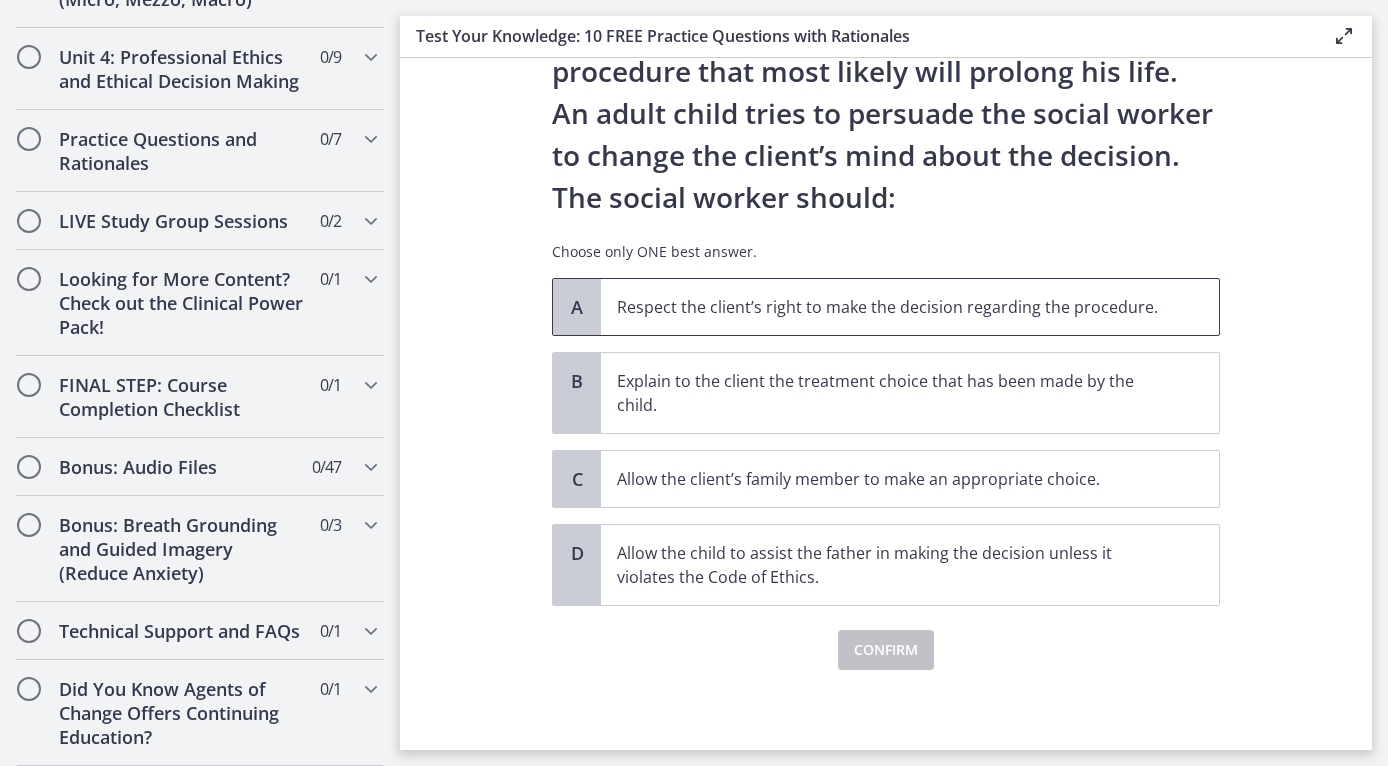 click on "A" at bounding box center [577, 307] 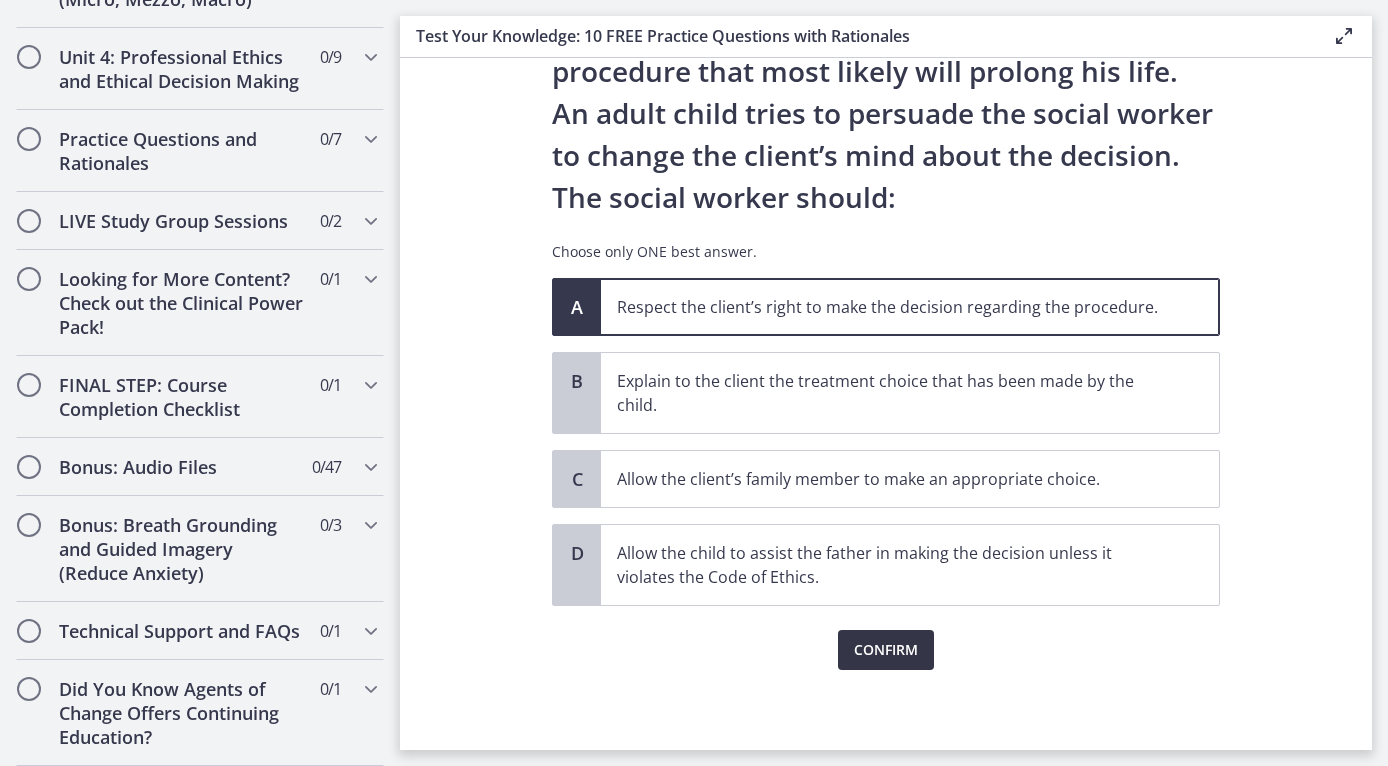 click on "Confirm" at bounding box center [886, 650] 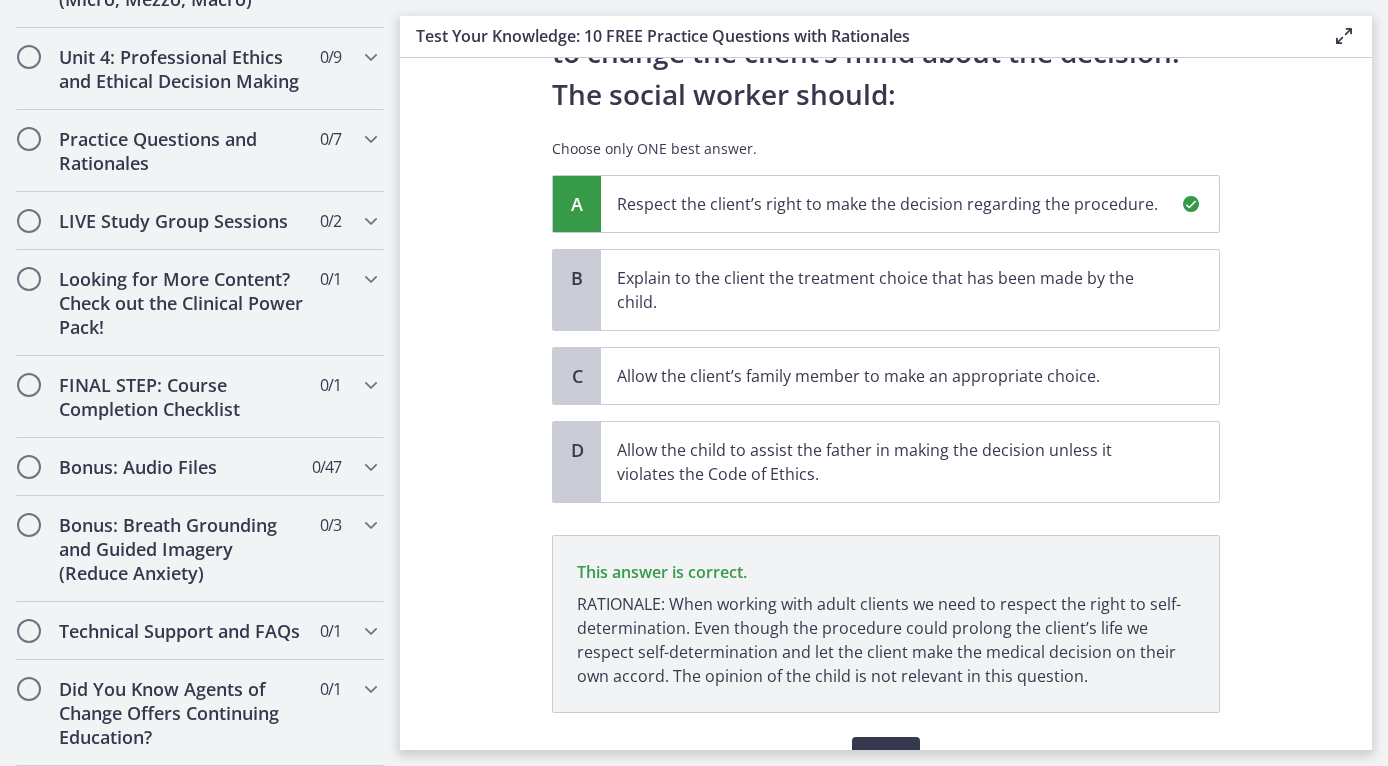 scroll, scrollTop: 408, scrollLeft: 0, axis: vertical 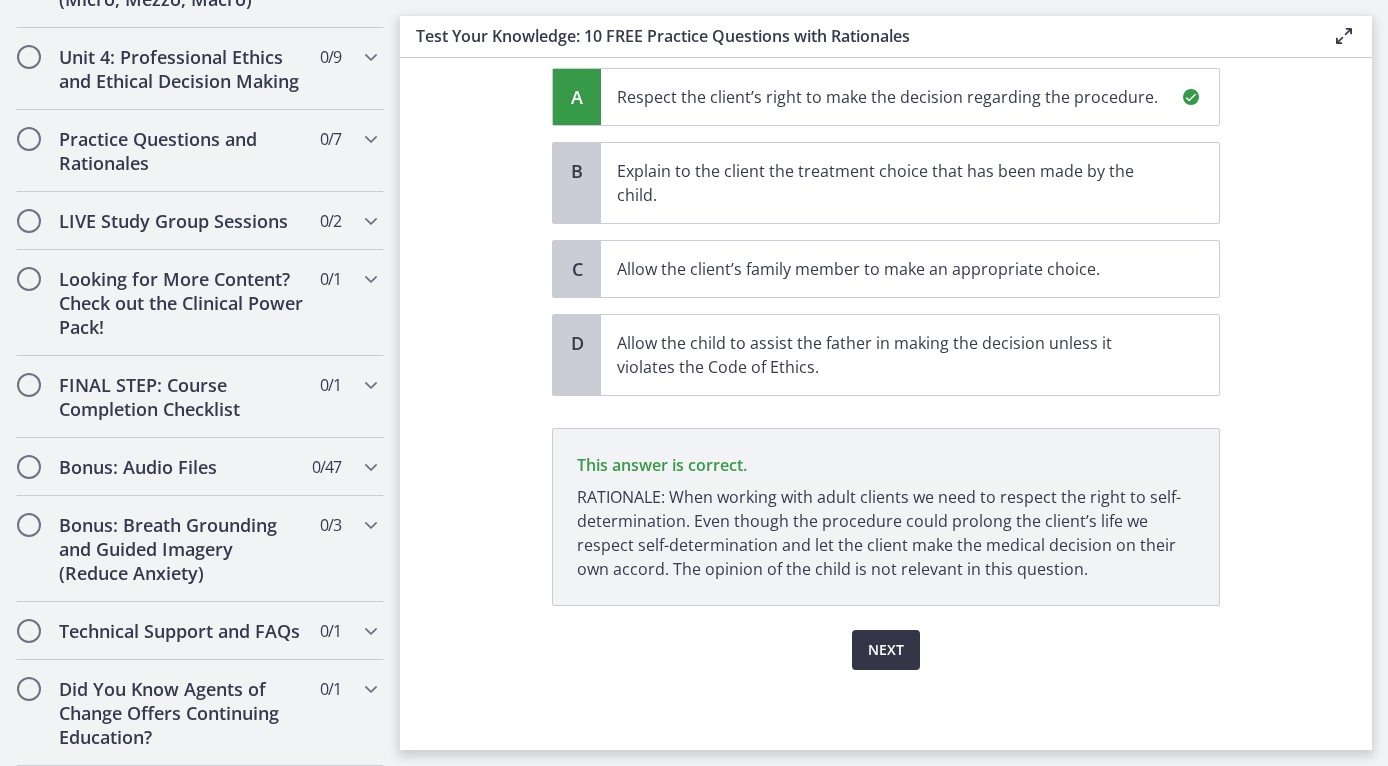 click on "Next" at bounding box center [886, 650] 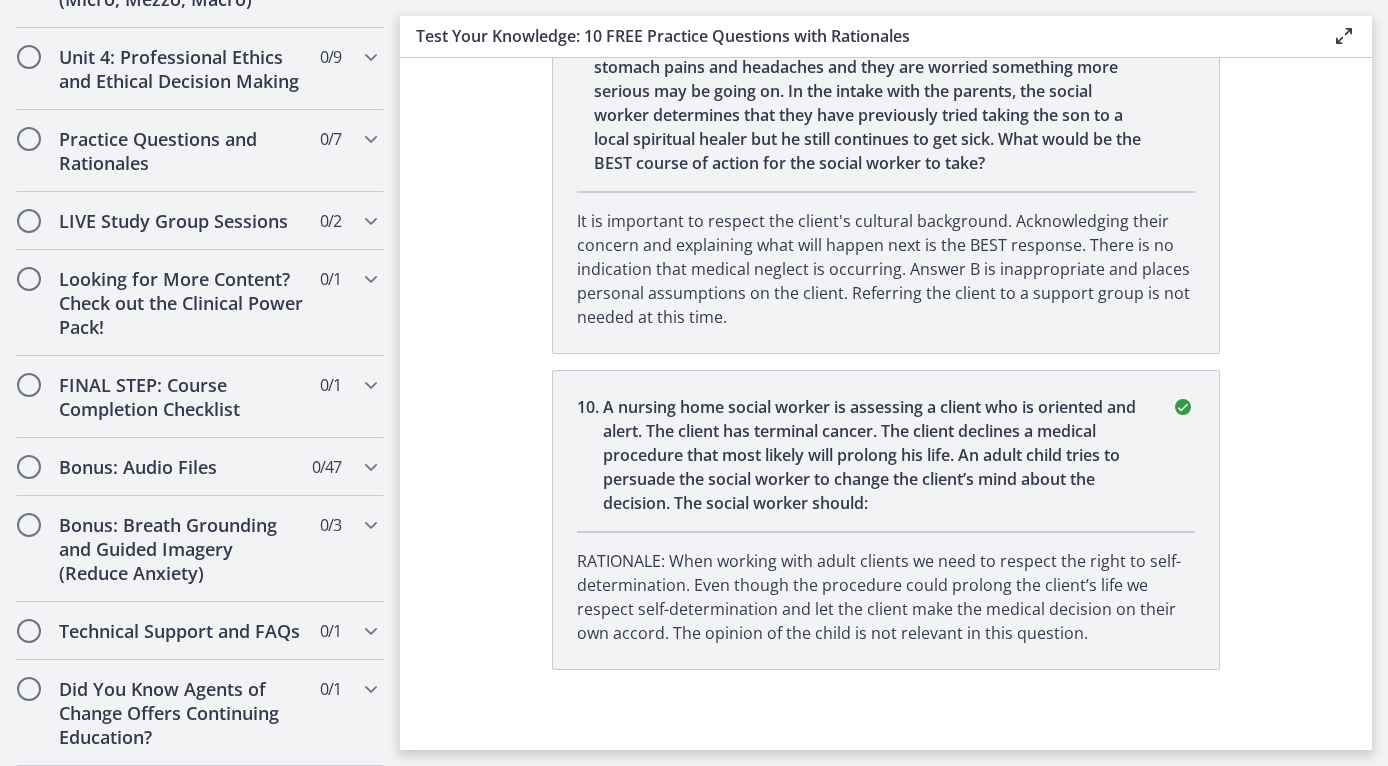 scroll, scrollTop: 2868, scrollLeft: 0, axis: vertical 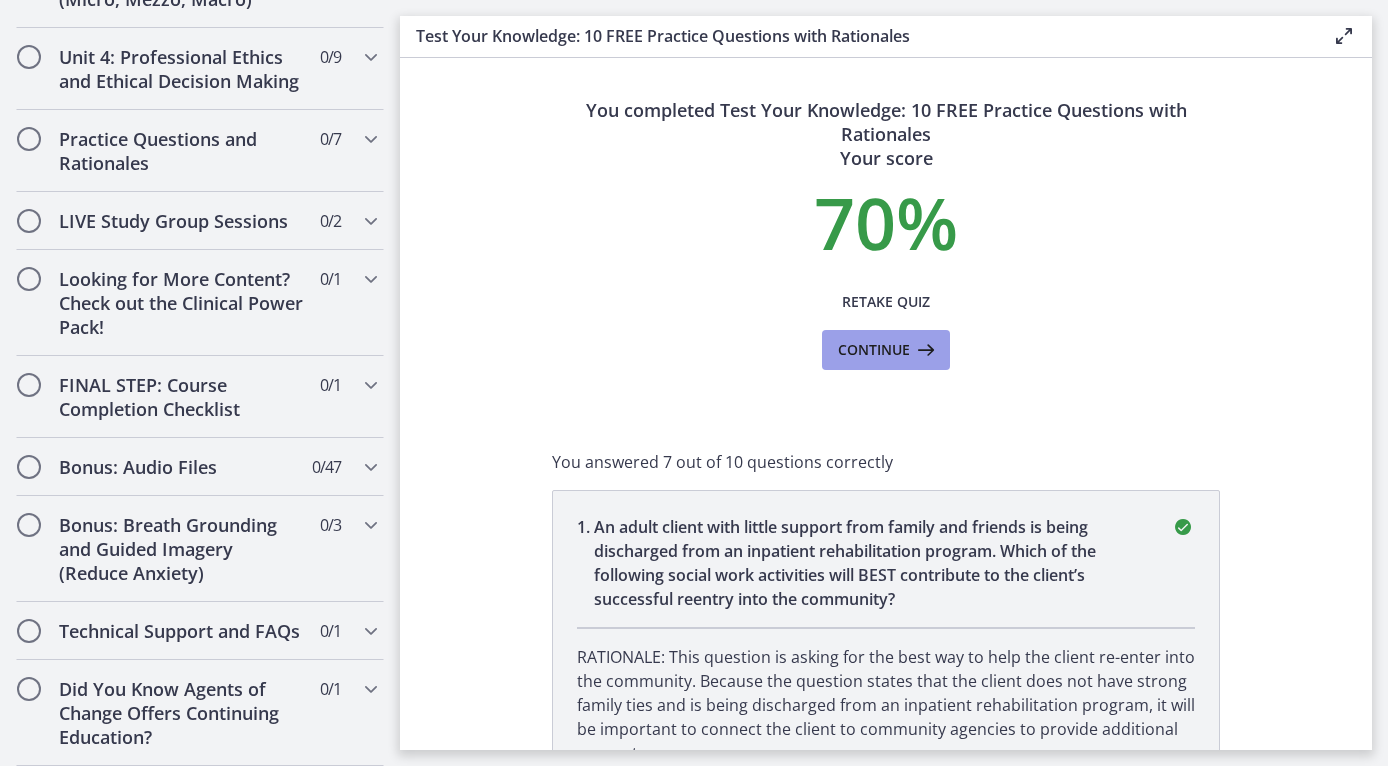 click on "Continue" at bounding box center (874, 350) 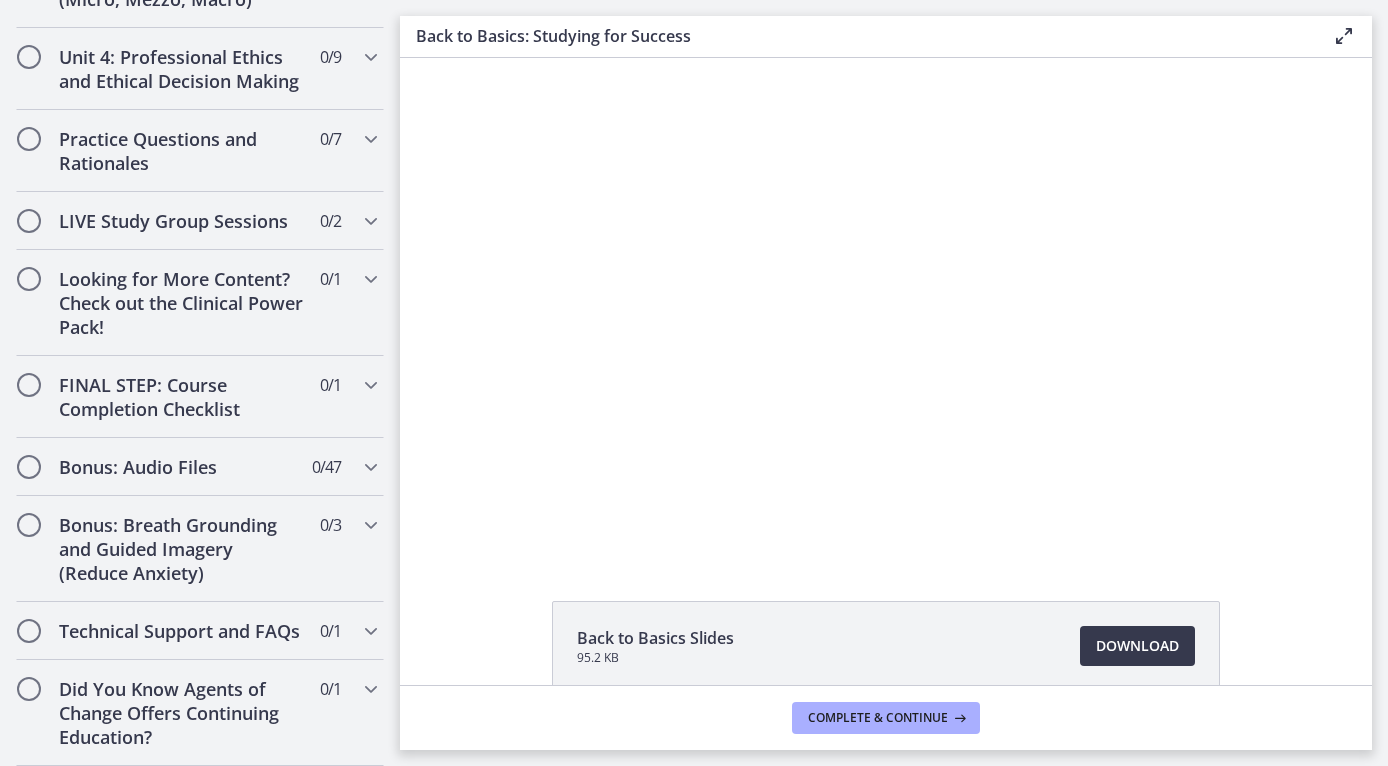 scroll, scrollTop: 0, scrollLeft: 0, axis: both 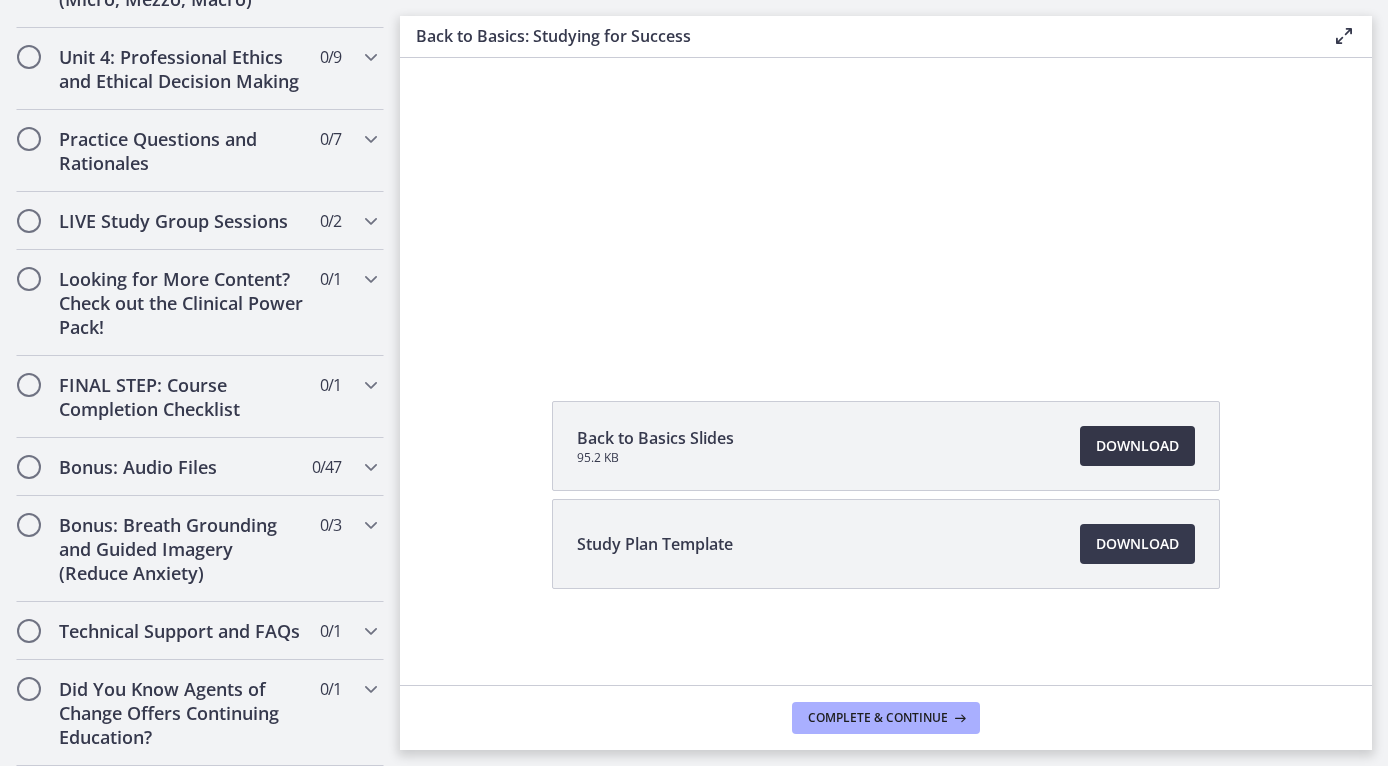 click on "Download
Opens in a new window" at bounding box center [1137, 446] 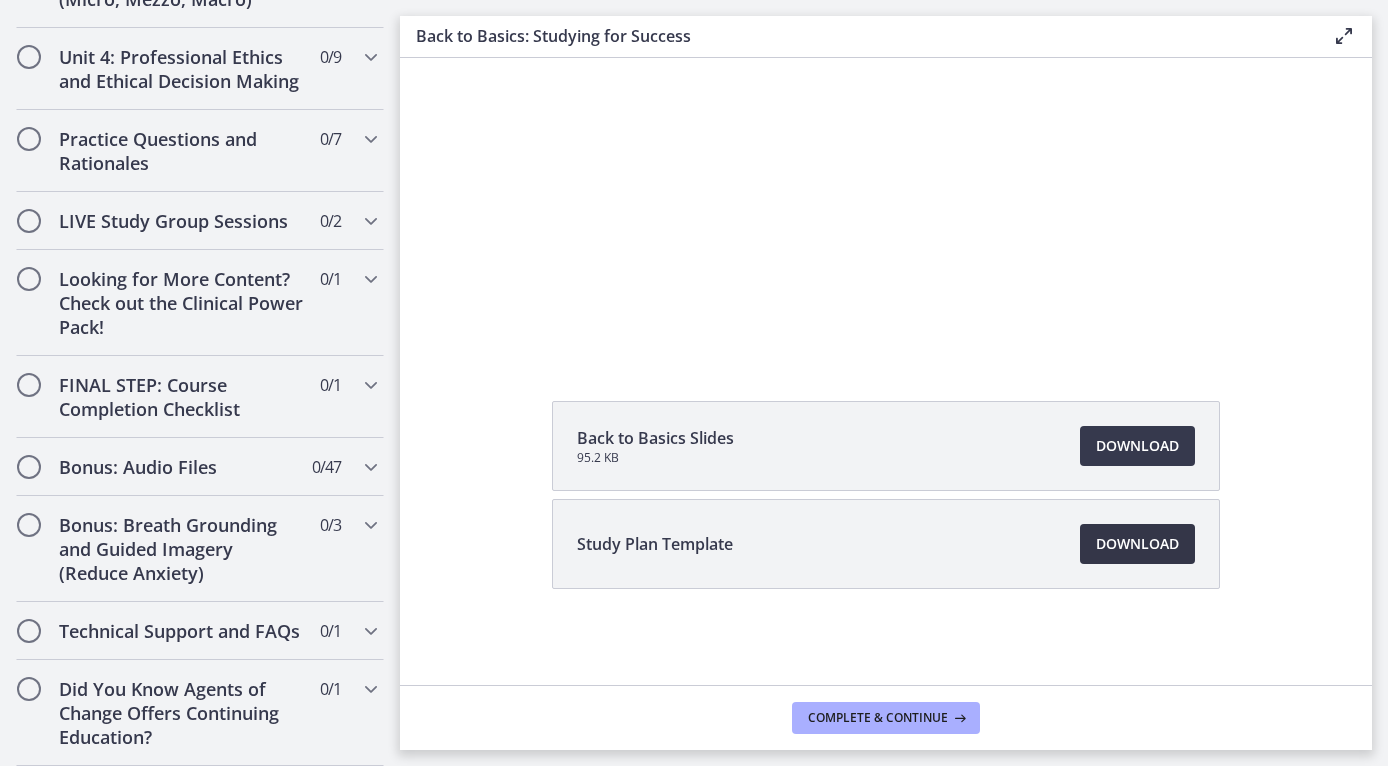 click on "Download
Opens in a new window" at bounding box center (1137, 544) 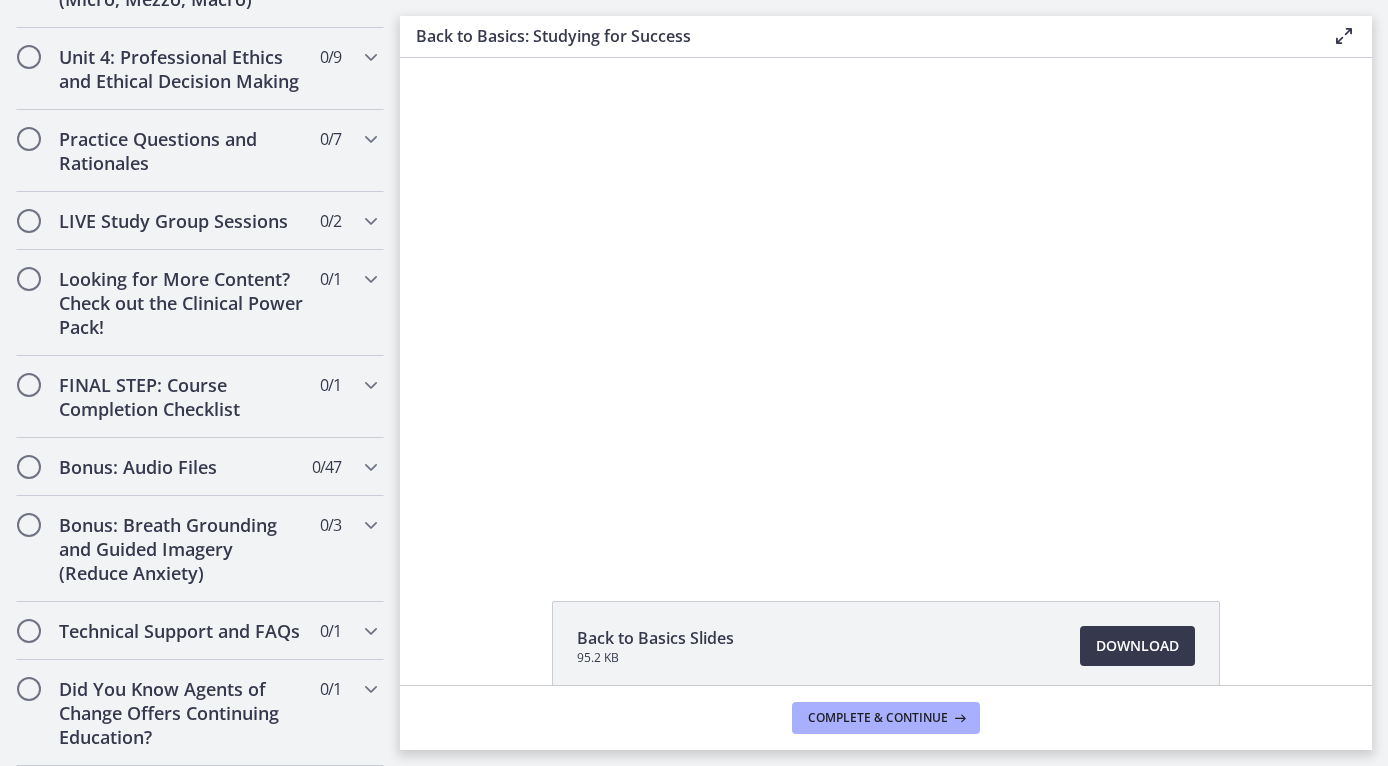 scroll, scrollTop: 0, scrollLeft: 0, axis: both 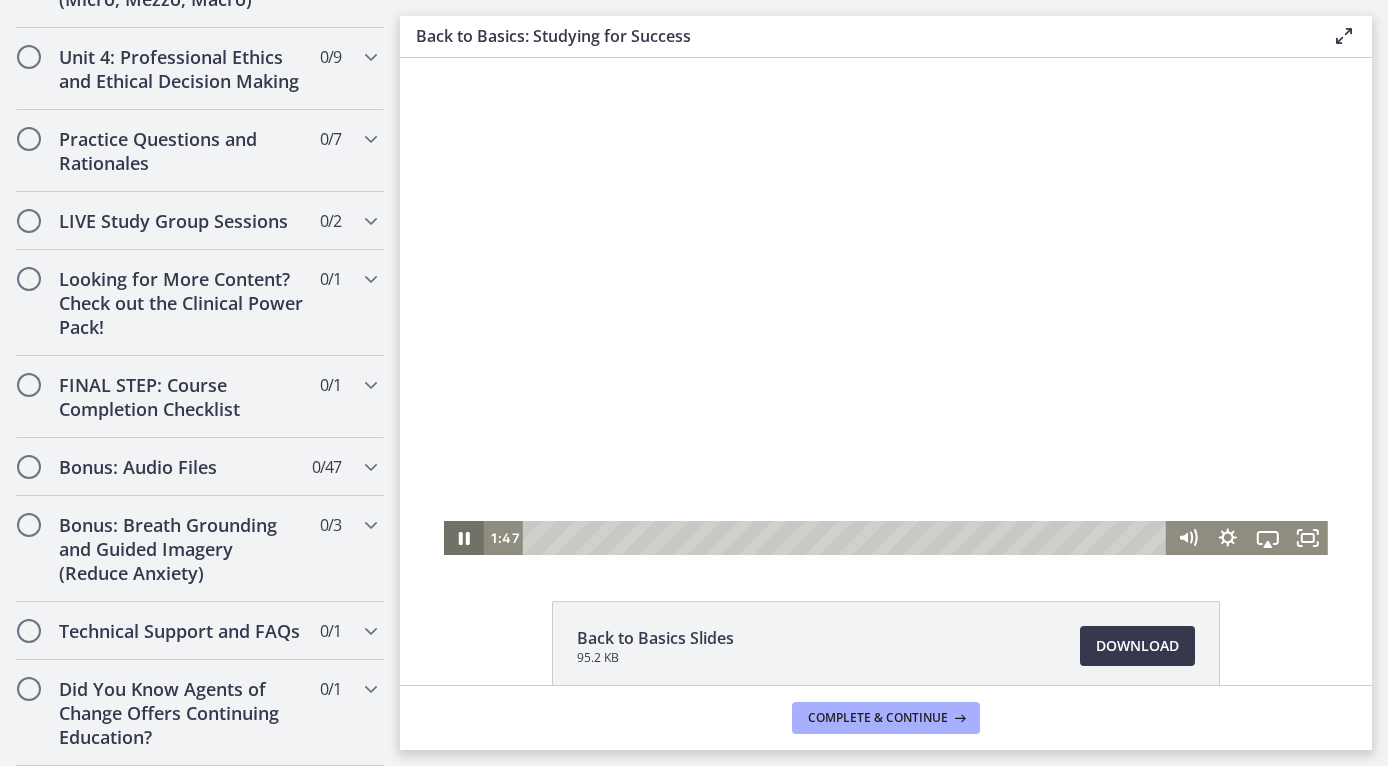 click 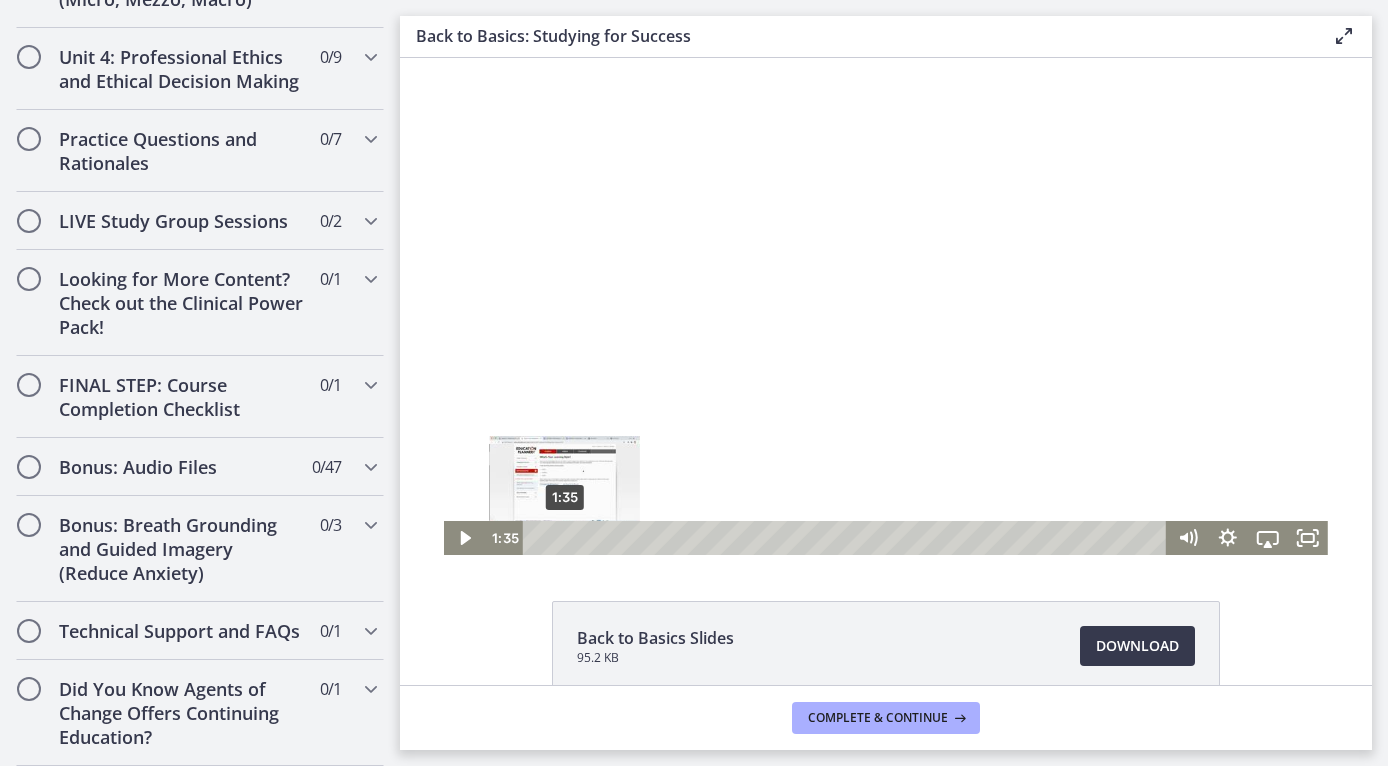 click at bounding box center [564, 537] 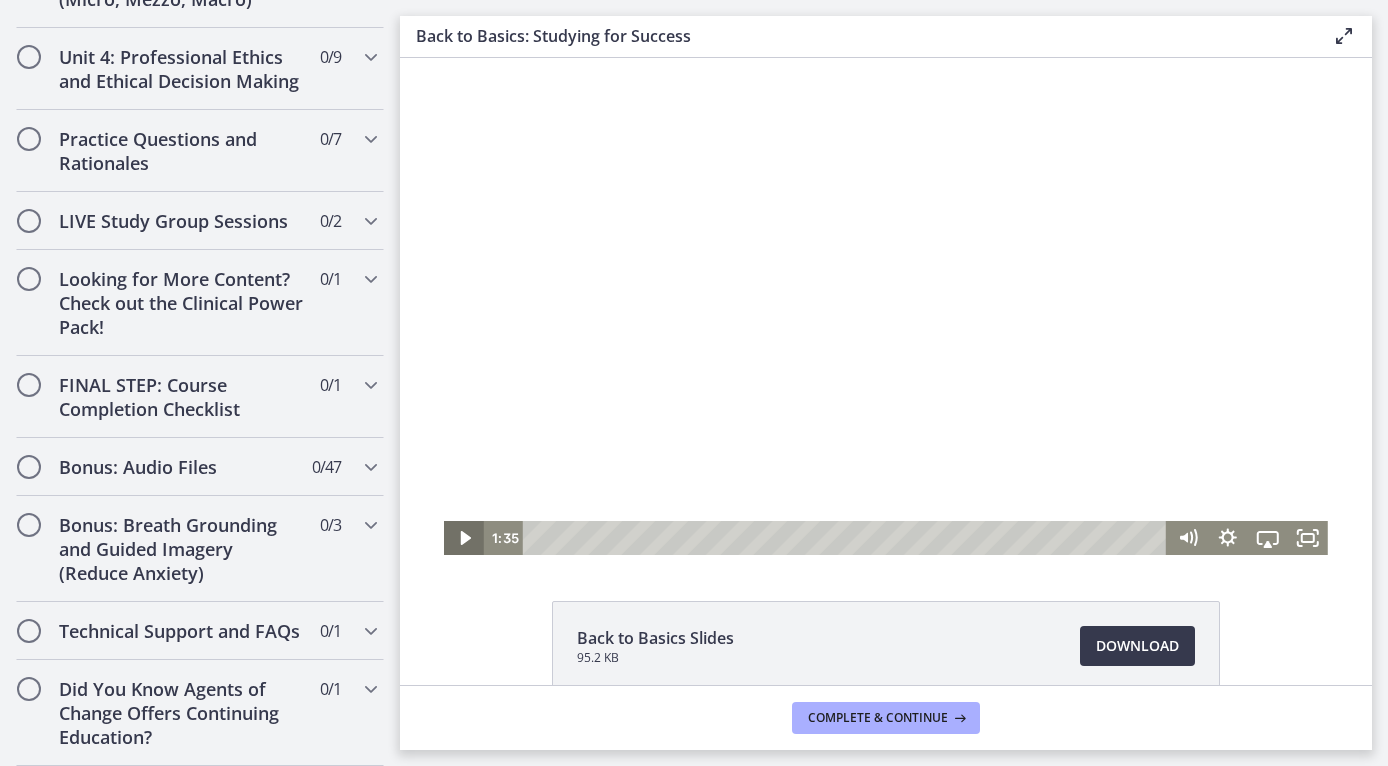 click 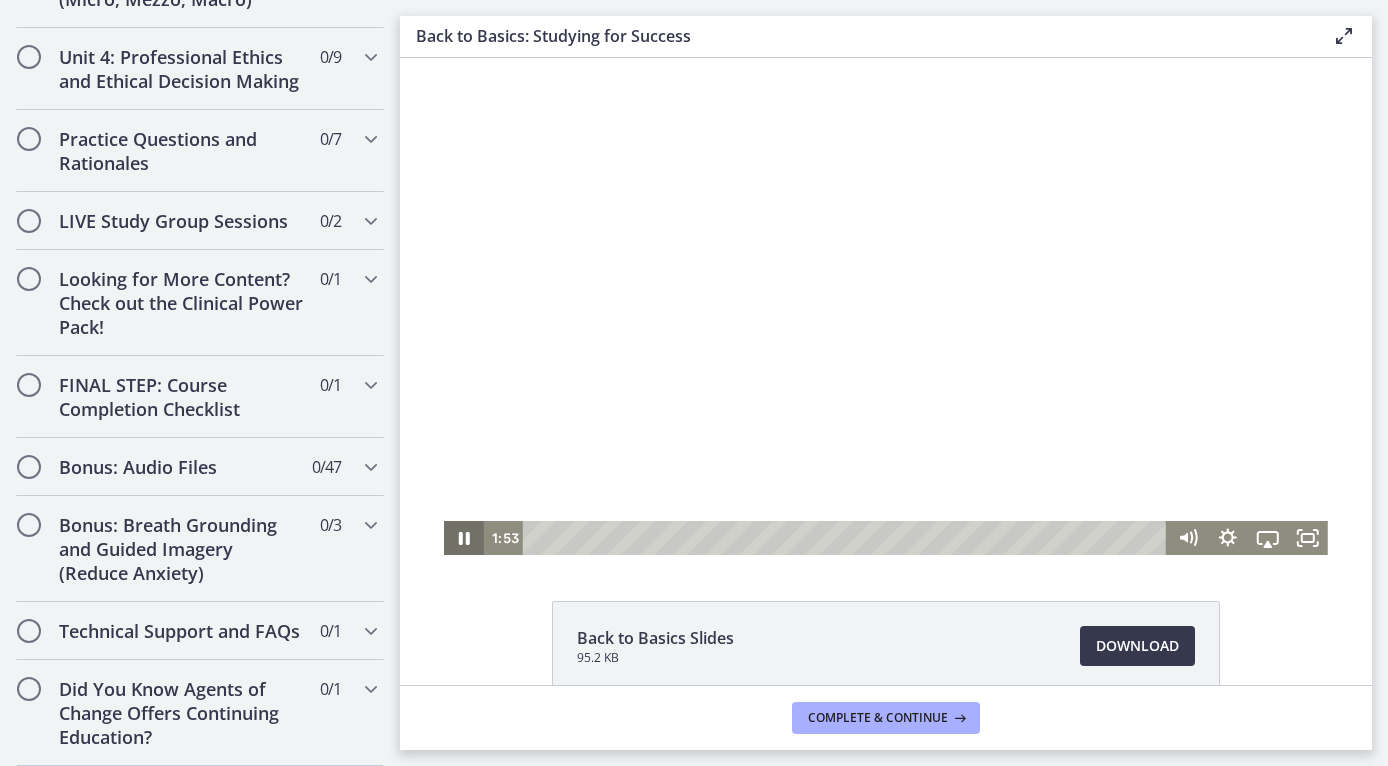 click 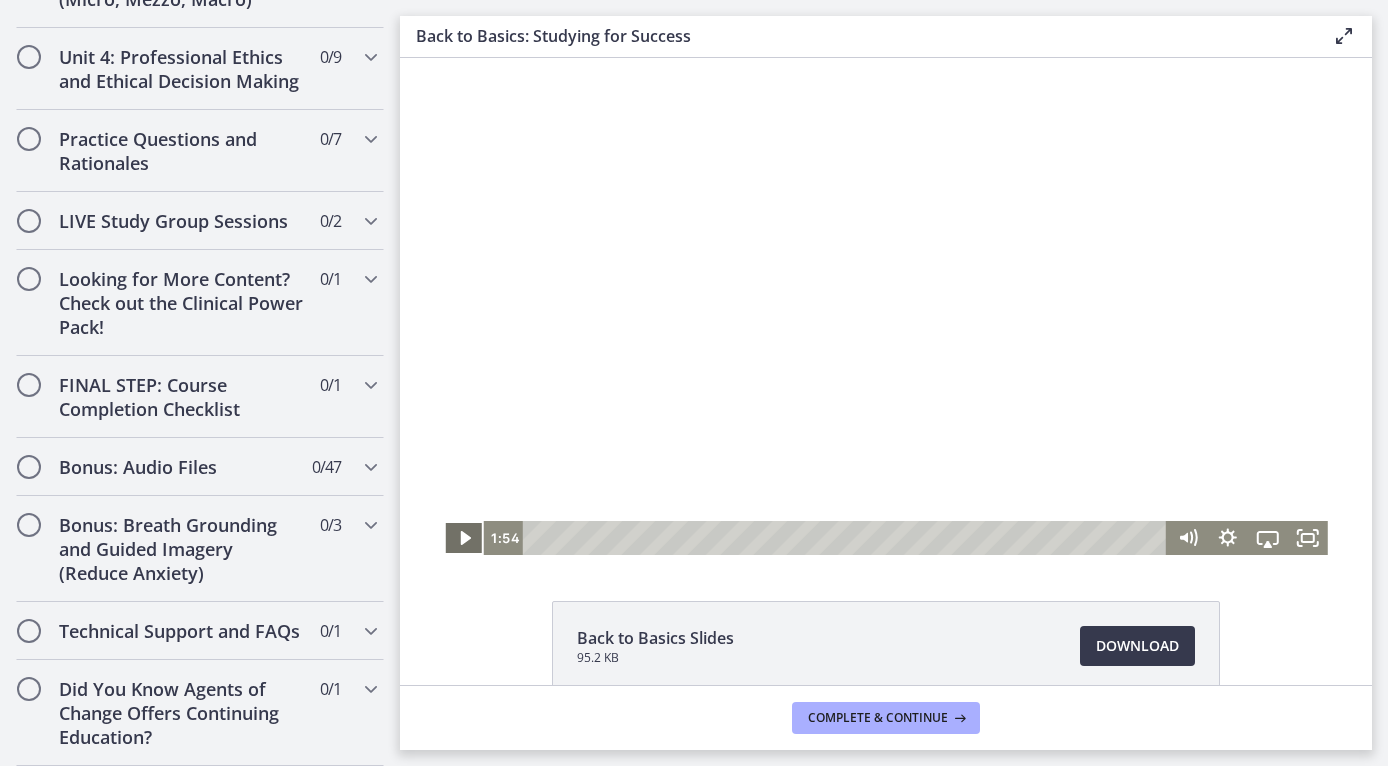click 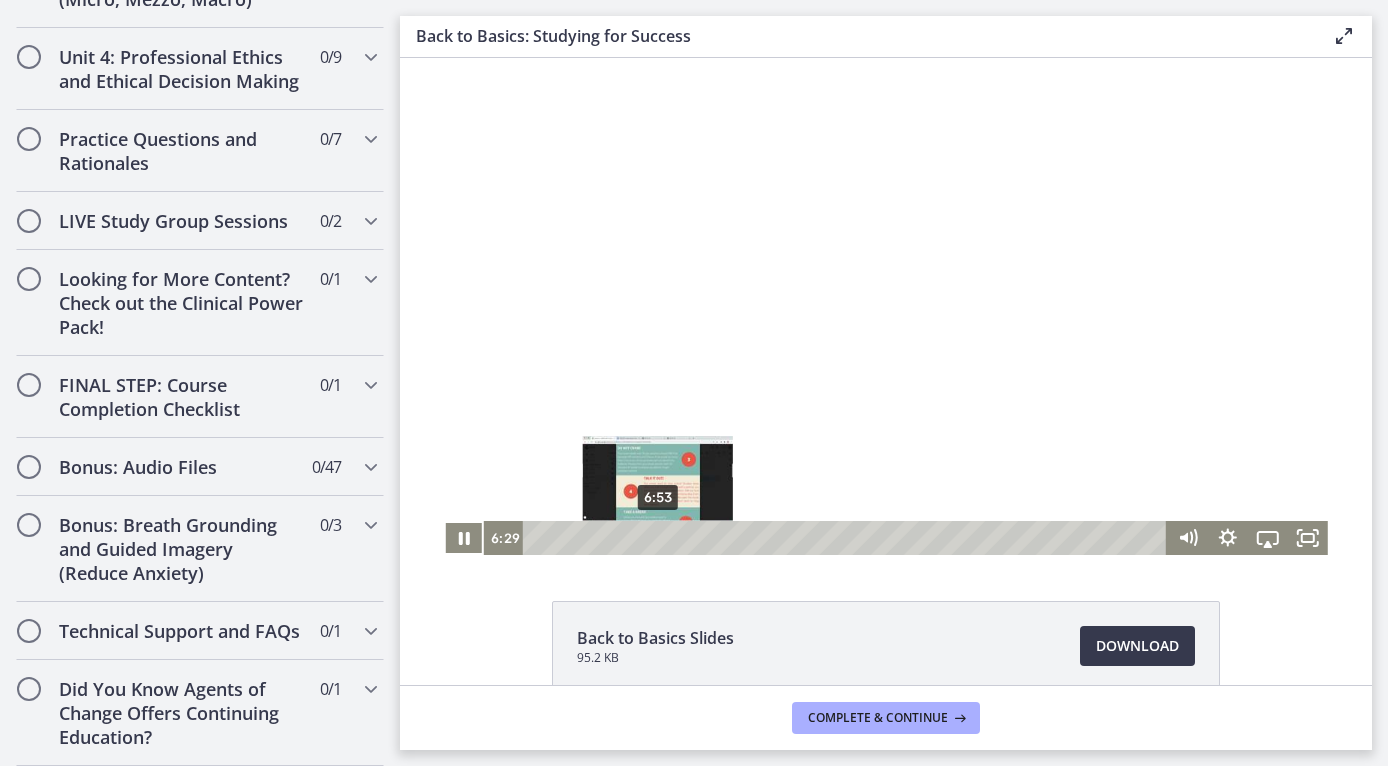 click on "6:53" at bounding box center (847, 538) 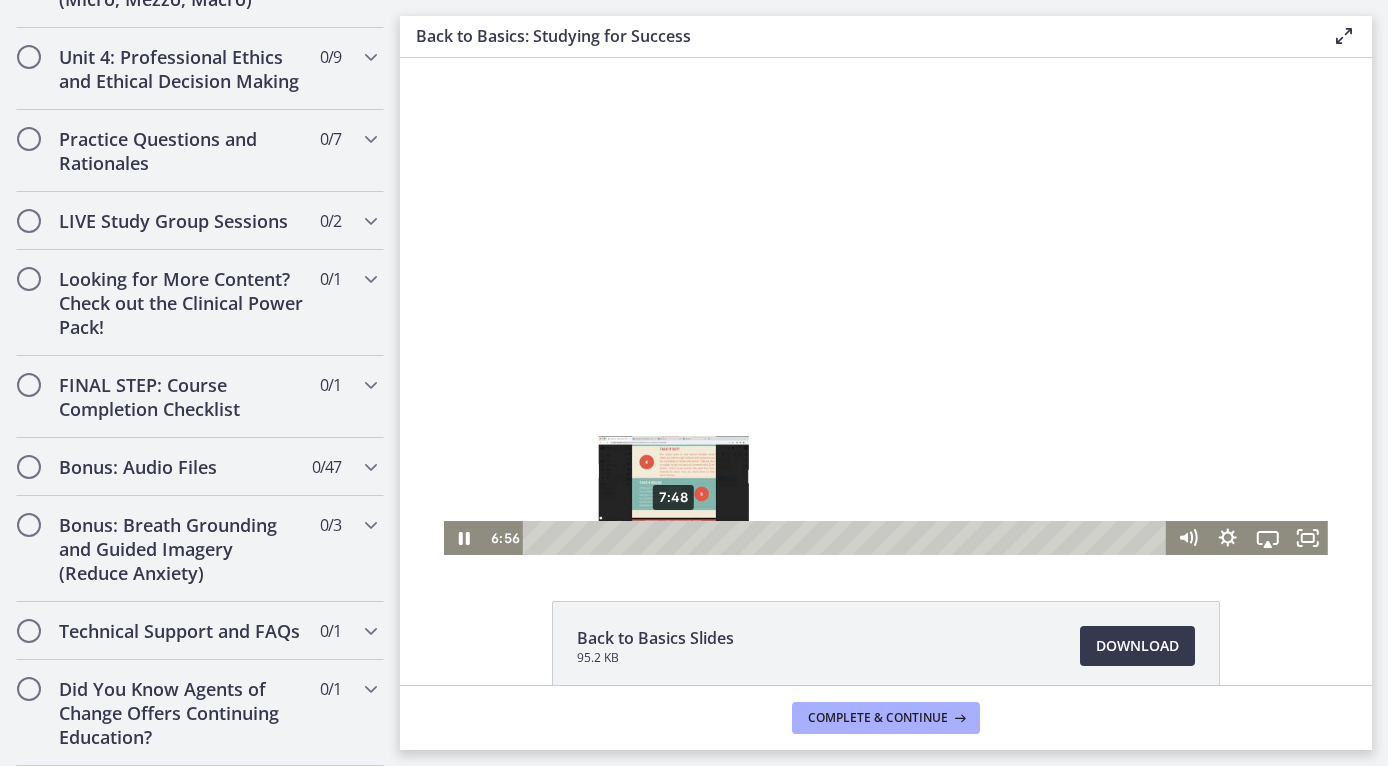 click on "7:48" at bounding box center [847, 538] 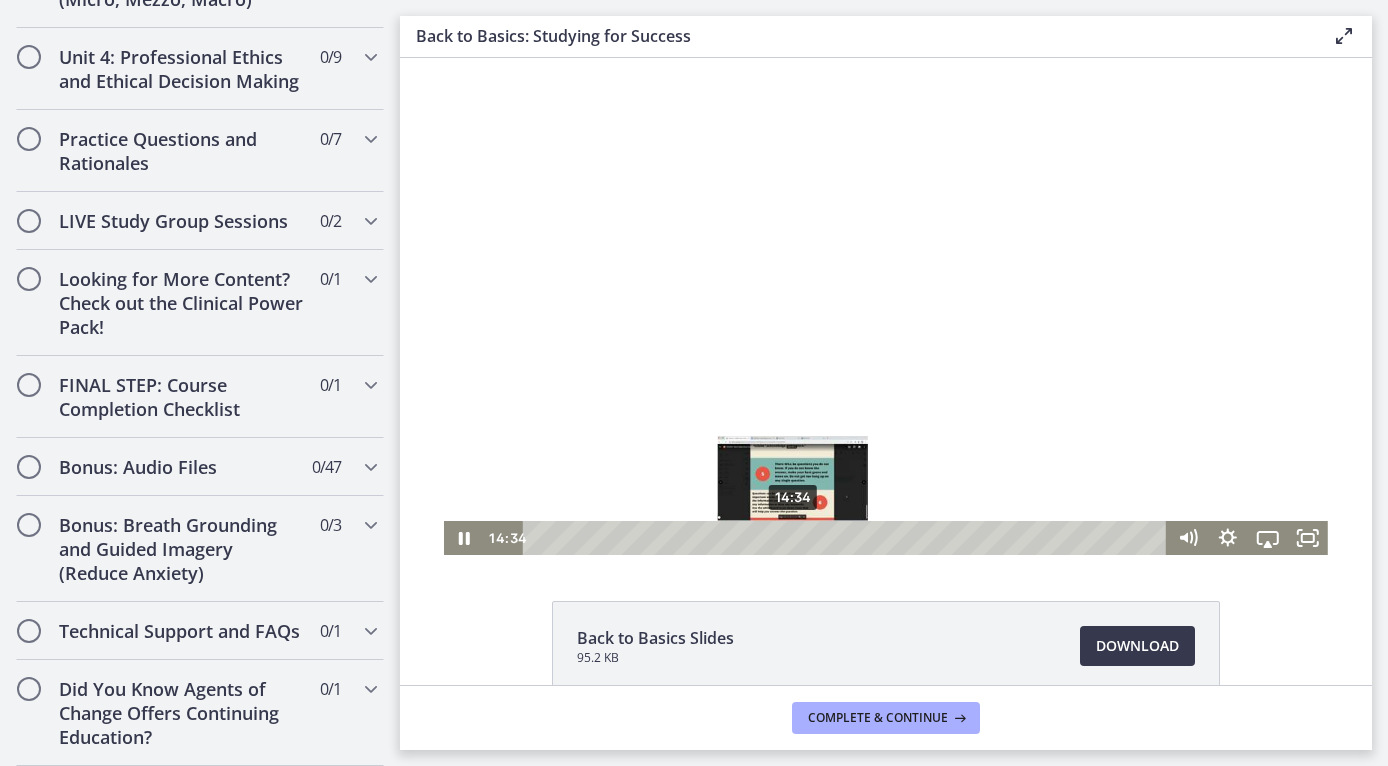 click on "14:34" at bounding box center (847, 538) 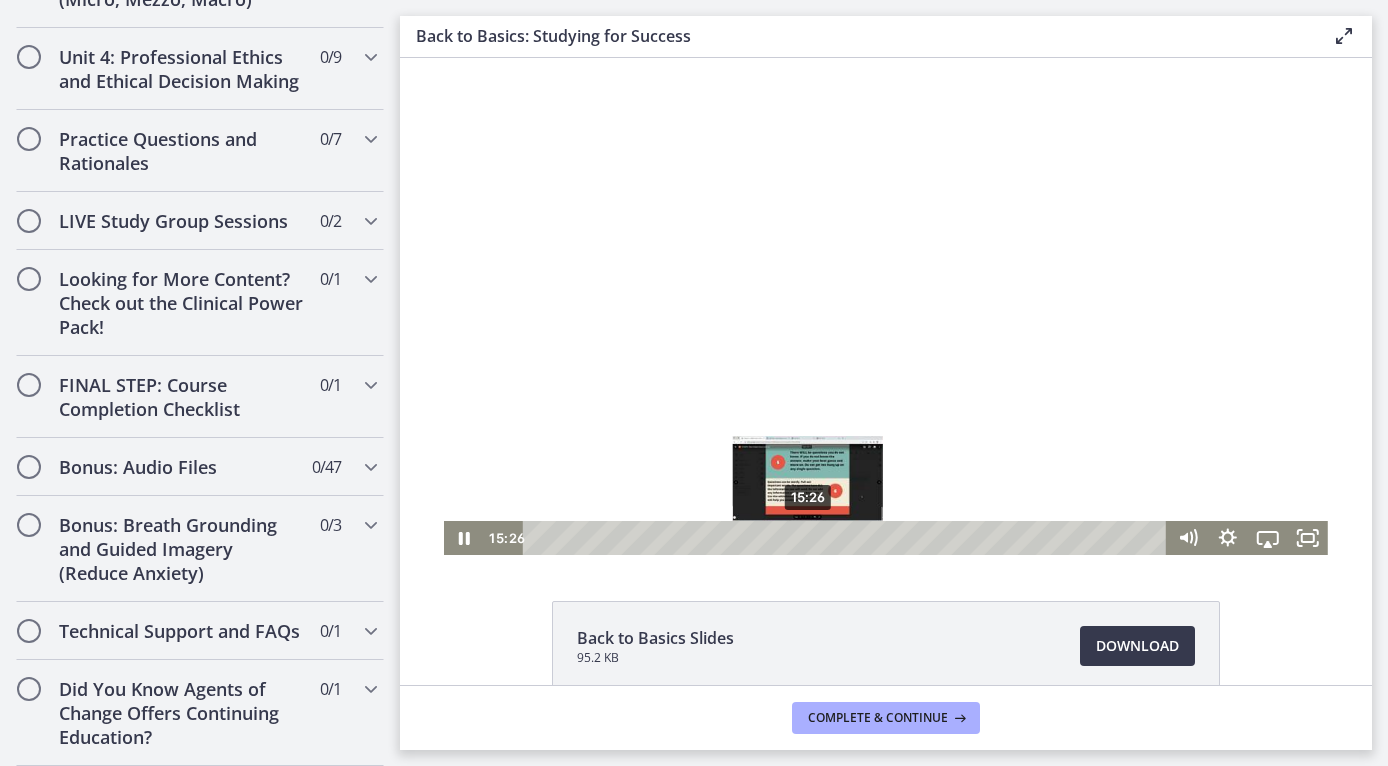 click on "15:26" at bounding box center (847, 538) 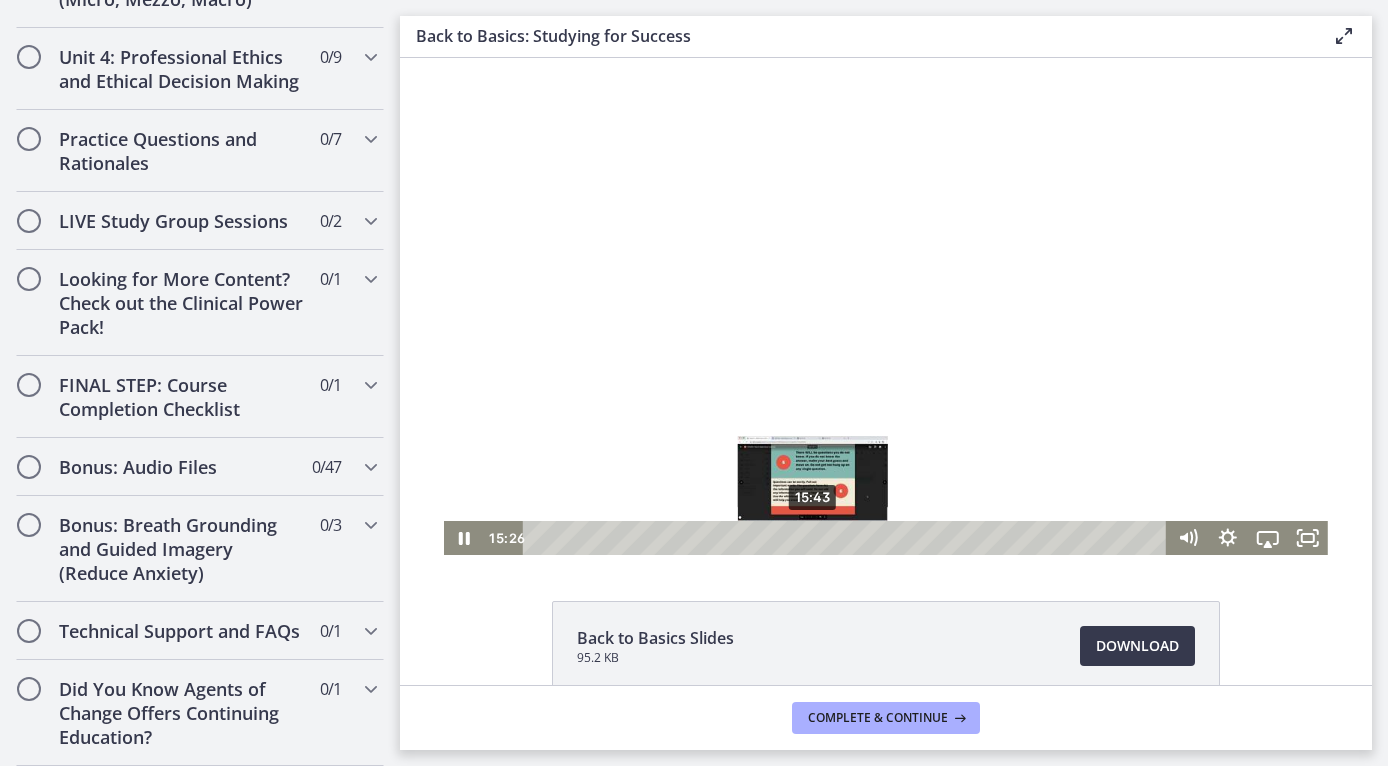 click on "15:43" at bounding box center [847, 538] 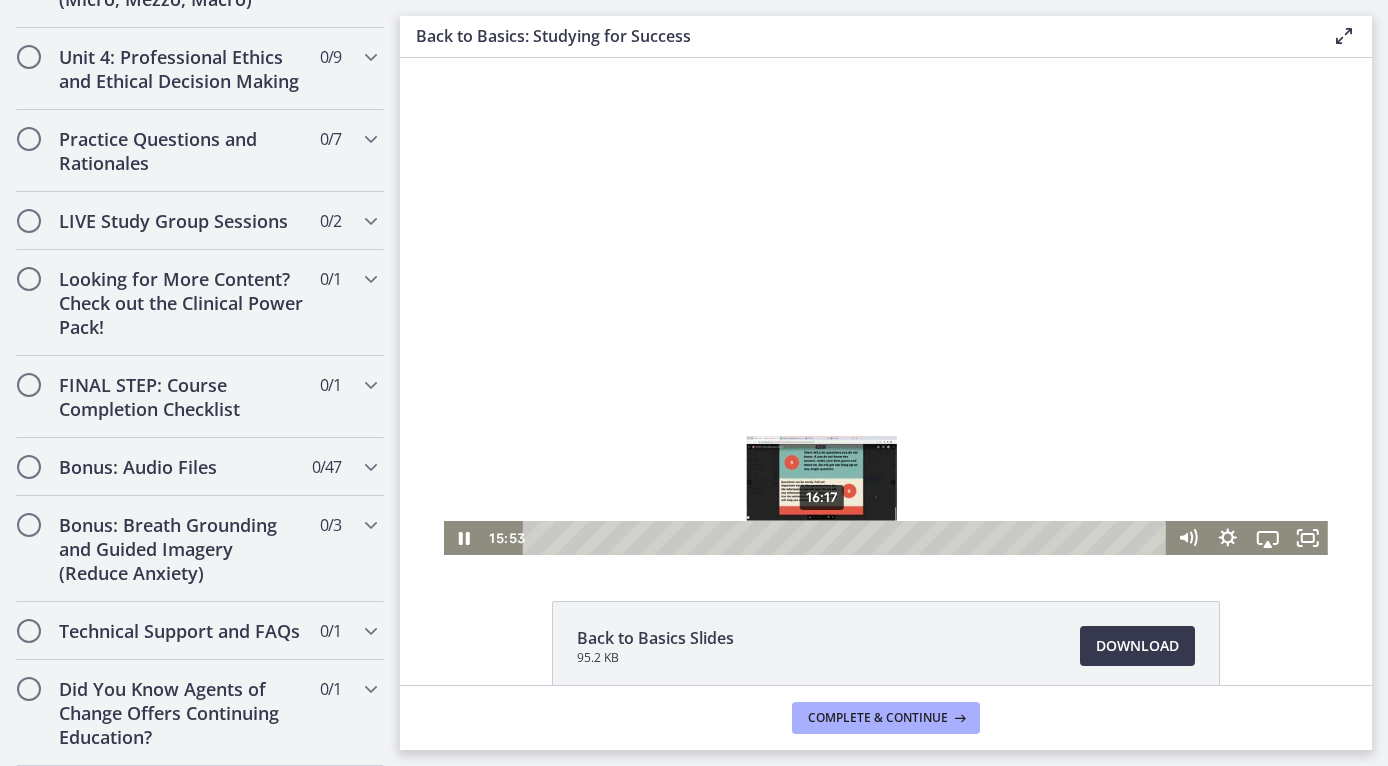 click on "16:17" at bounding box center [847, 538] 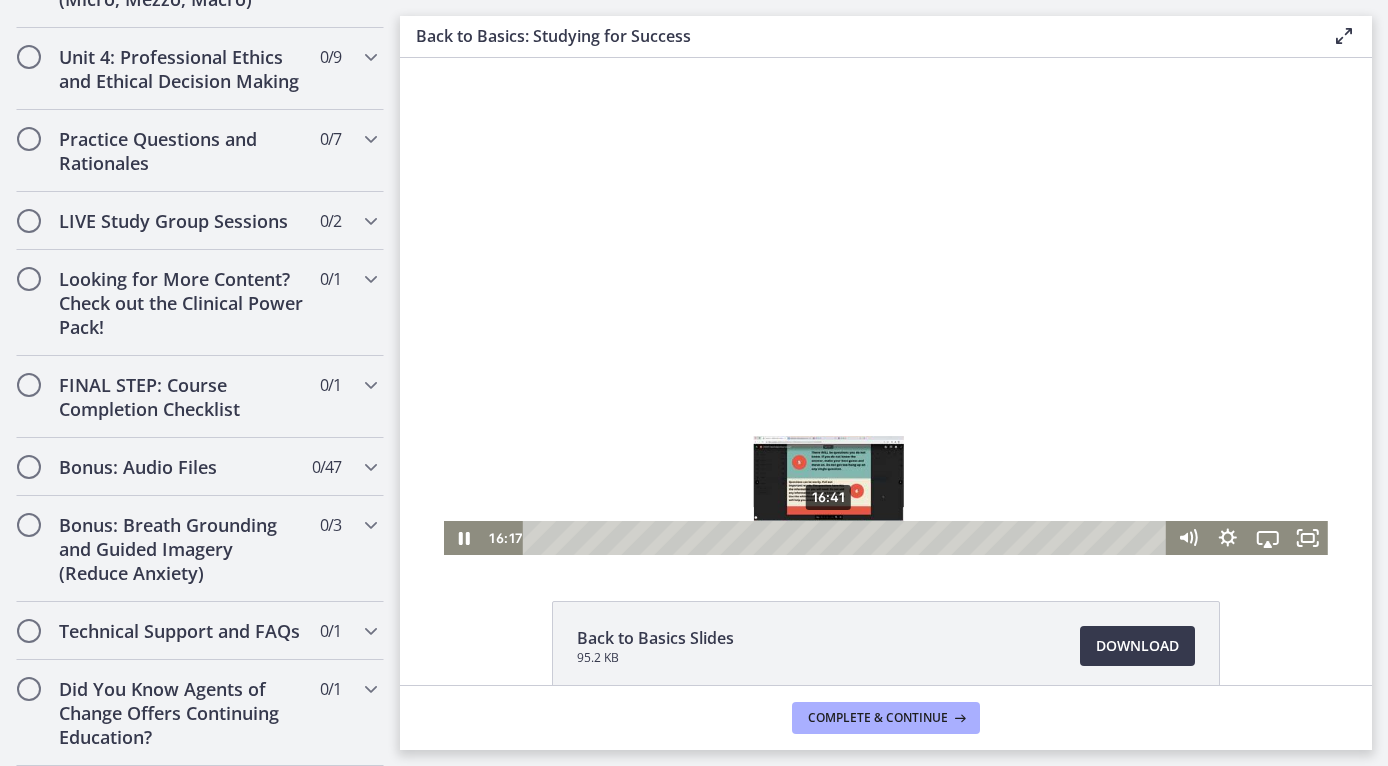 click on "16:41" at bounding box center [847, 538] 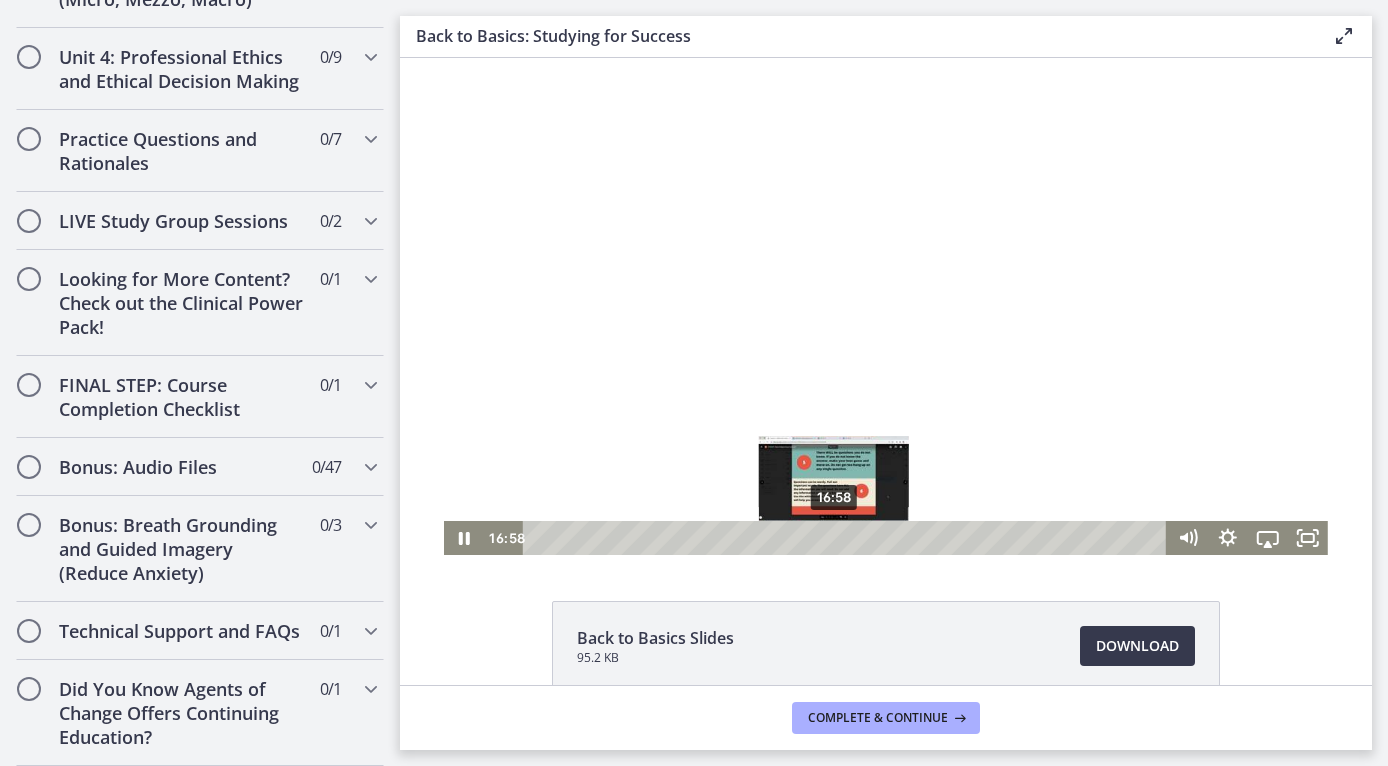 click on "16:58" at bounding box center (847, 538) 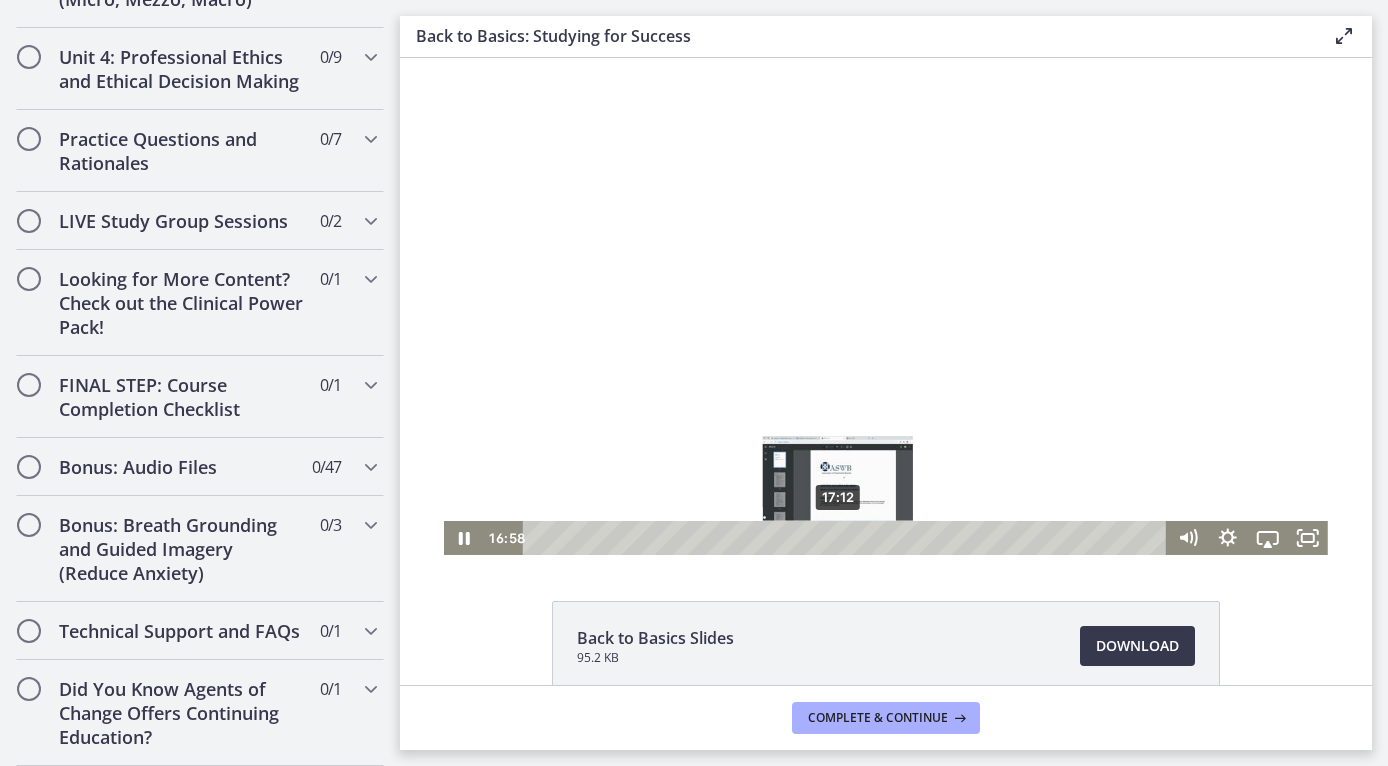 click at bounding box center [834, 537] 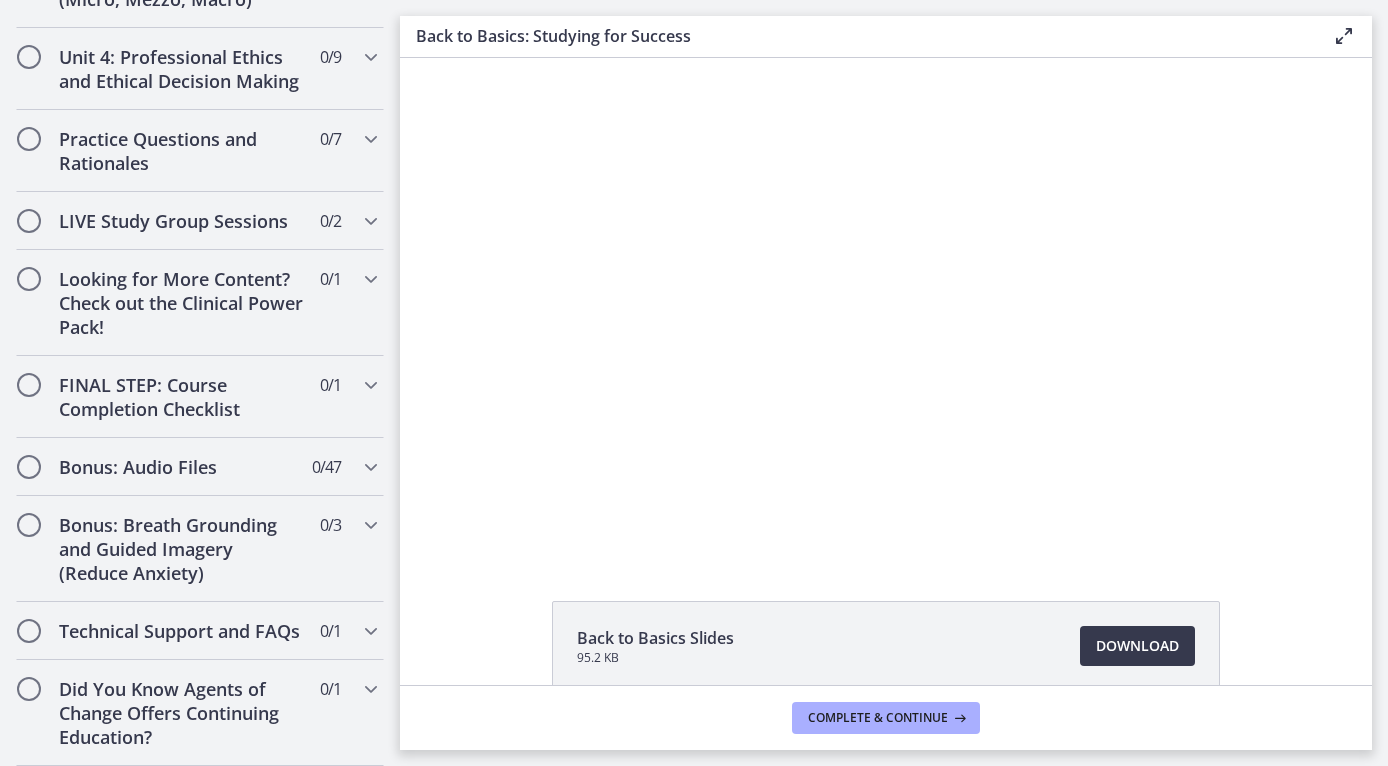 scroll, scrollTop: 0, scrollLeft: 0, axis: both 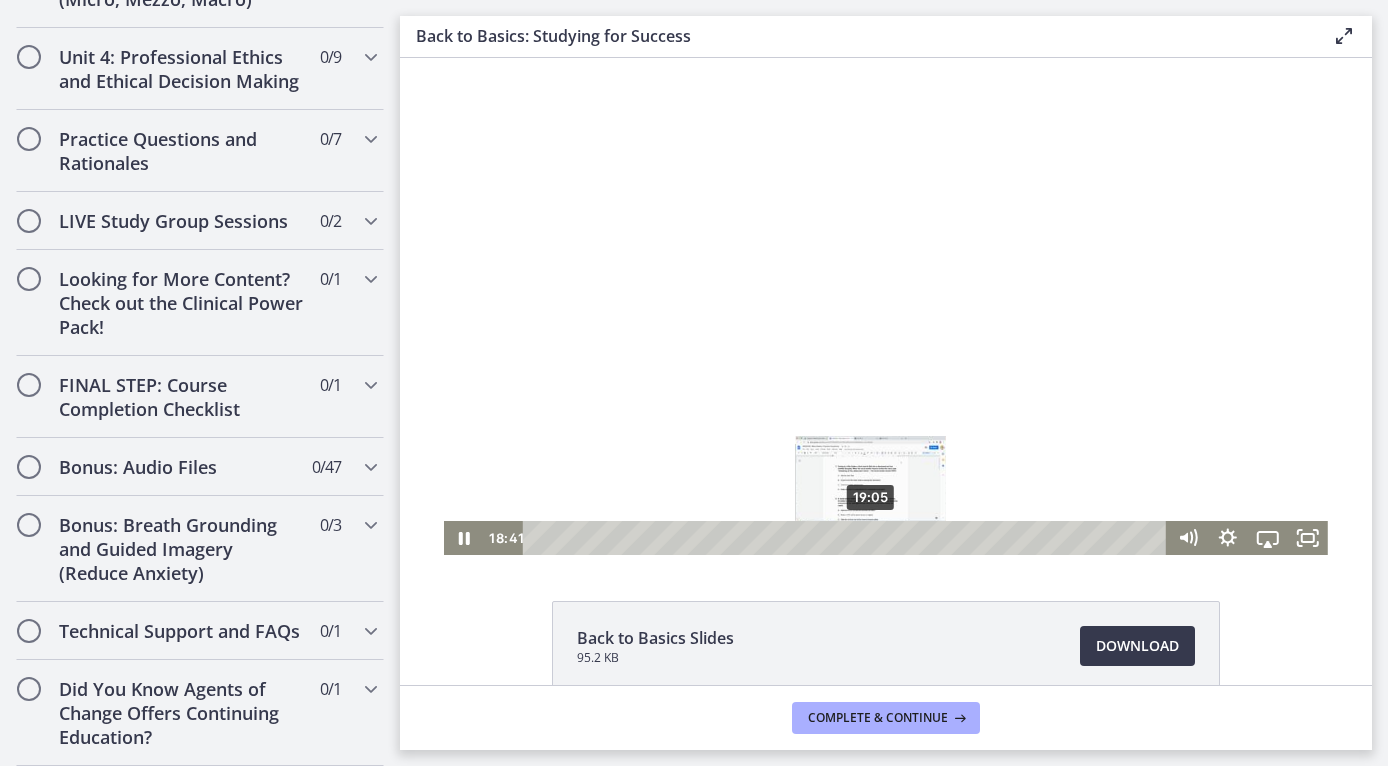 click on "19:05" at bounding box center (847, 538) 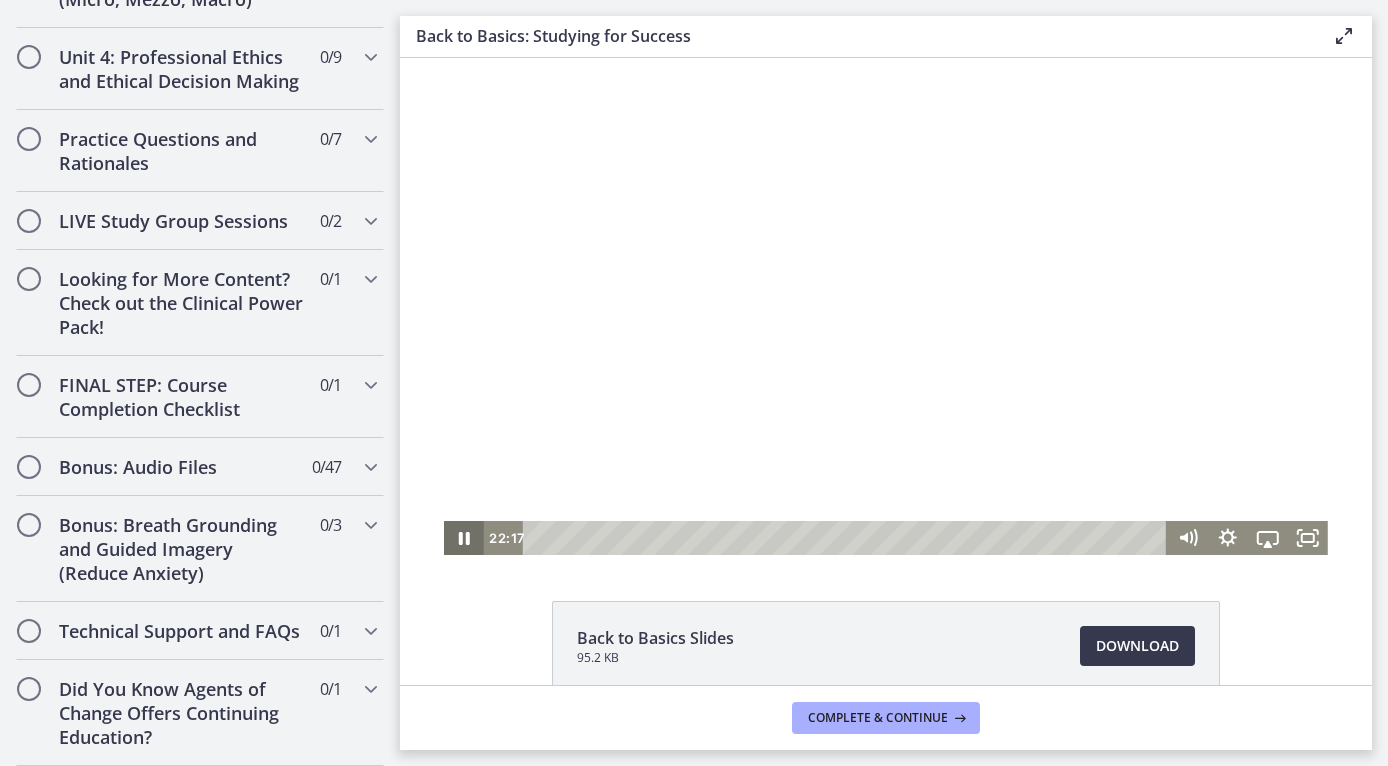 click 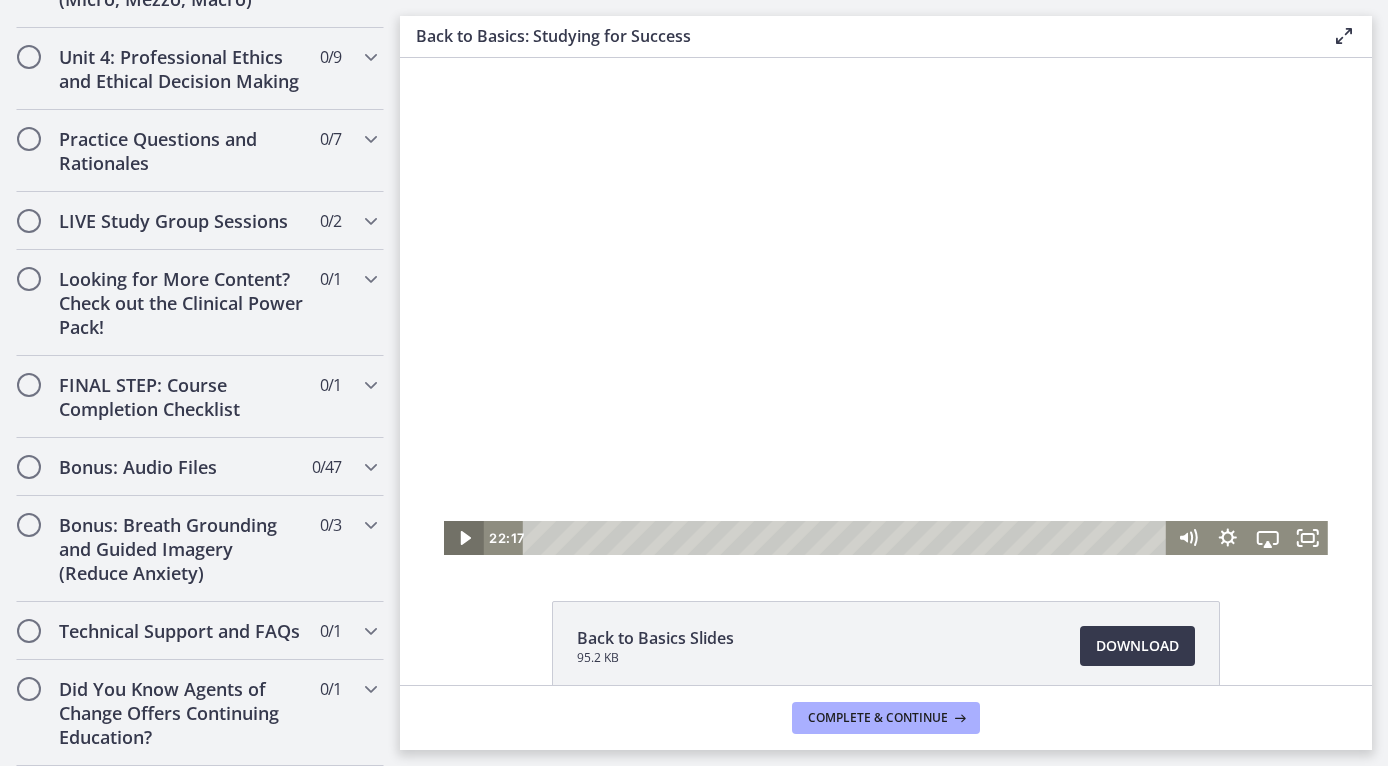click 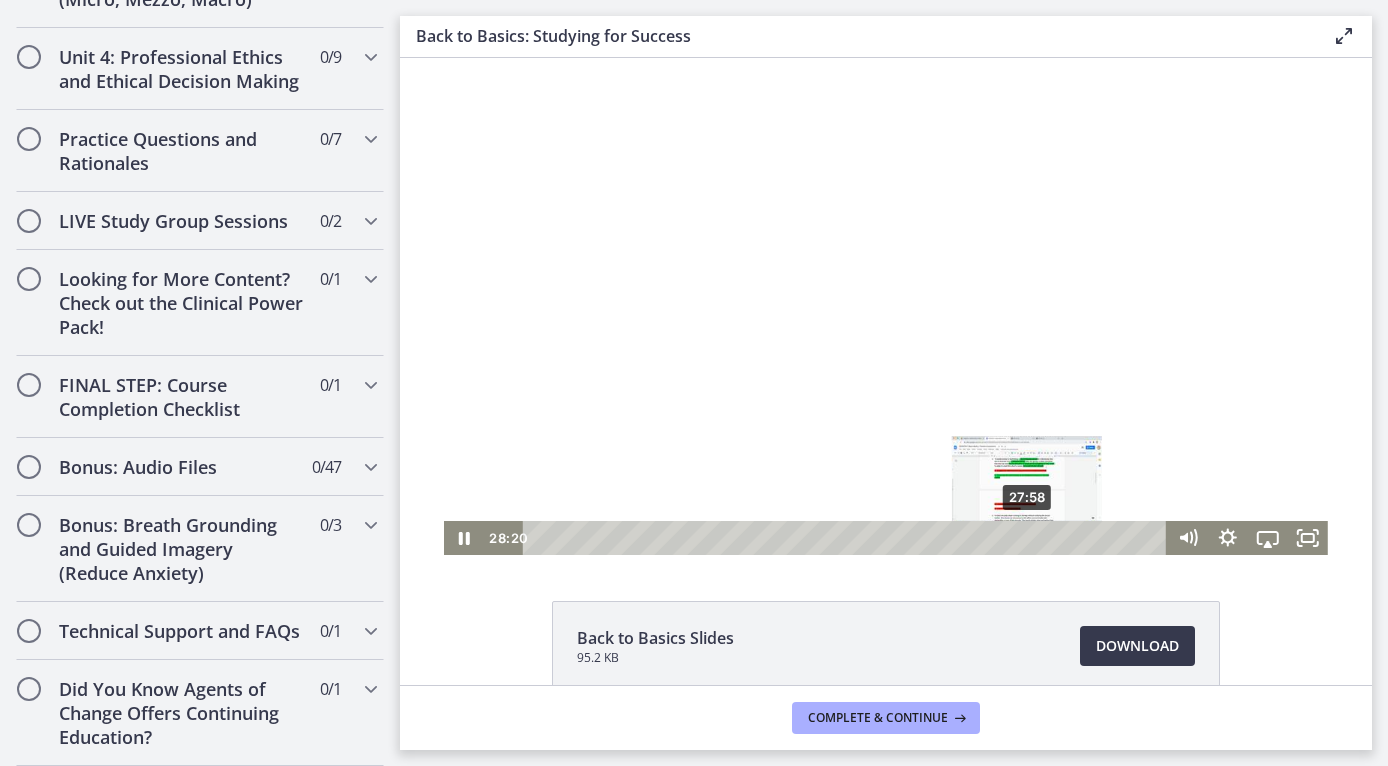 click on "27:58" at bounding box center [847, 538] 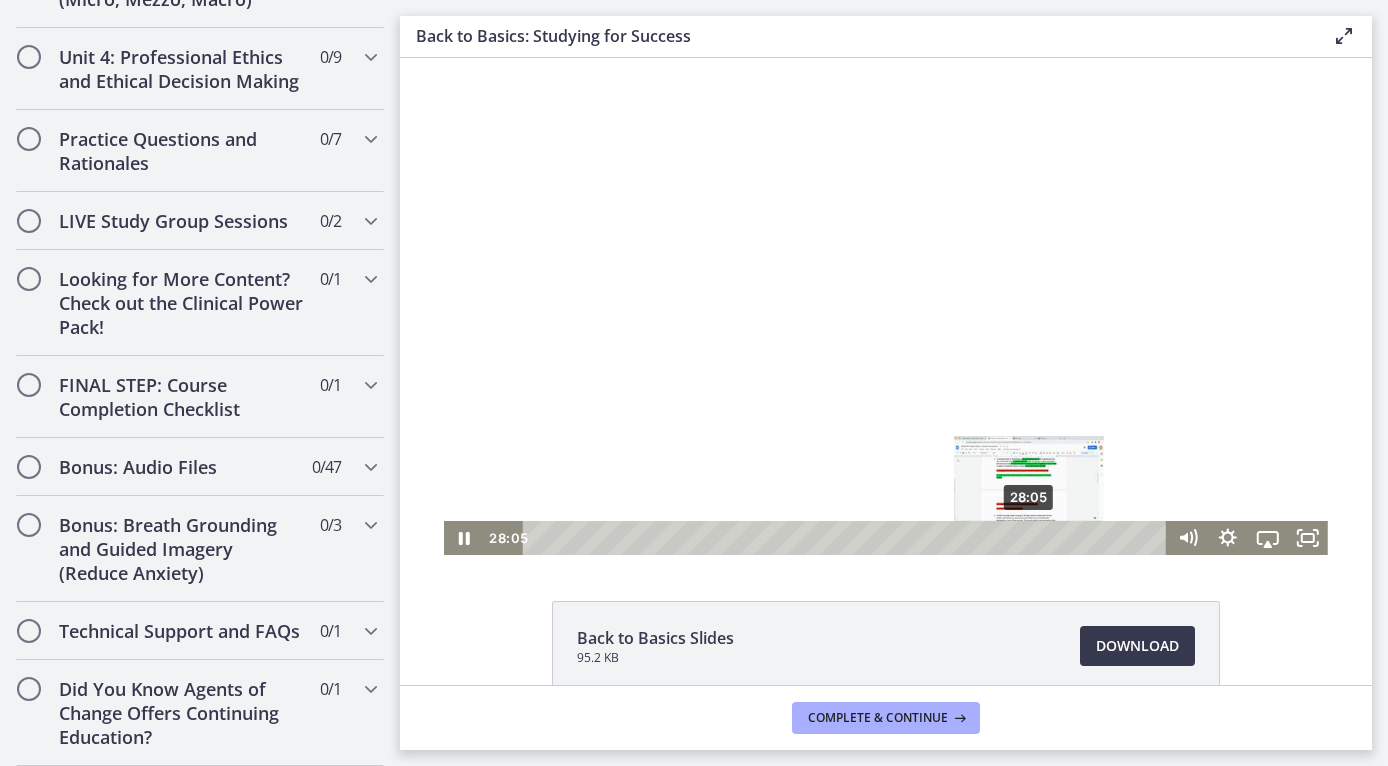 click at bounding box center (1028, 537) 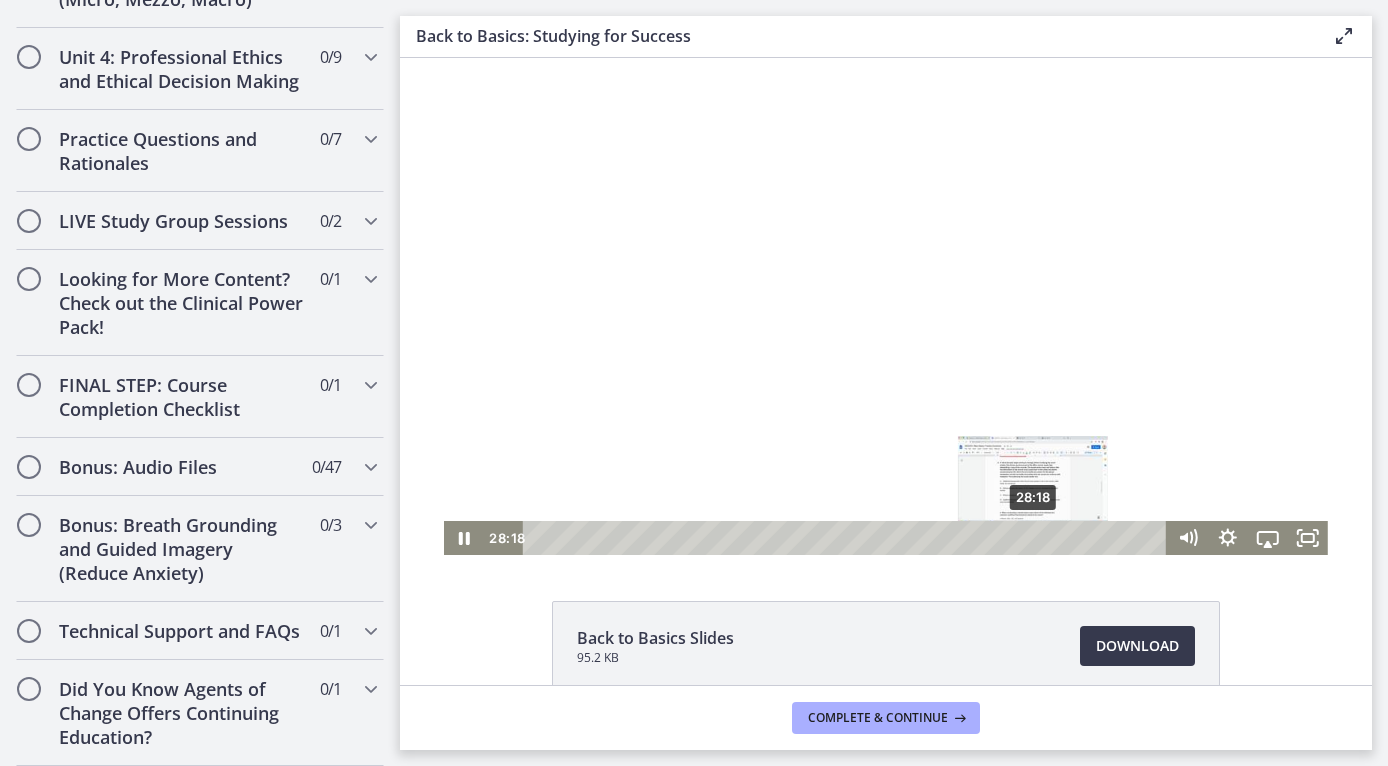 click on "28:18" at bounding box center [847, 538] 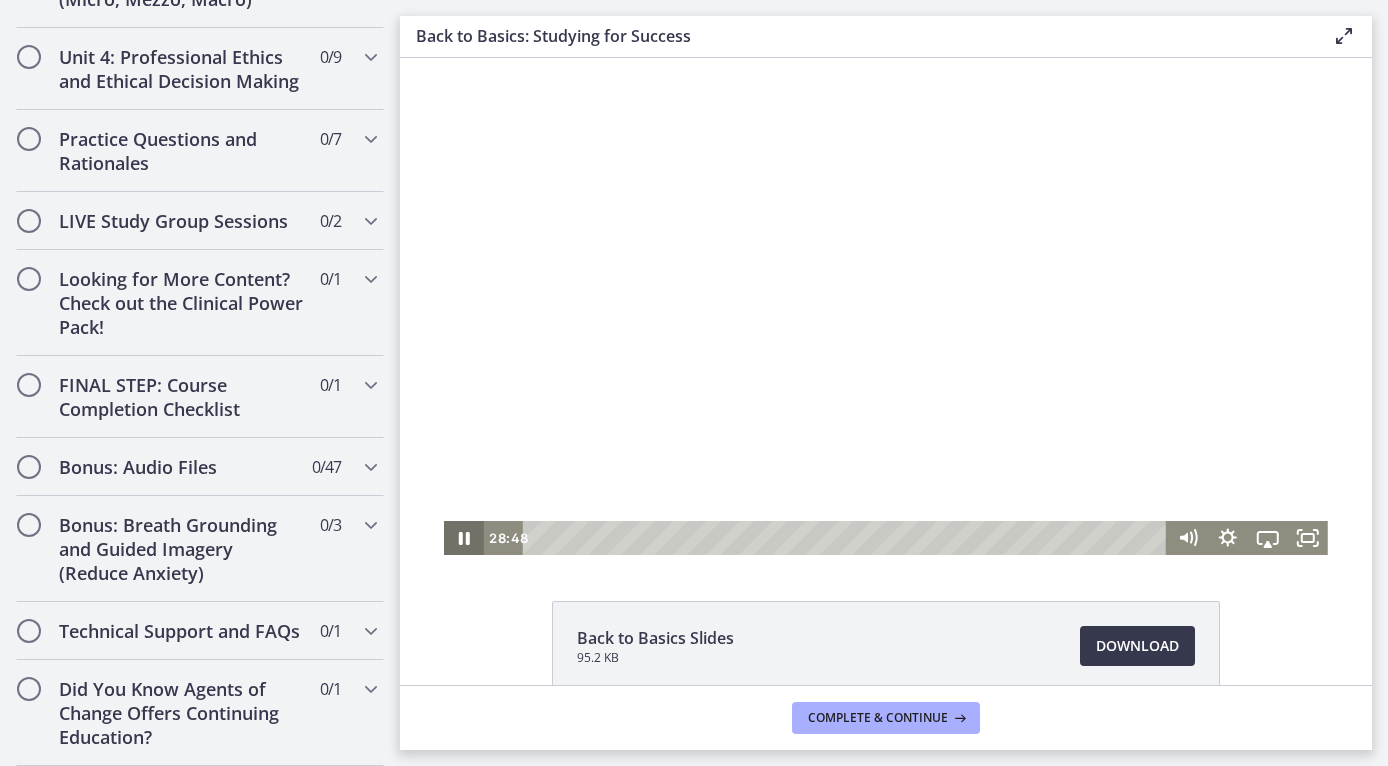 click 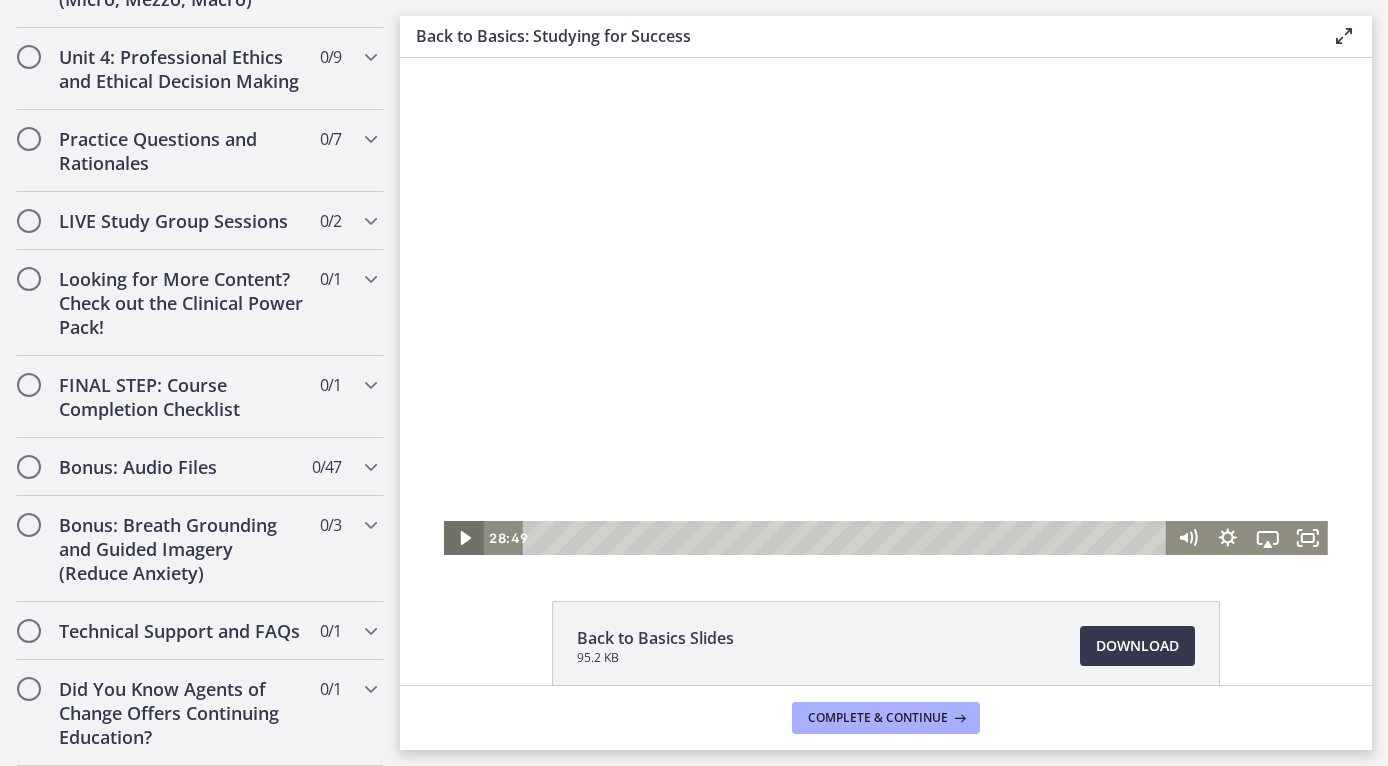 click 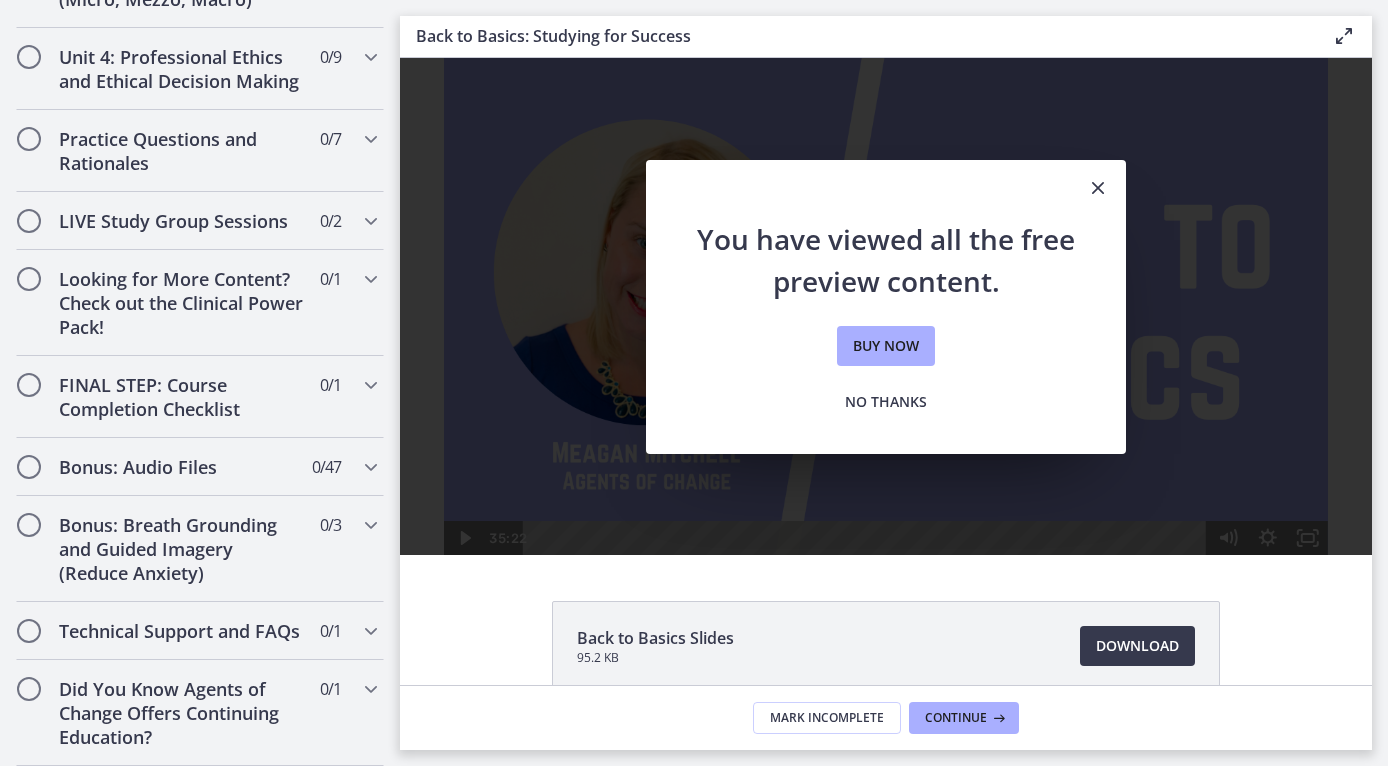 scroll, scrollTop: 0, scrollLeft: 0, axis: both 